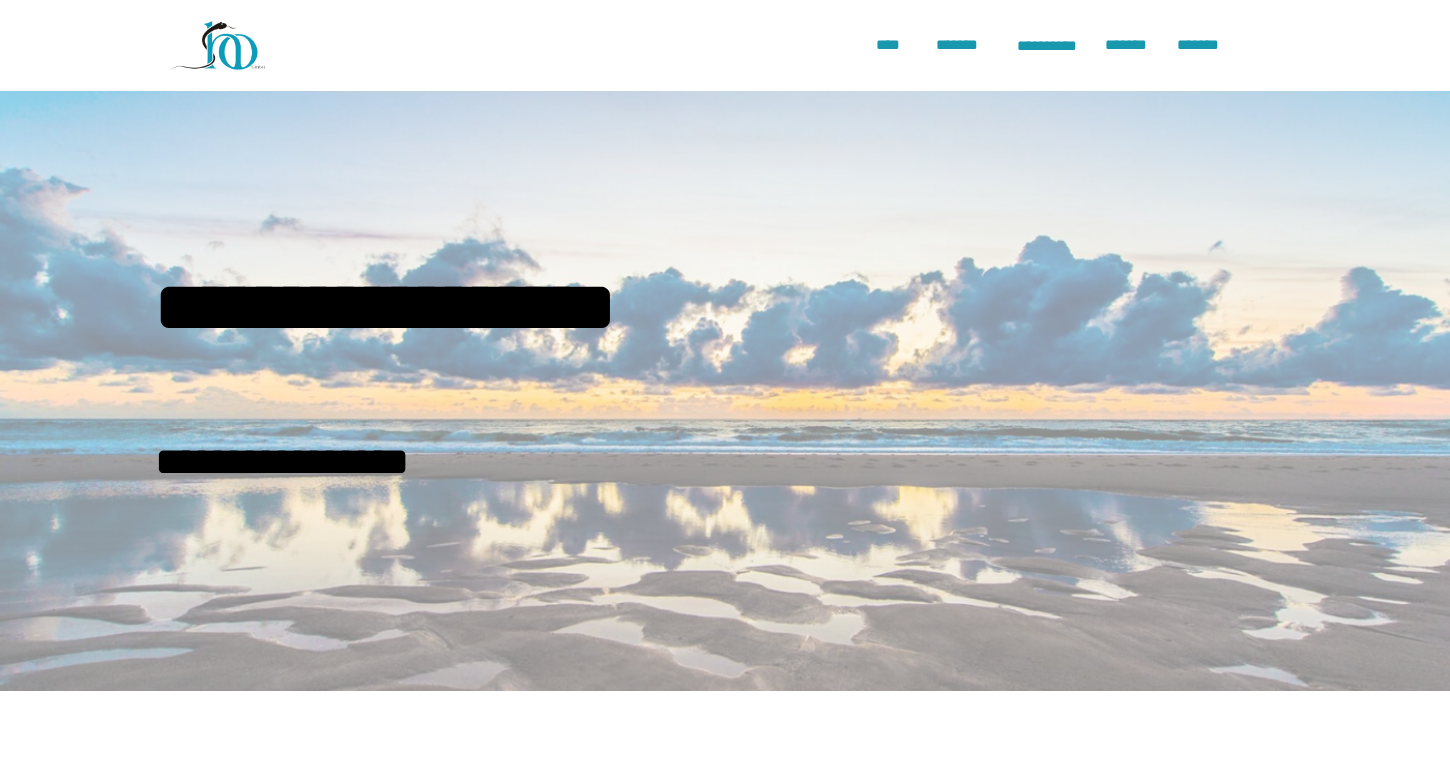 scroll, scrollTop: 0, scrollLeft: 0, axis: both 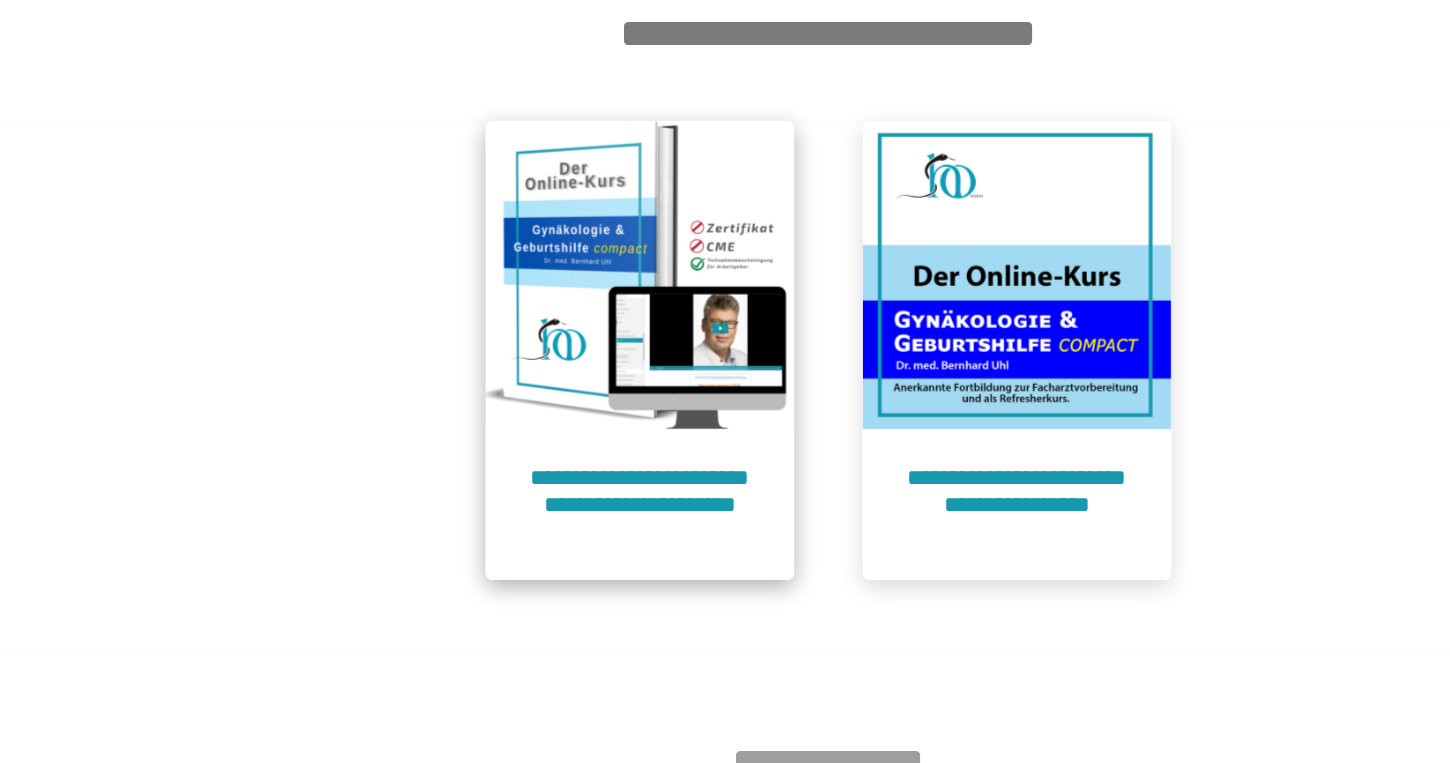 click on "**********" at bounding box center [560, 537] 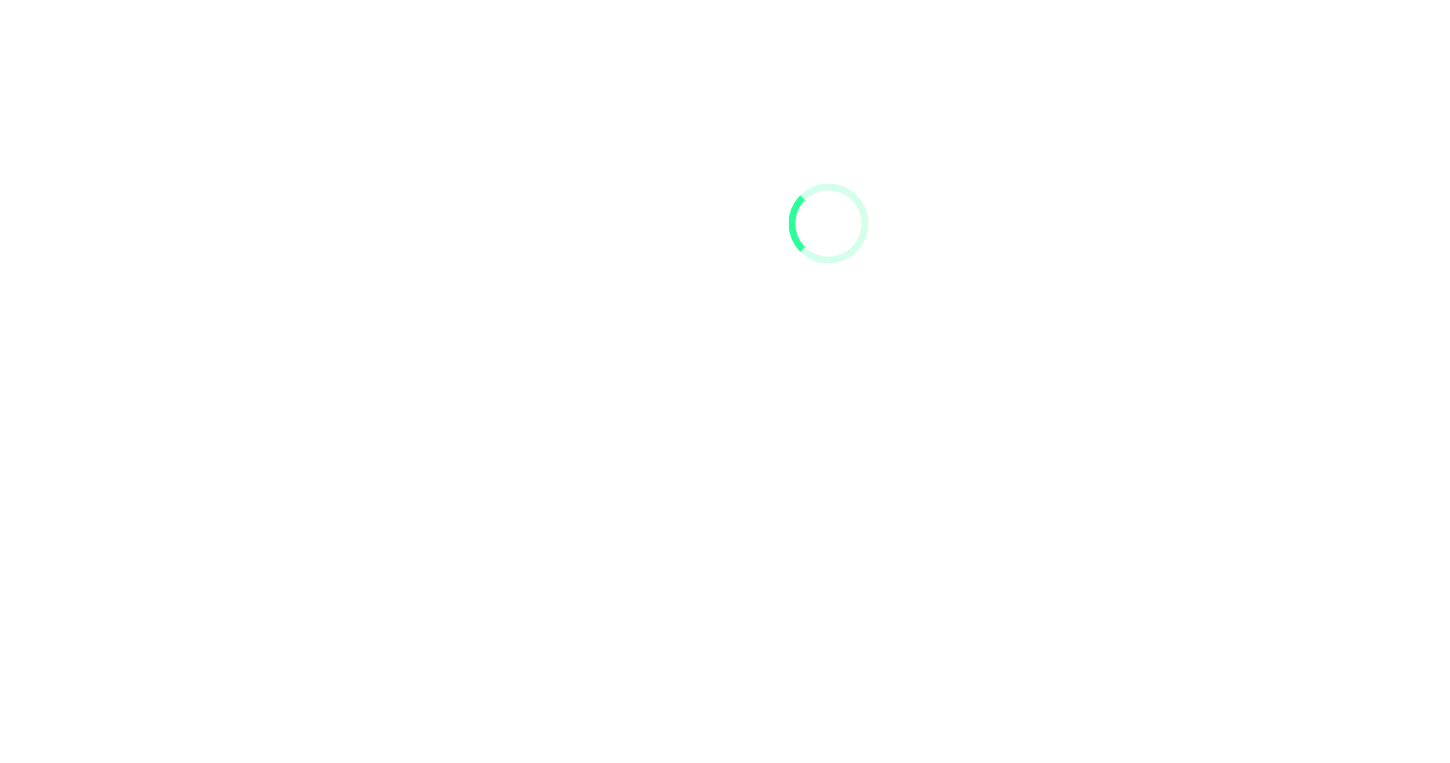 scroll, scrollTop: 106, scrollLeft: 0, axis: vertical 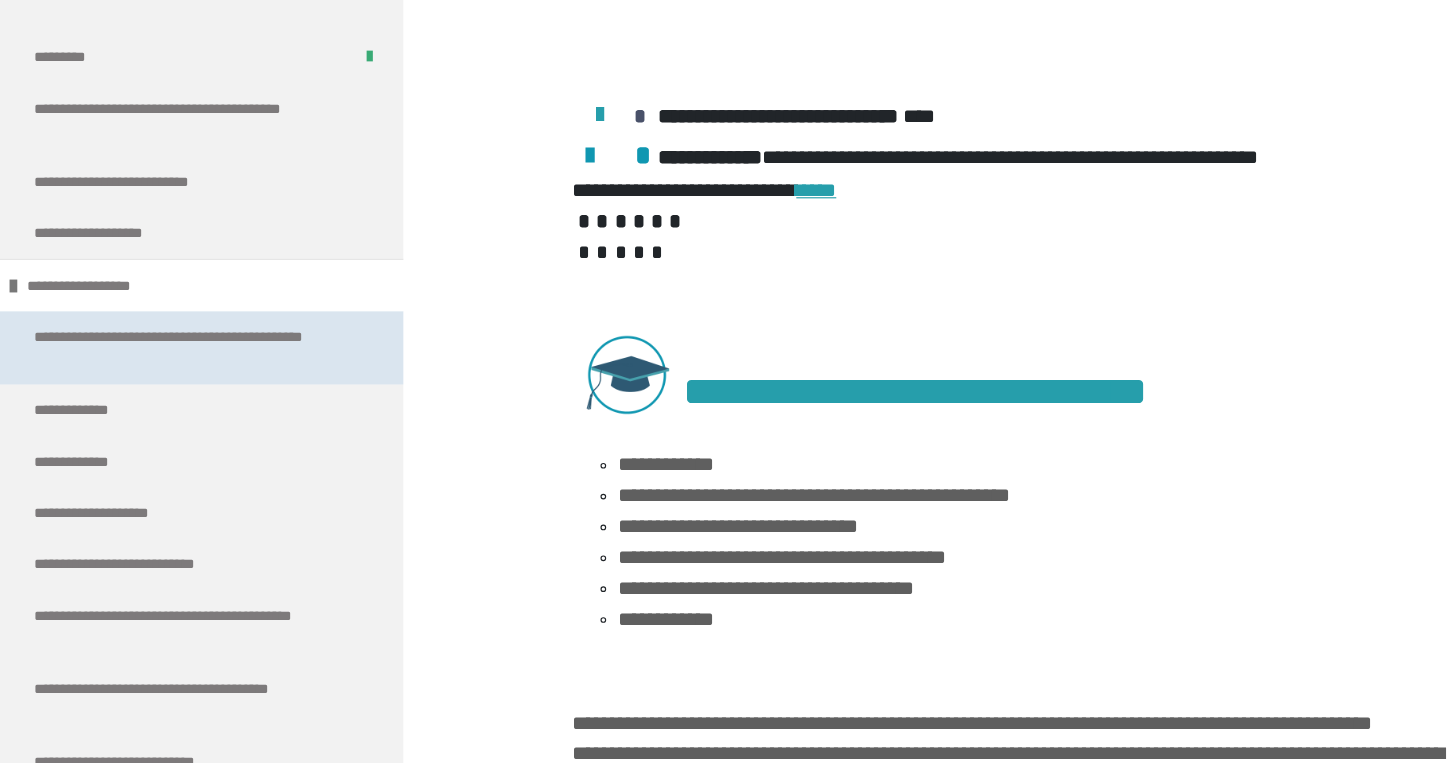 click on "**********" at bounding box center [161, 400] 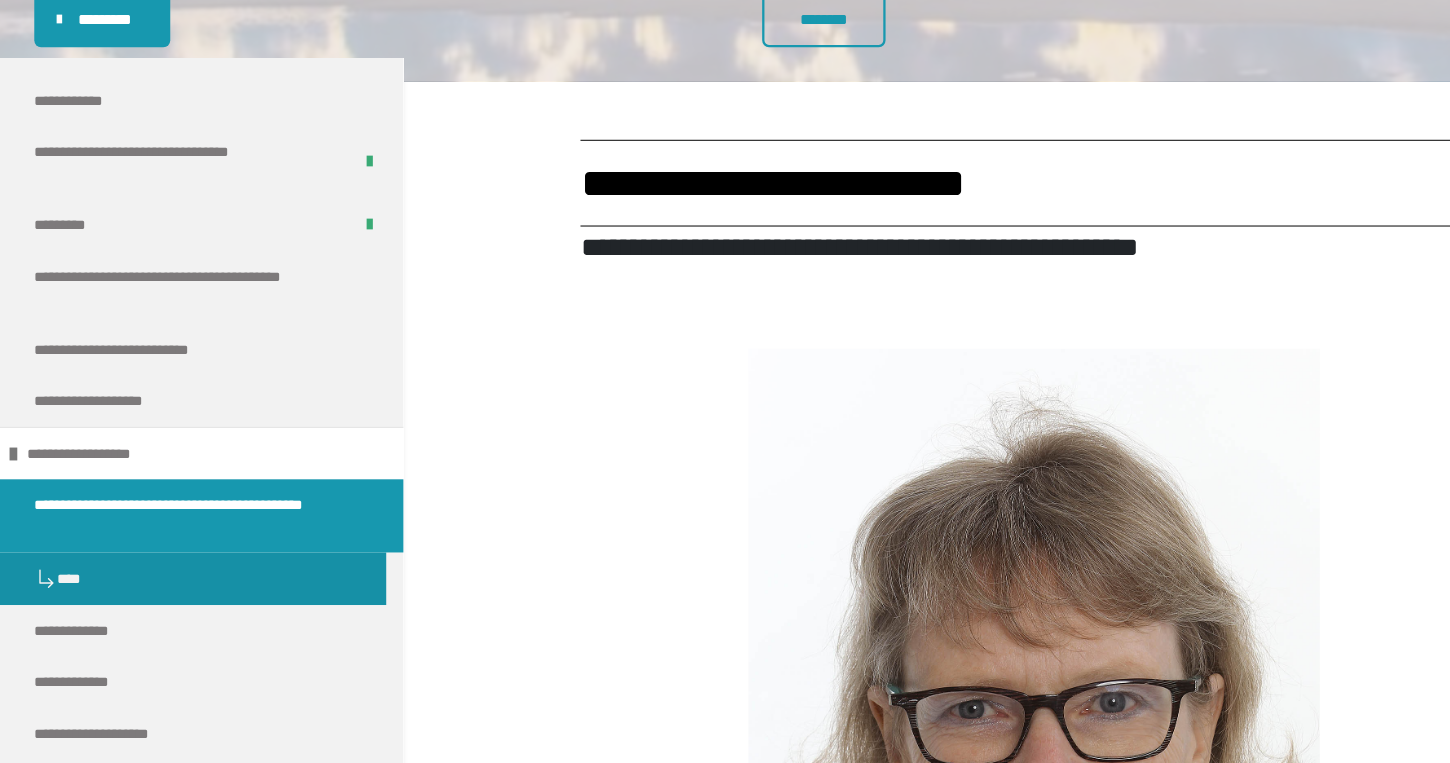 scroll, scrollTop: 371, scrollLeft: 0, axis: vertical 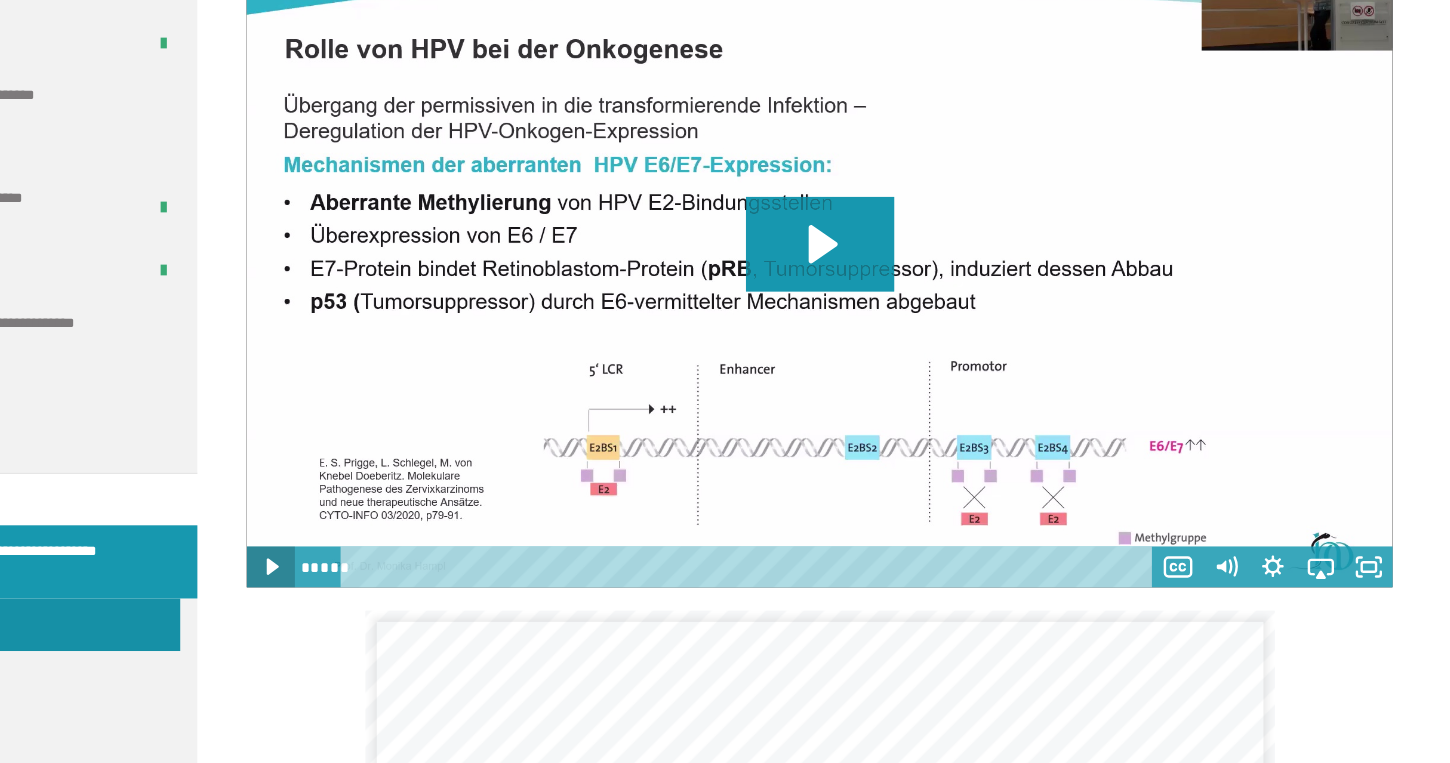 click 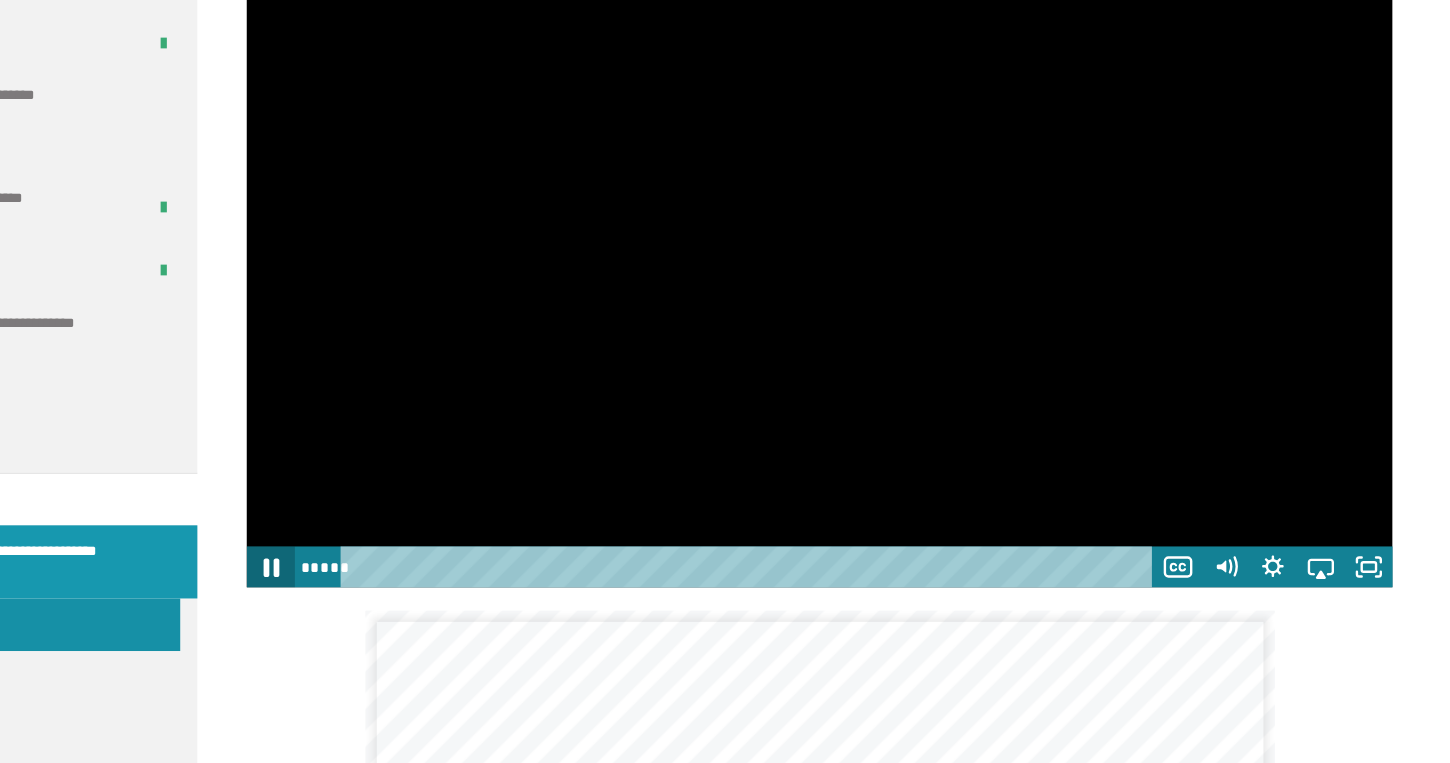 click 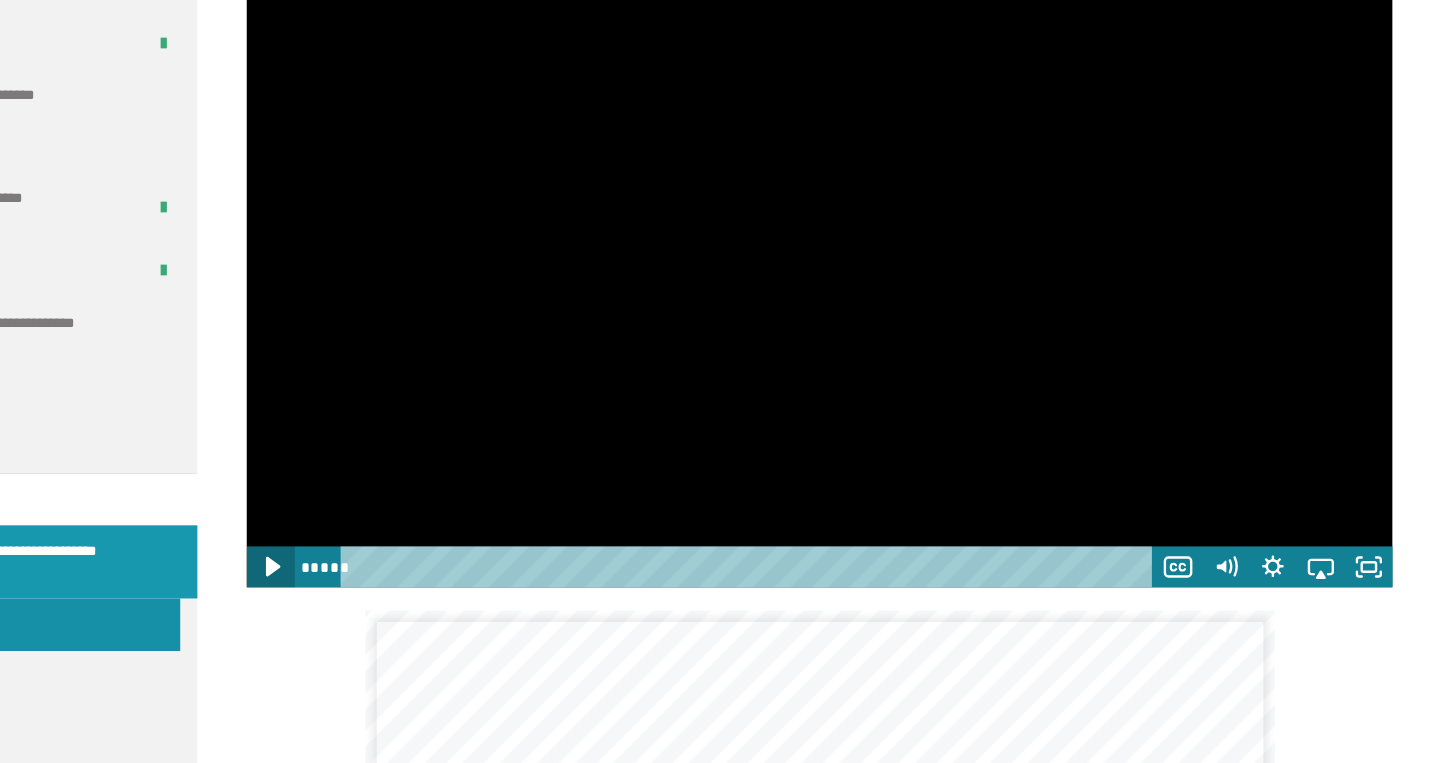 click 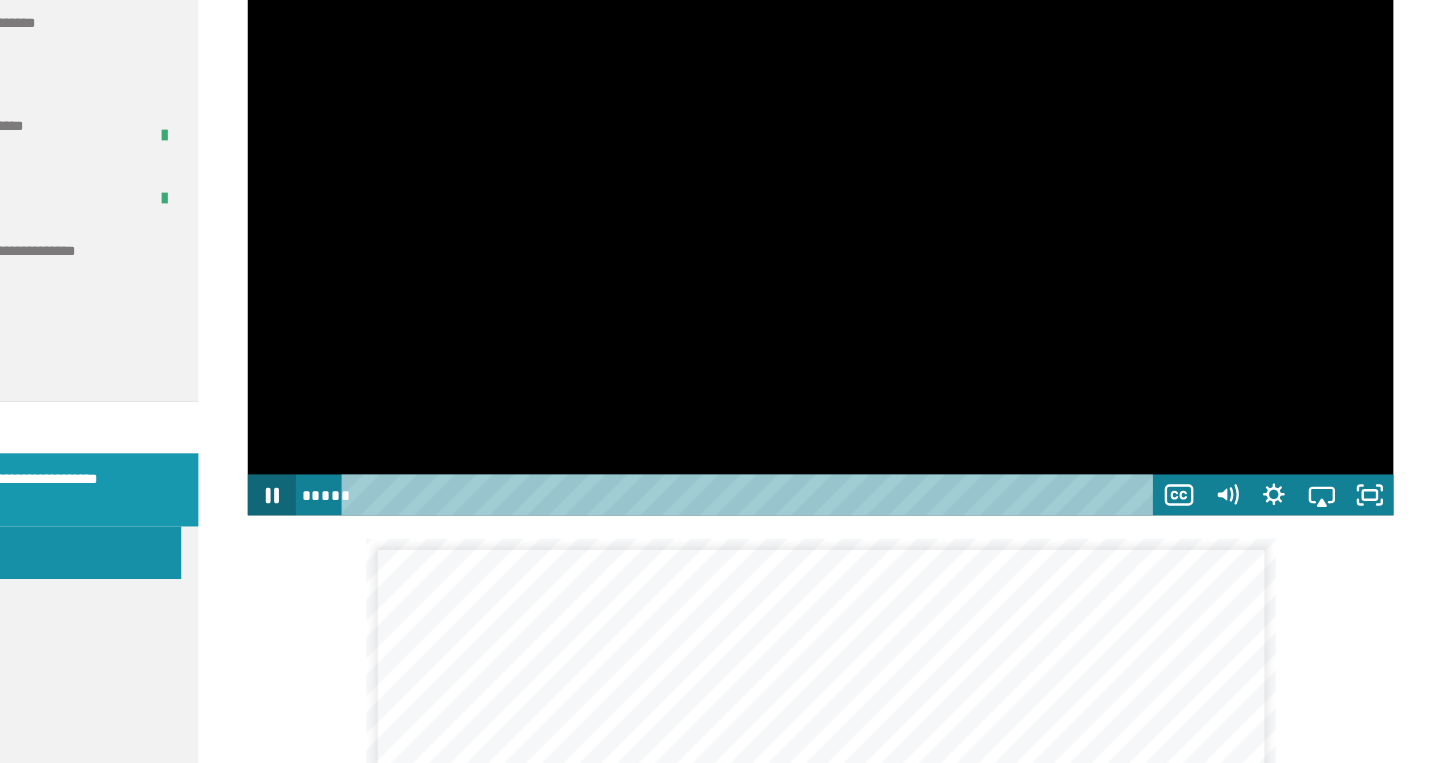 click 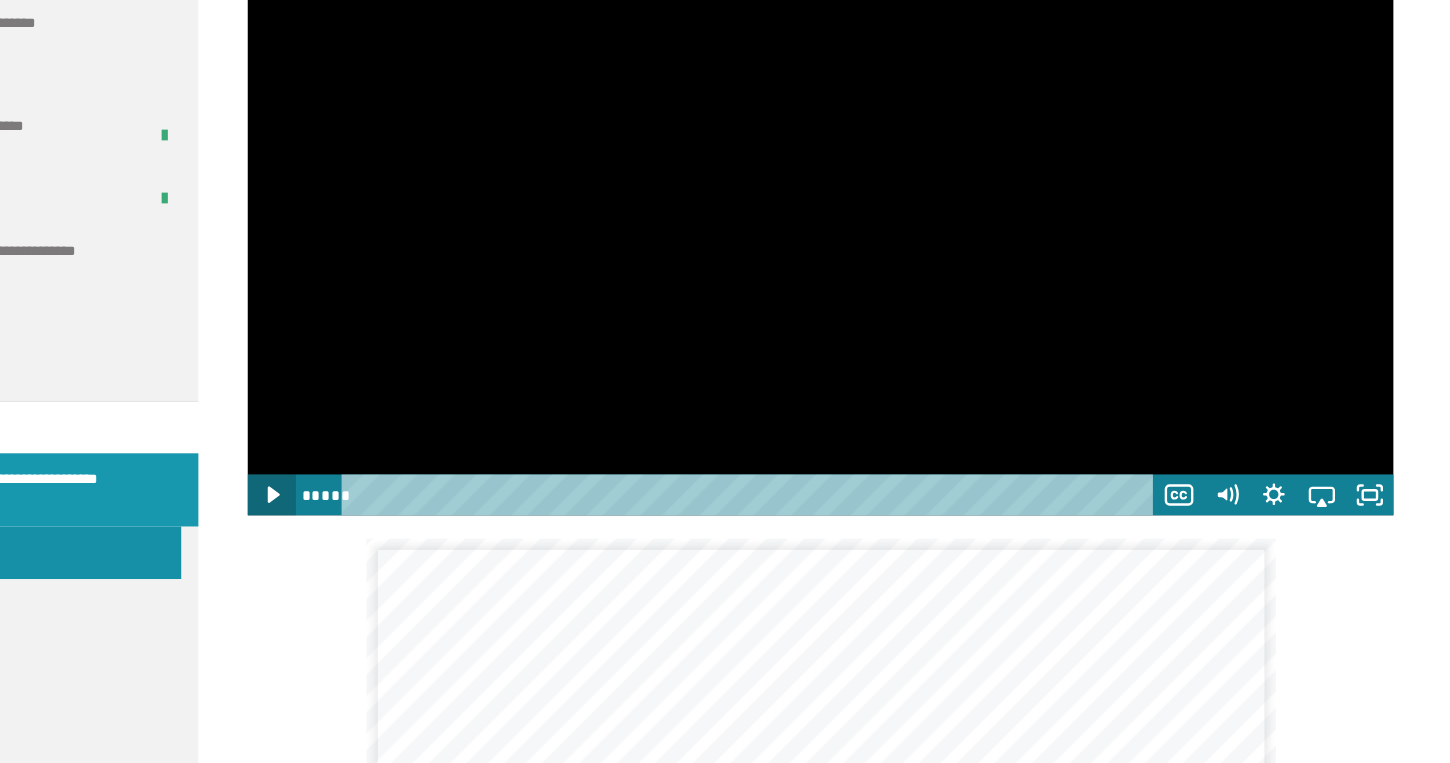 click 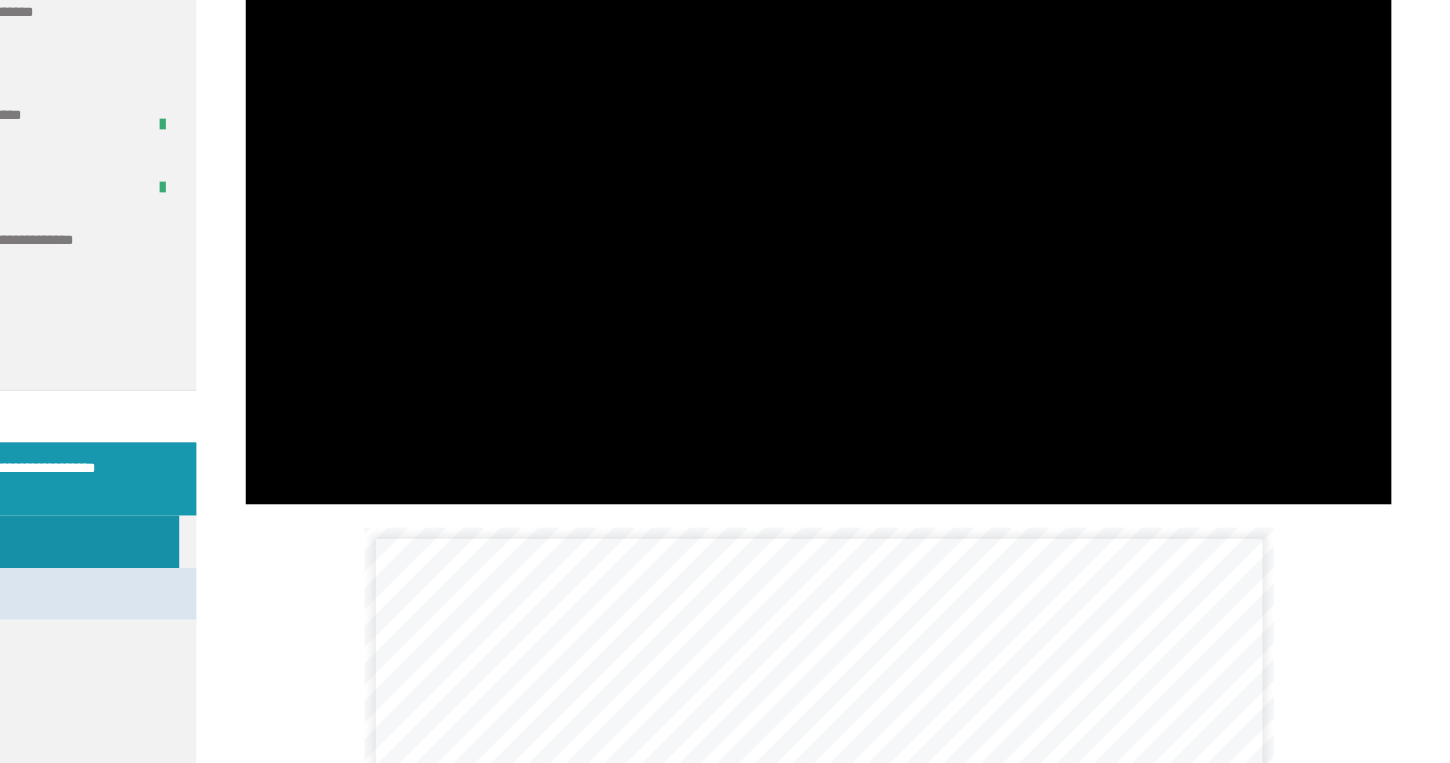 scroll, scrollTop: 4130, scrollLeft: 0, axis: vertical 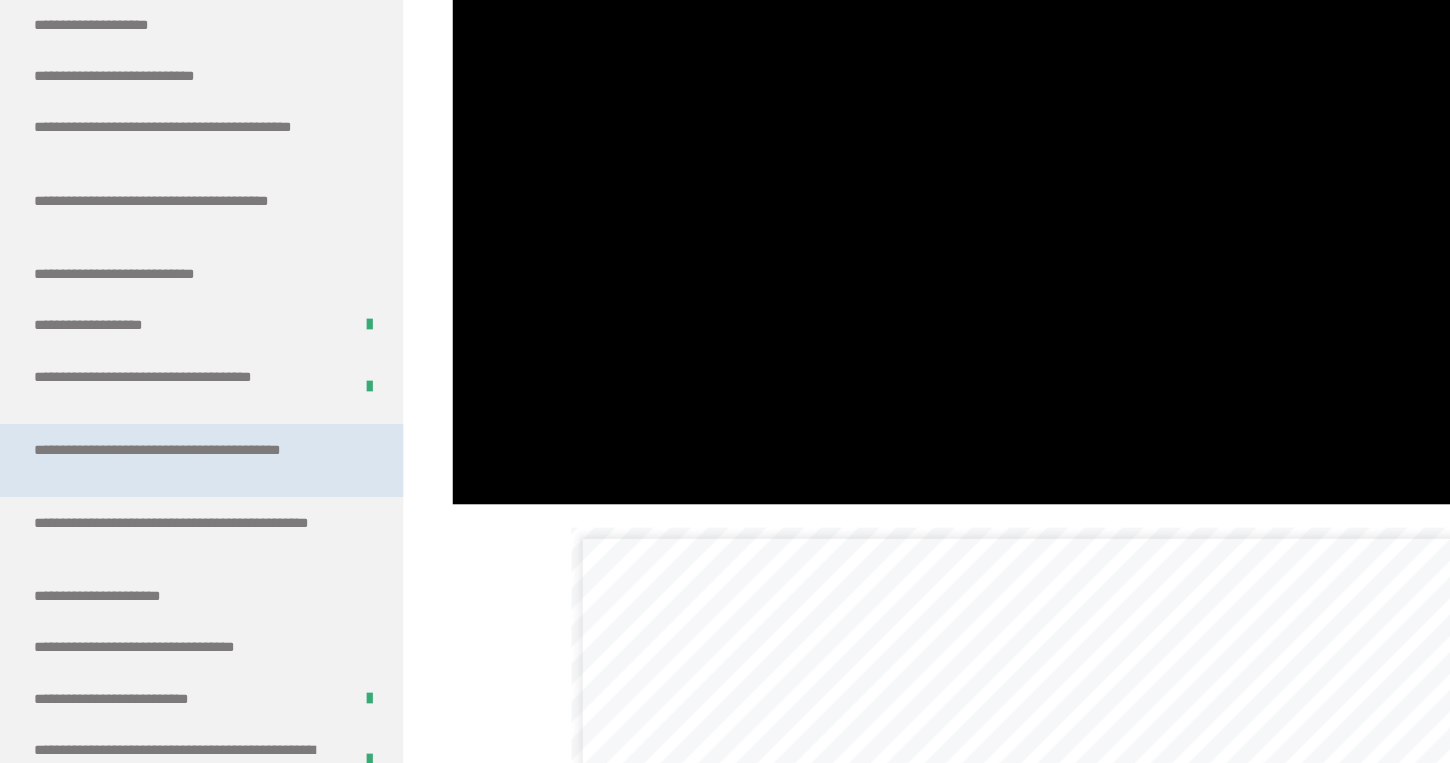 click on "**********" at bounding box center [161, 476] 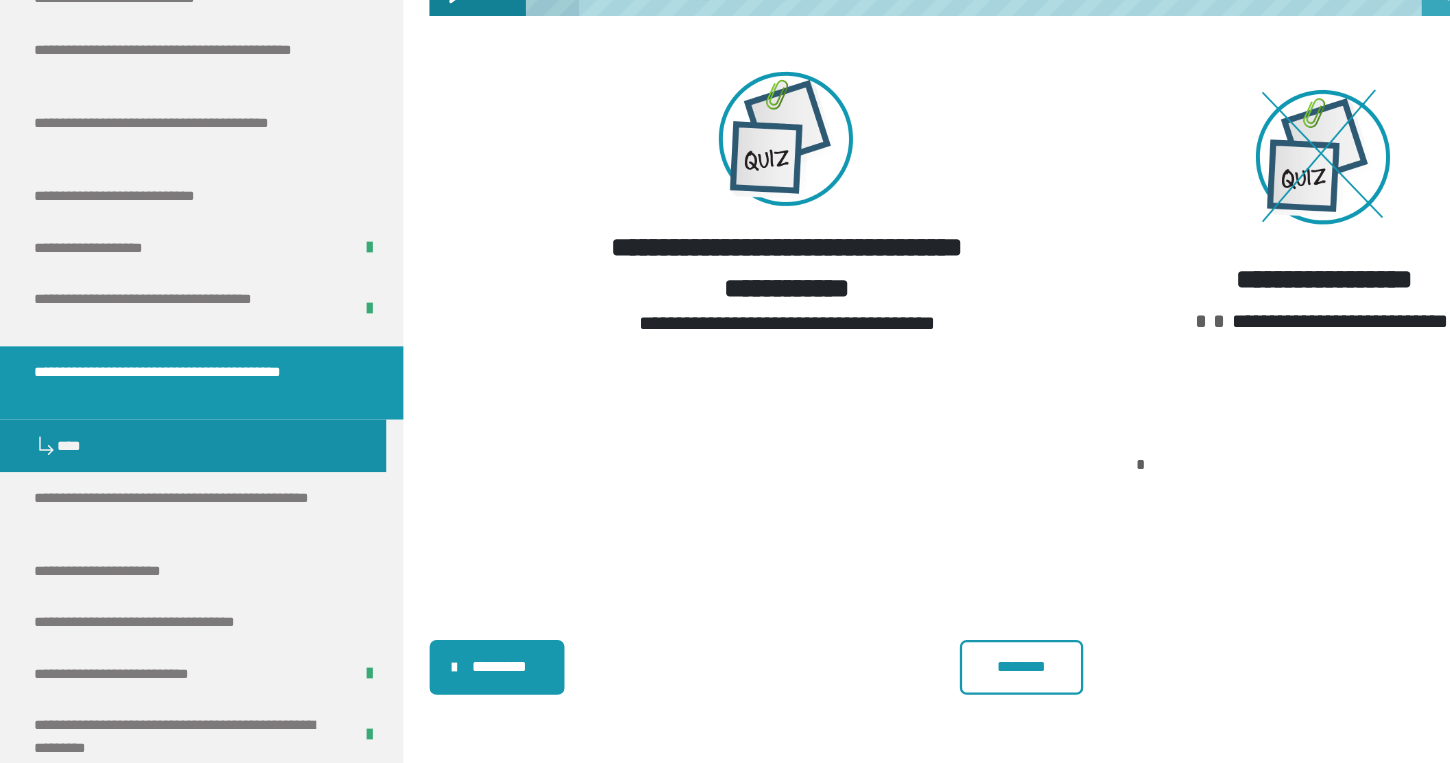 scroll, scrollTop: 5882, scrollLeft: 0, axis: vertical 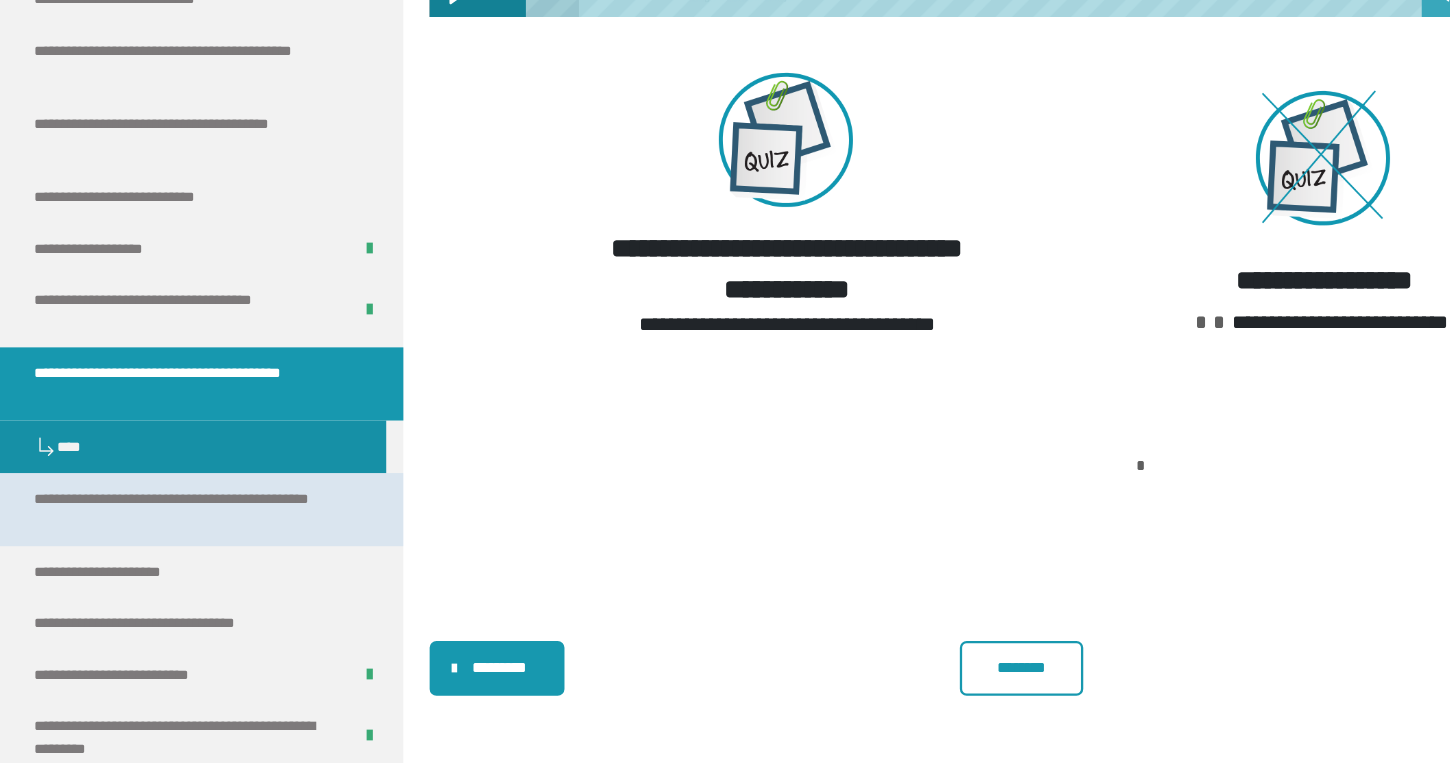 click on "**********" at bounding box center [161, 540] 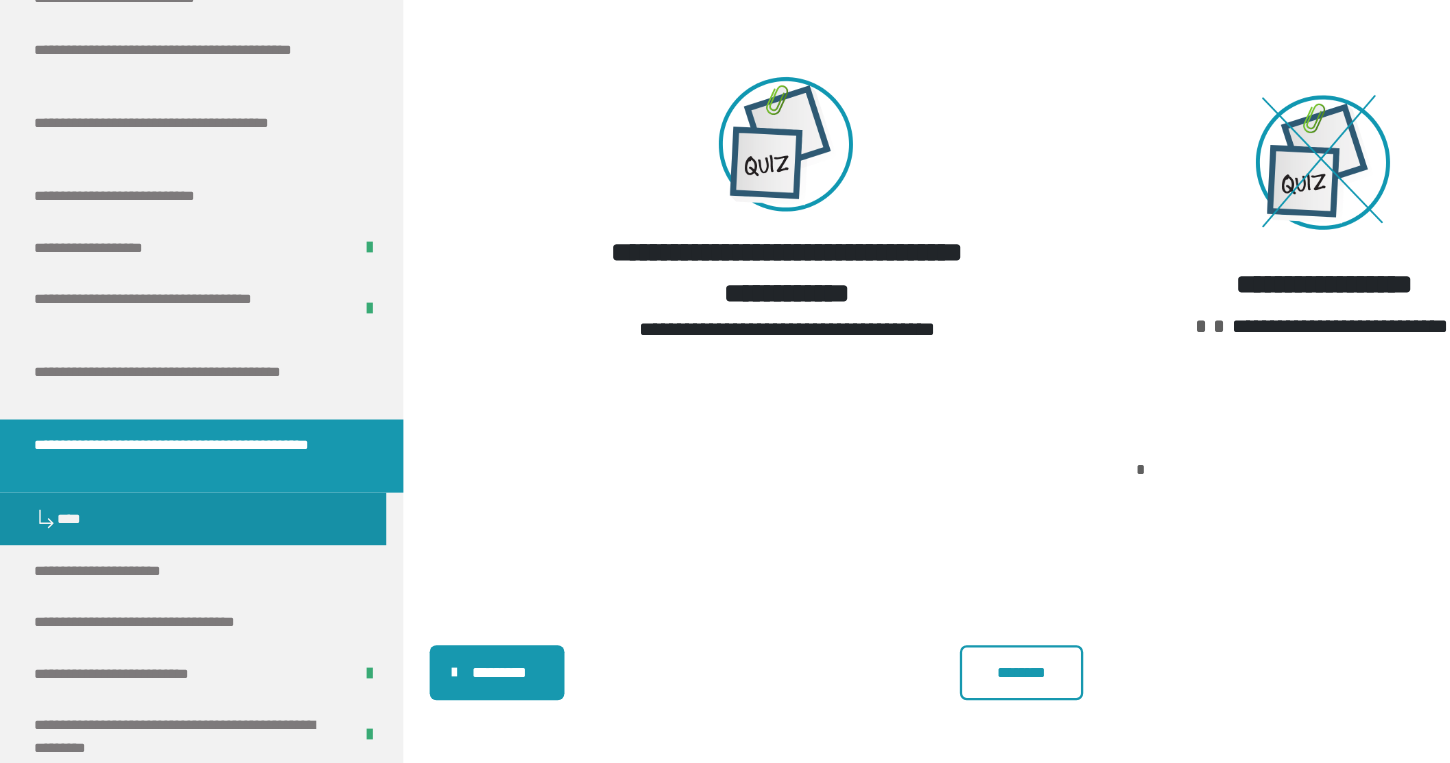 scroll, scrollTop: 3786, scrollLeft: 0, axis: vertical 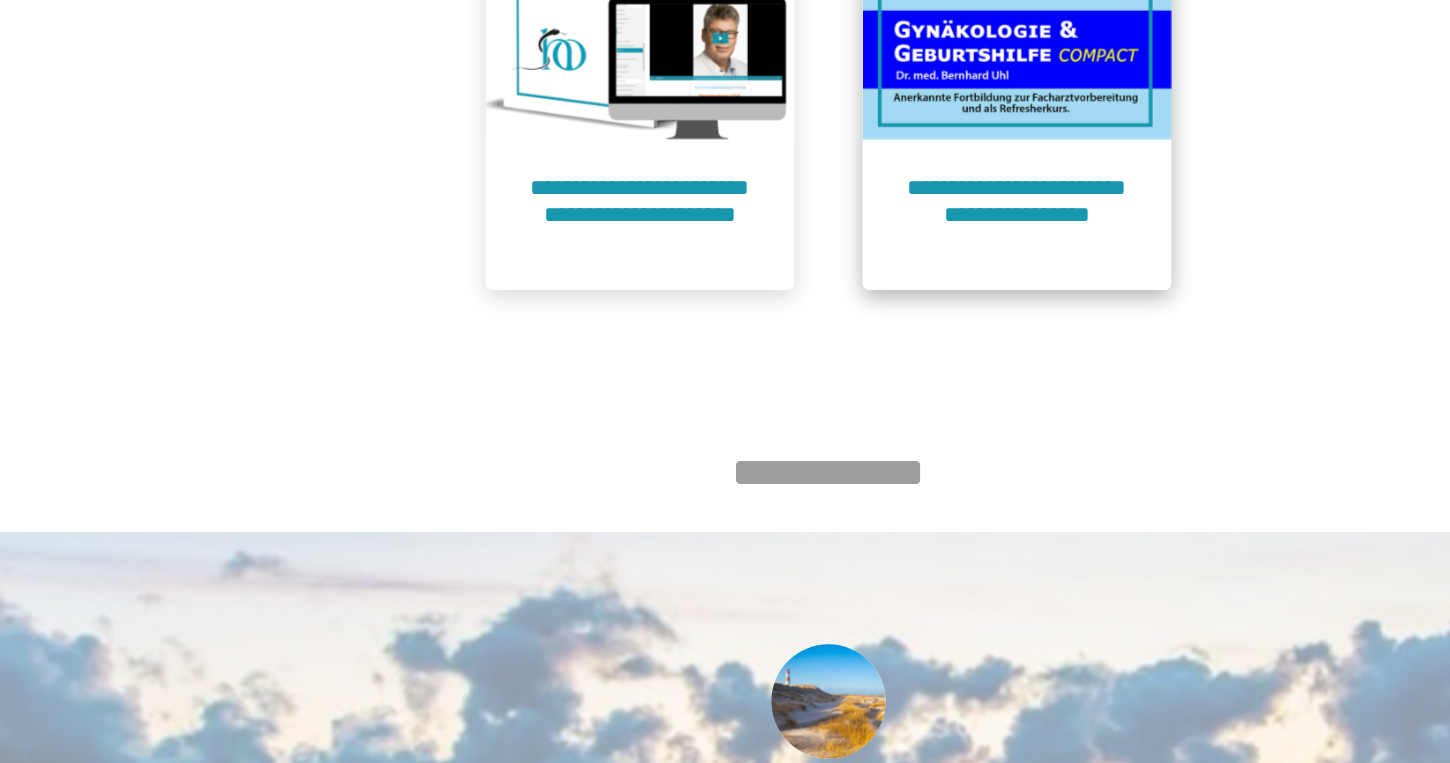 click on "**********" at bounding box center (890, 283) 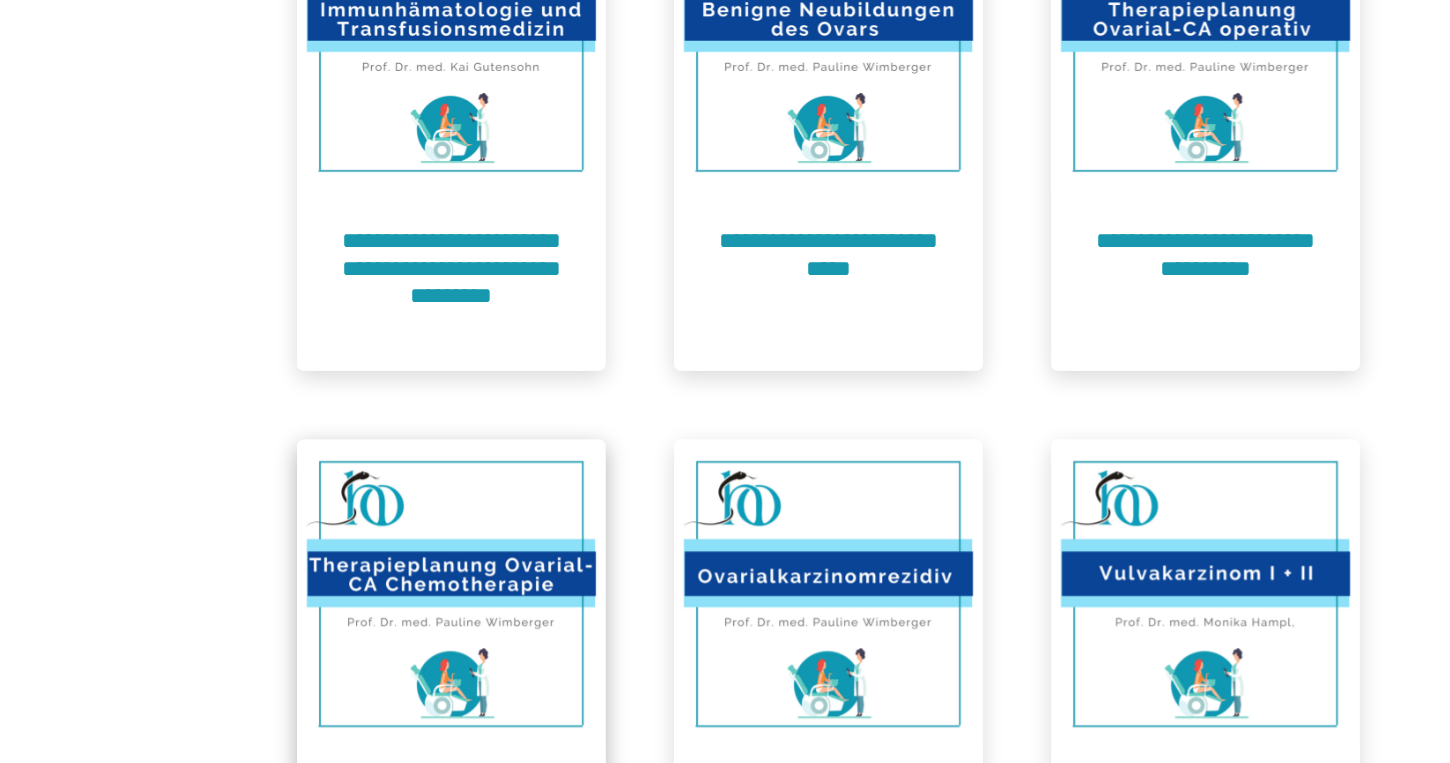 scroll, scrollTop: 6435, scrollLeft: 0, axis: vertical 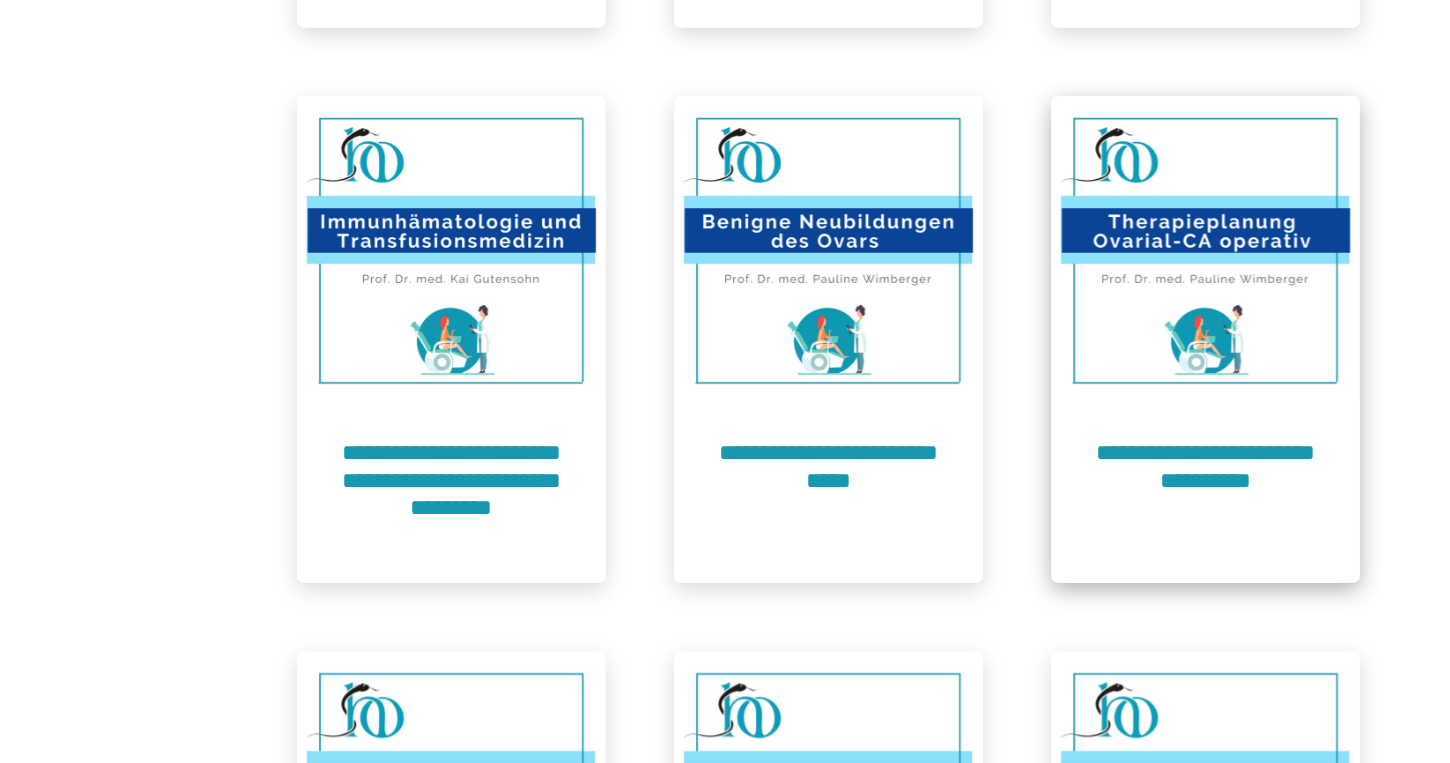click on "**********" at bounding box center [1055, 432] 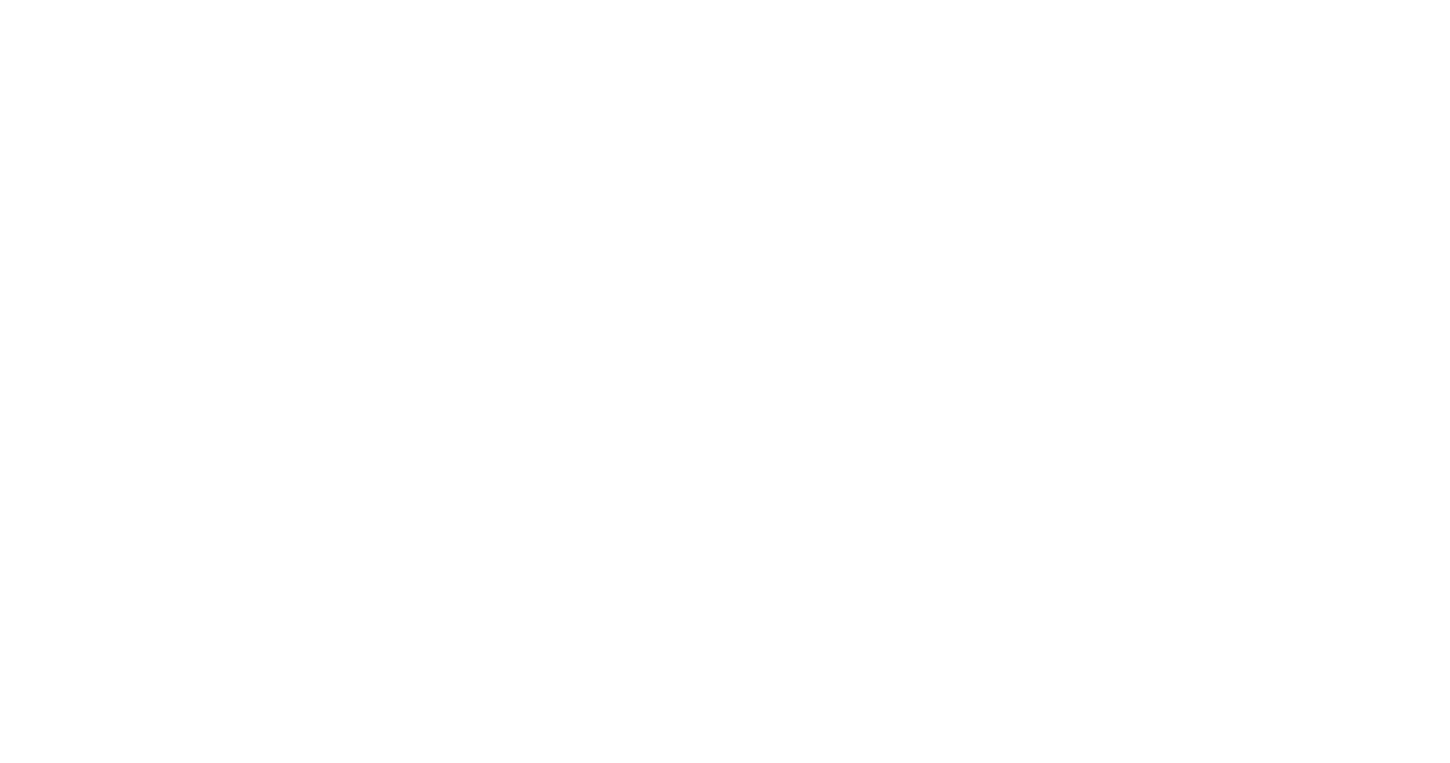 scroll, scrollTop: 71, scrollLeft: 0, axis: vertical 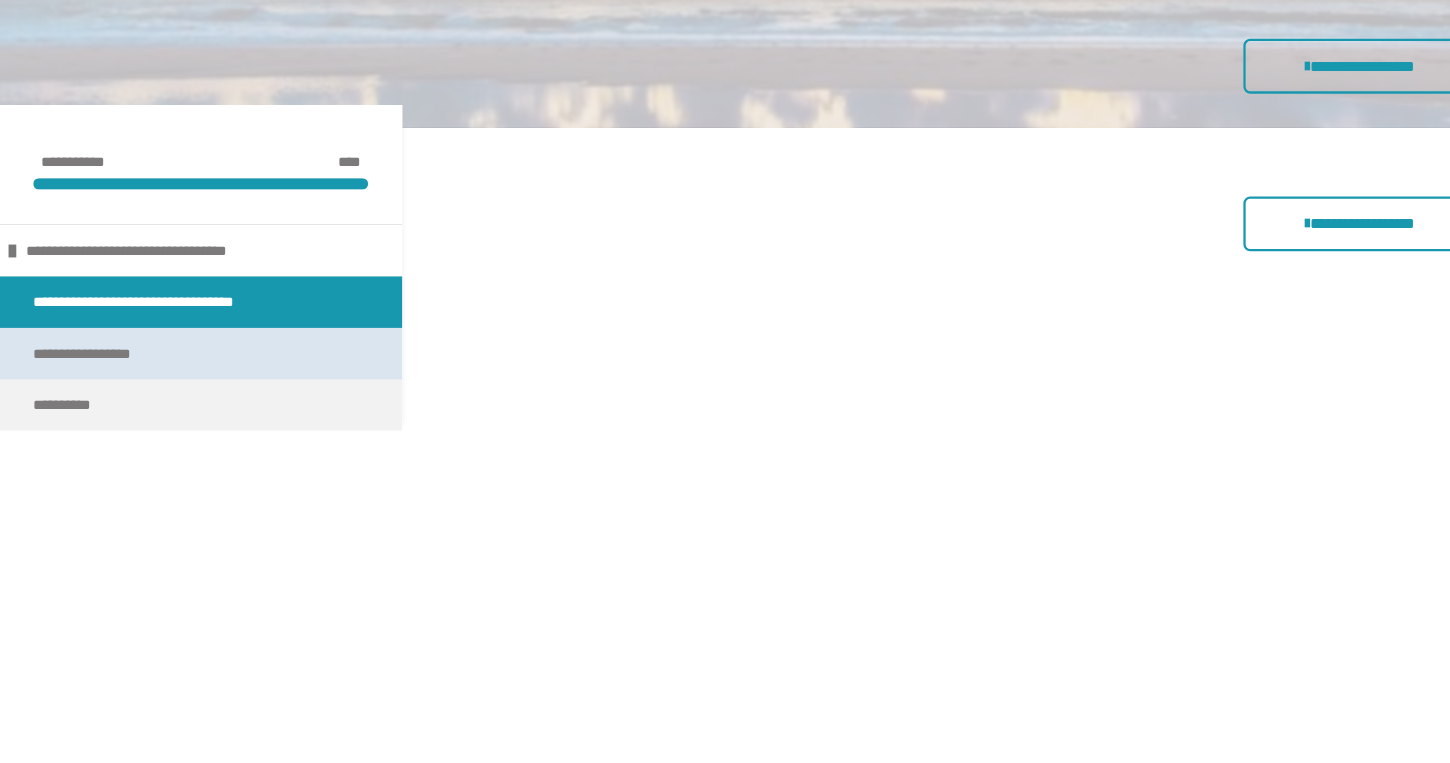 click on "**********" at bounding box center (176, 404) 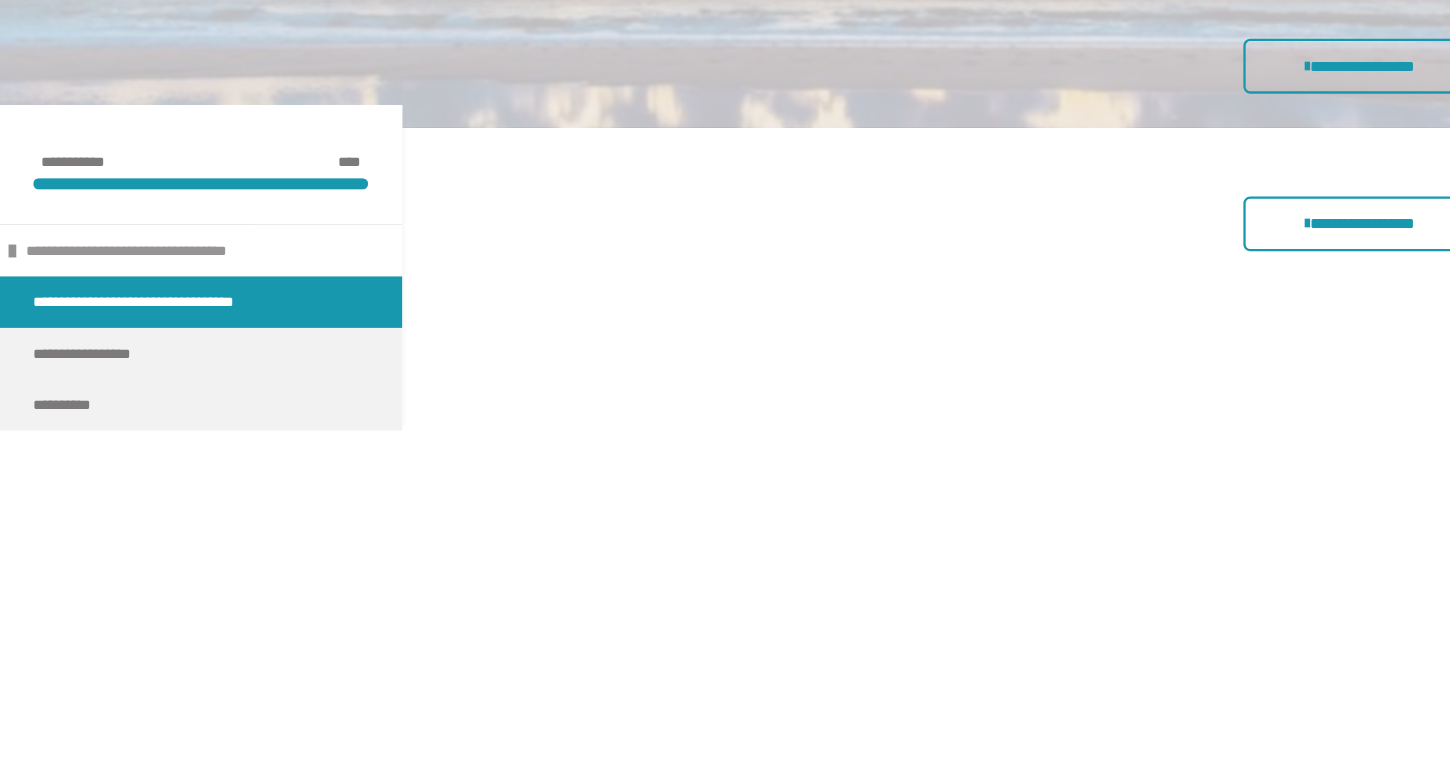 click on "**********" at bounding box center [176, 314] 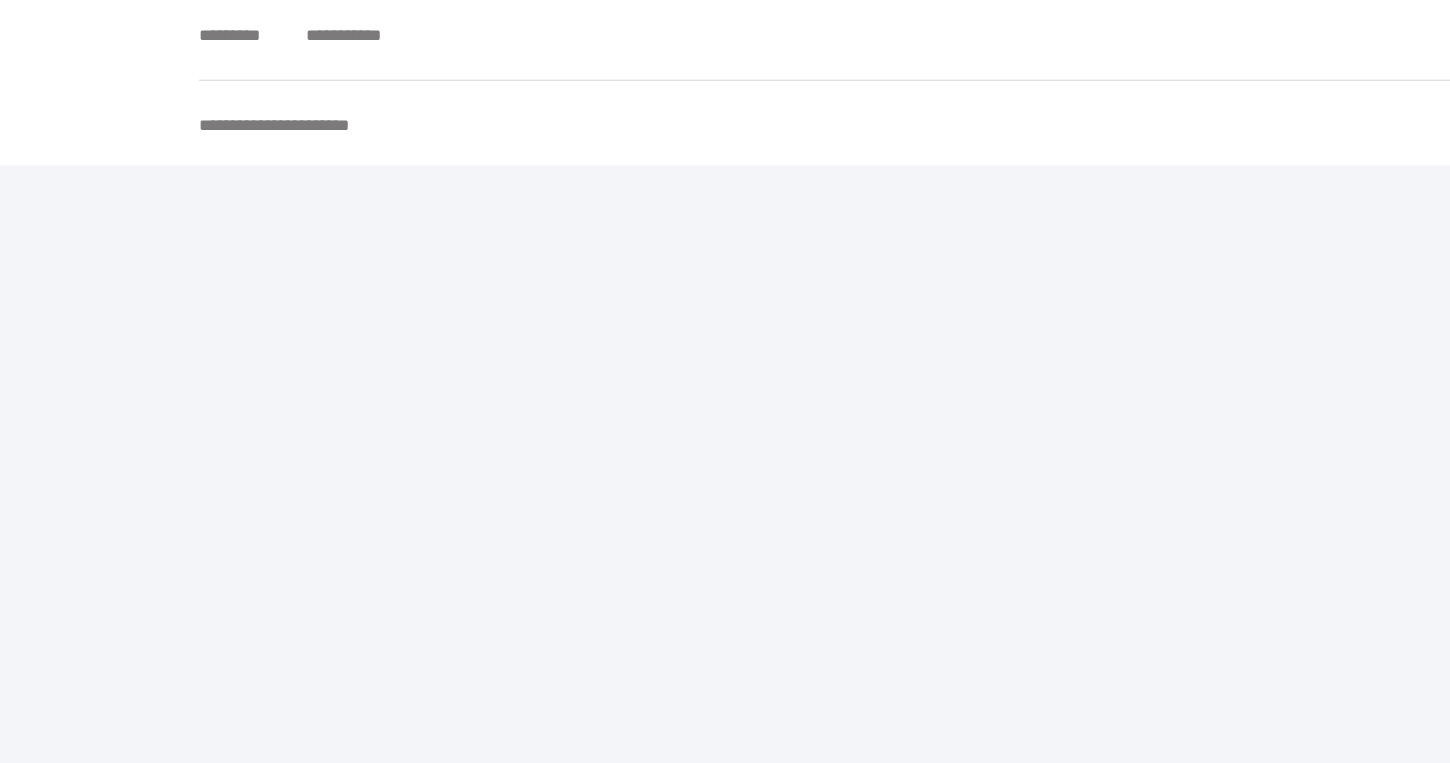 scroll, scrollTop: 0, scrollLeft: 0, axis: both 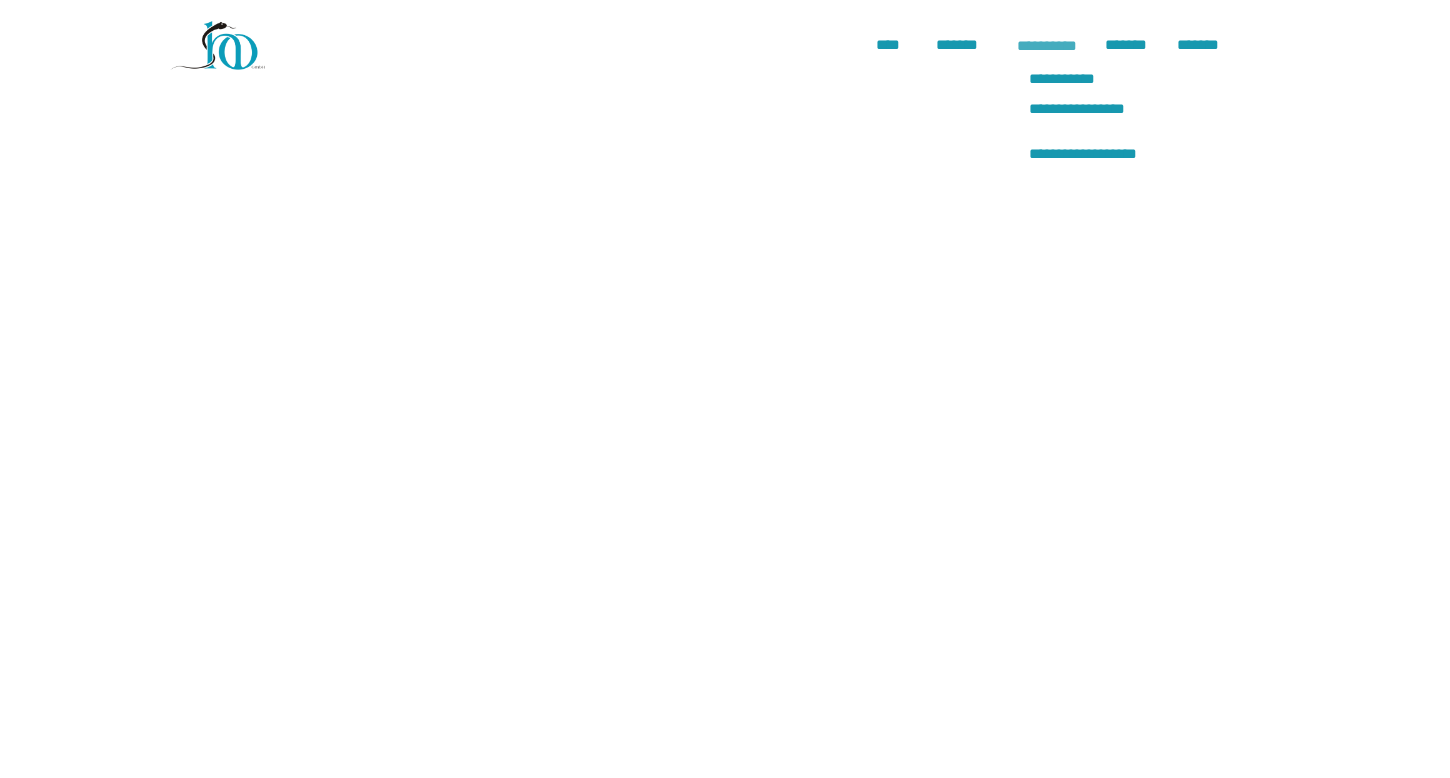 click on "**********" at bounding box center (1047, 46) 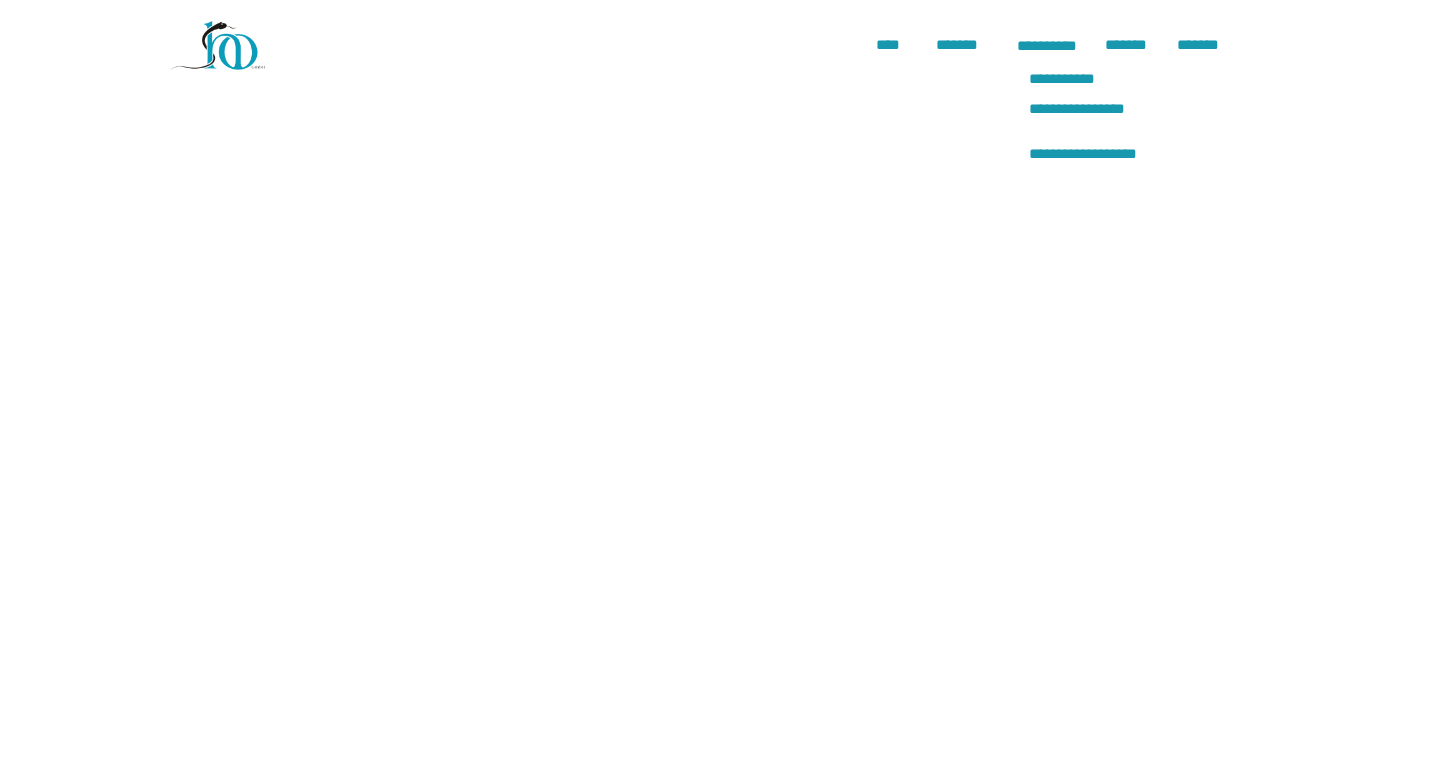 click on "**********" at bounding box center (1084, 123) 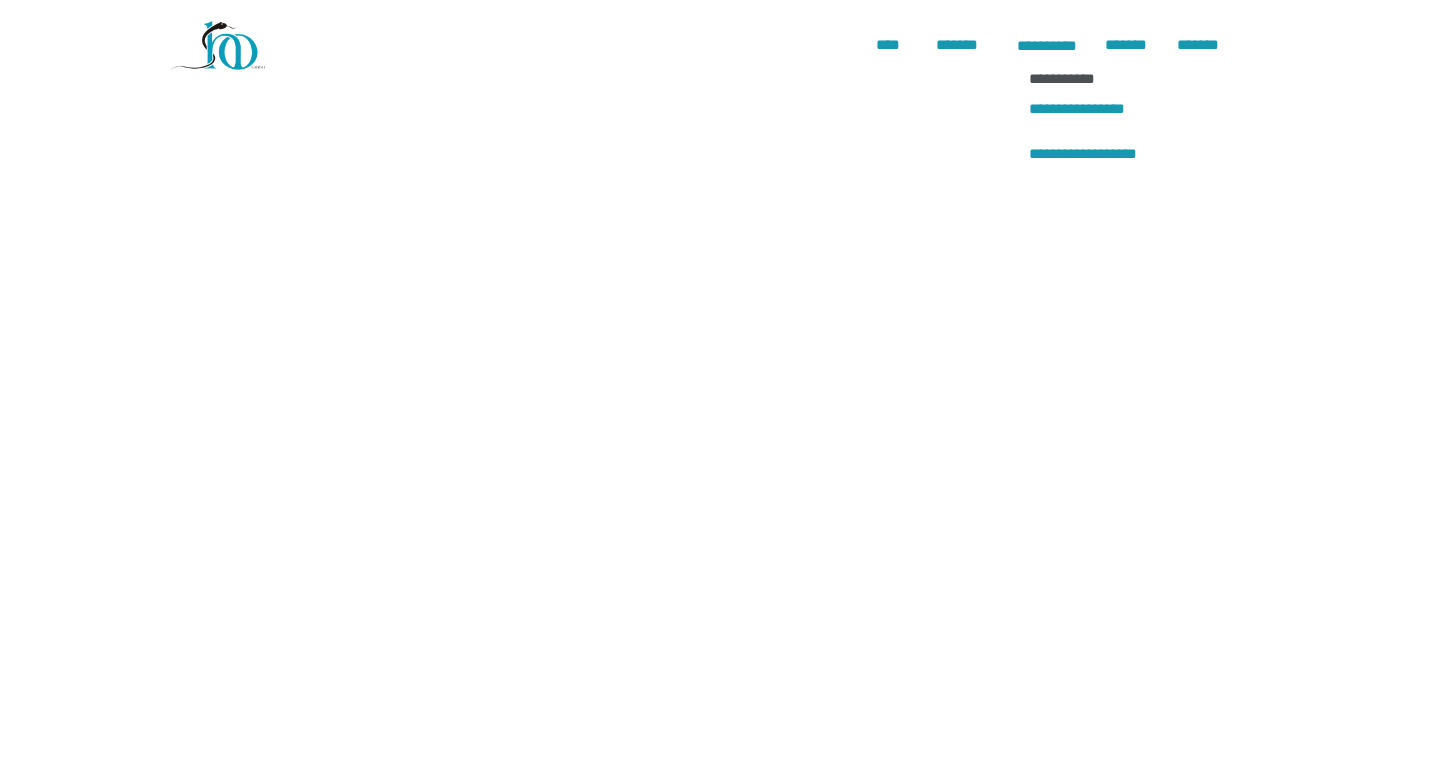 click on "**********" at bounding box center [1084, 78] 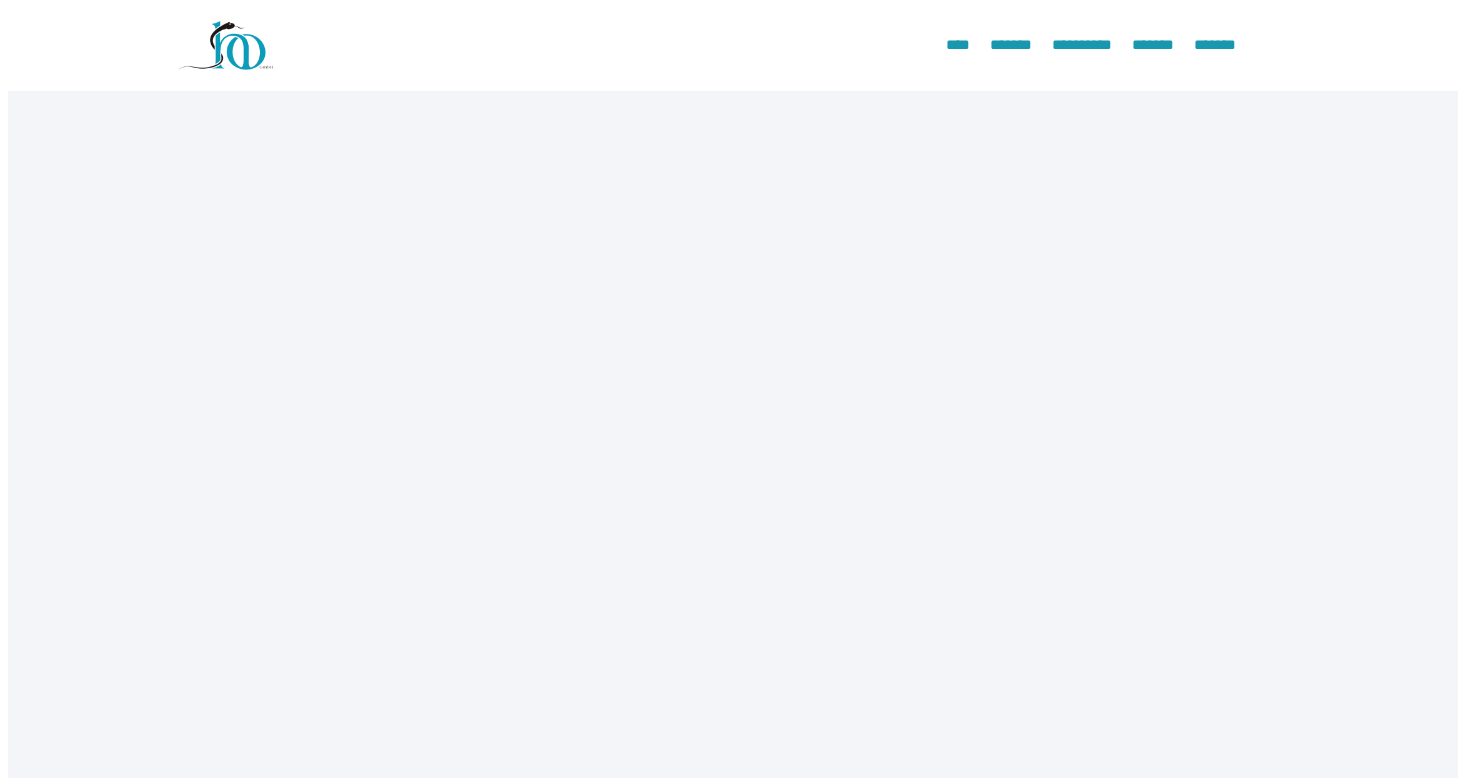 scroll, scrollTop: 0, scrollLeft: 0, axis: both 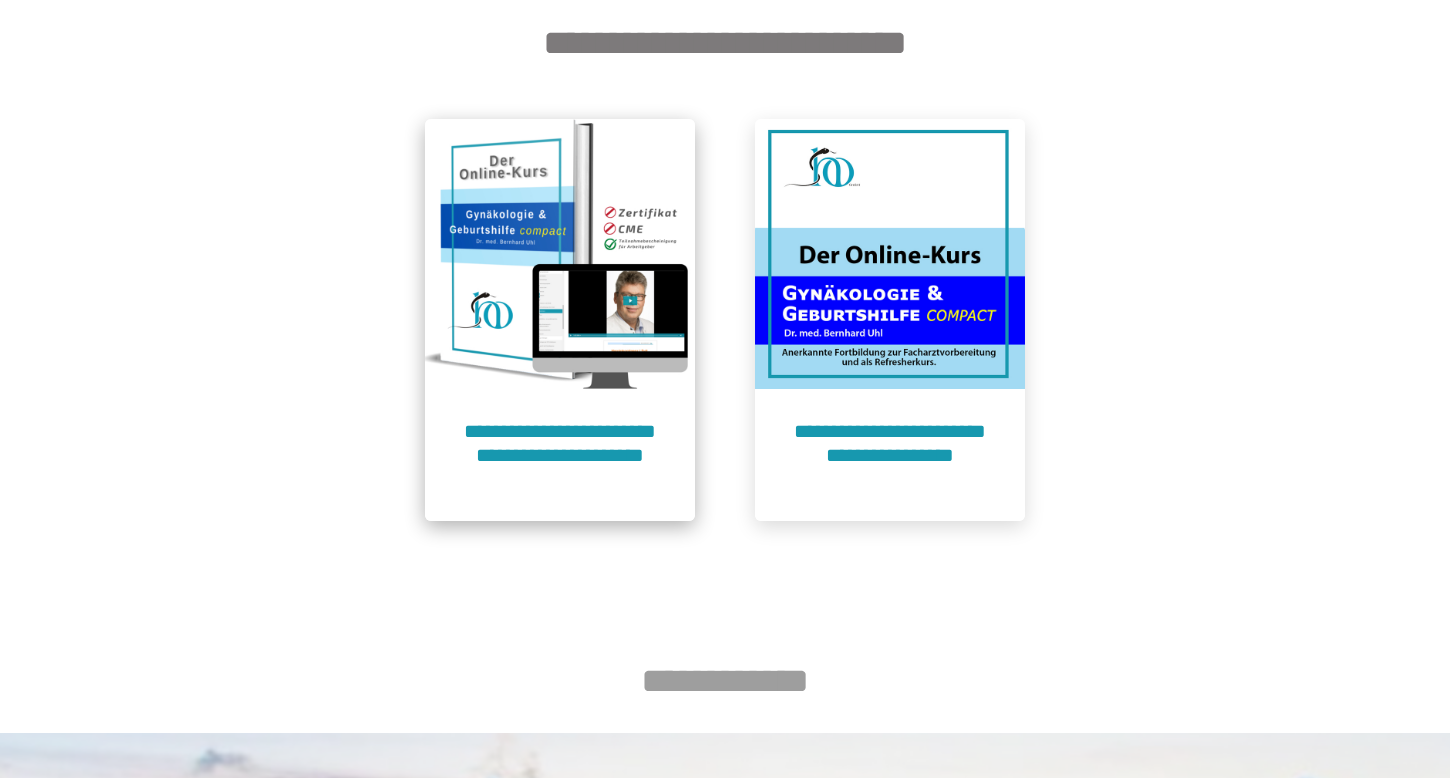 click on "**********" at bounding box center [560, 455] 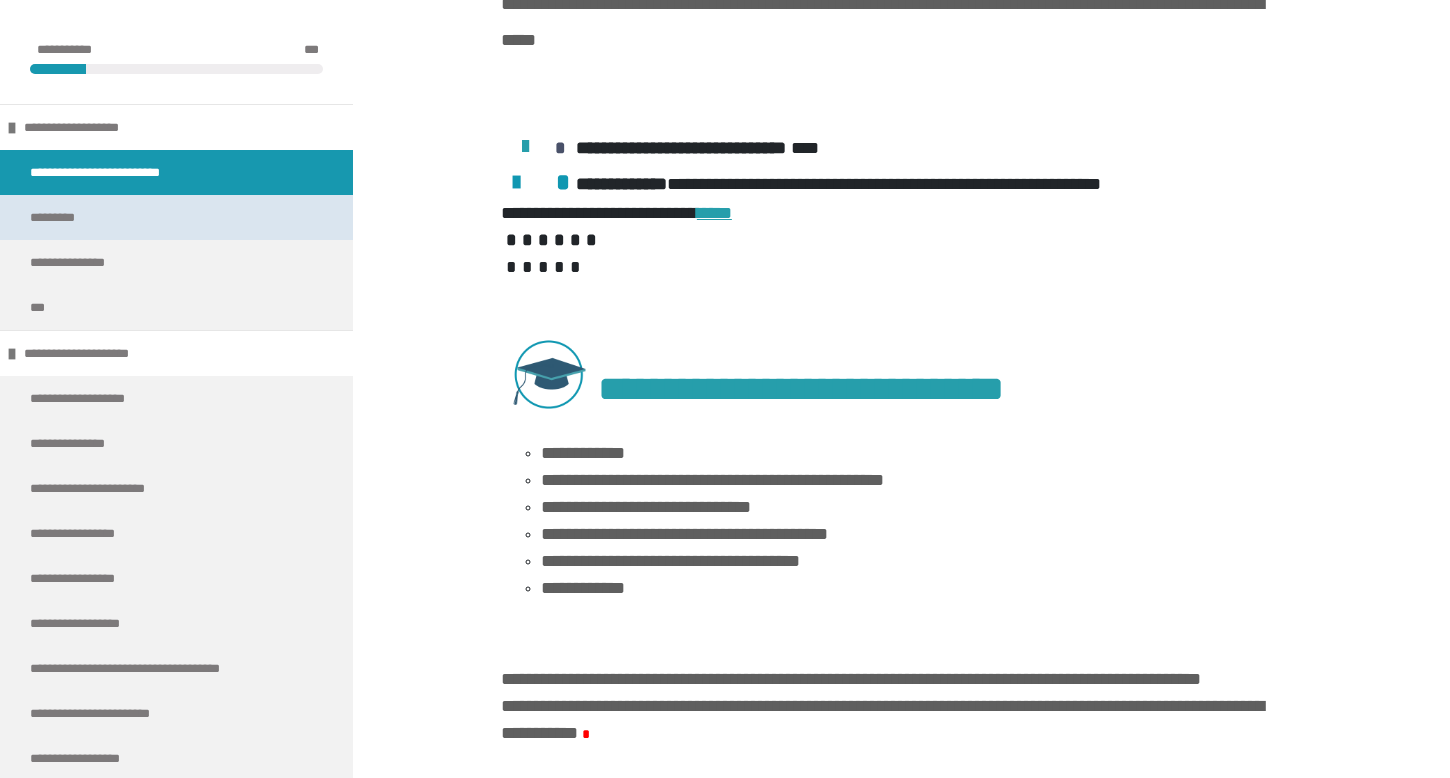 scroll, scrollTop: 984, scrollLeft: 0, axis: vertical 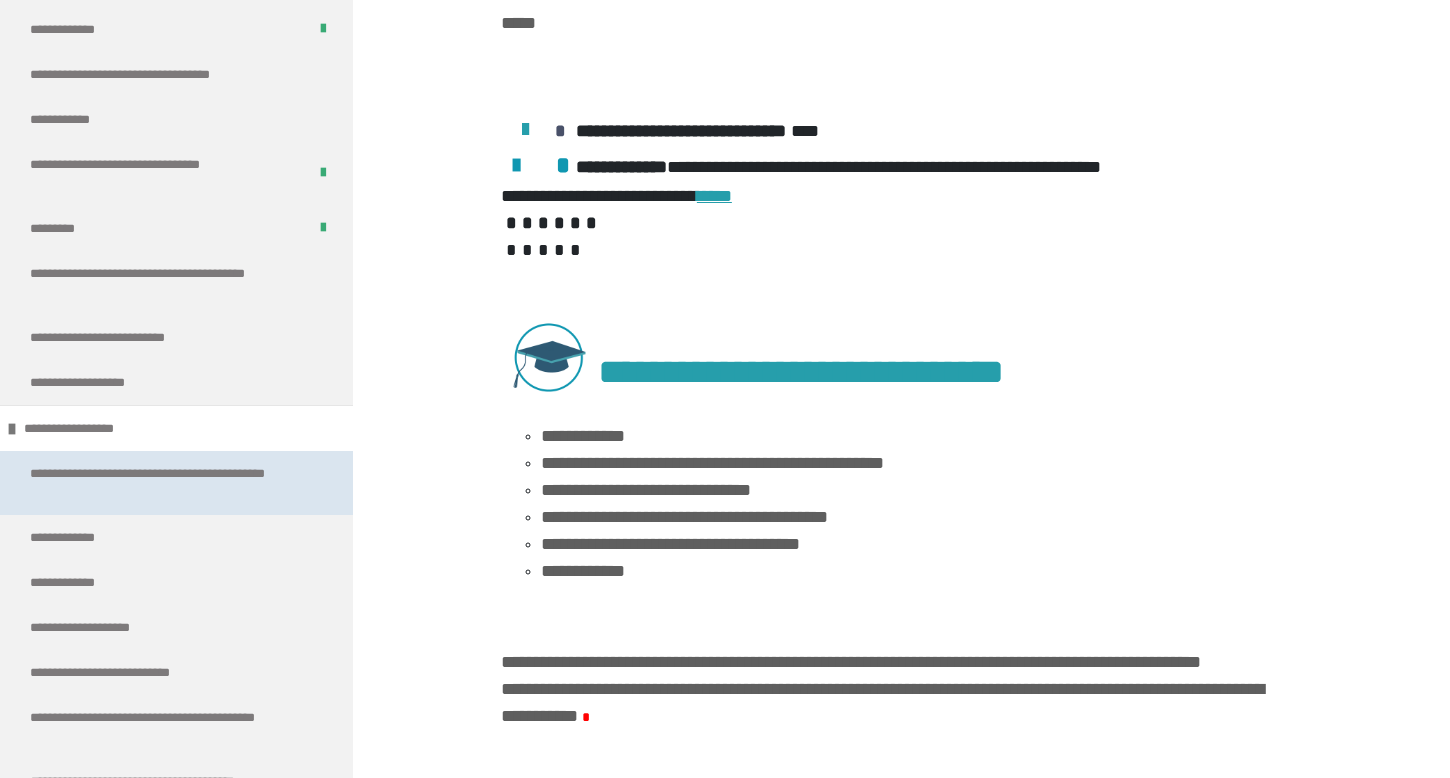 click on "**********" at bounding box center [161, 483] 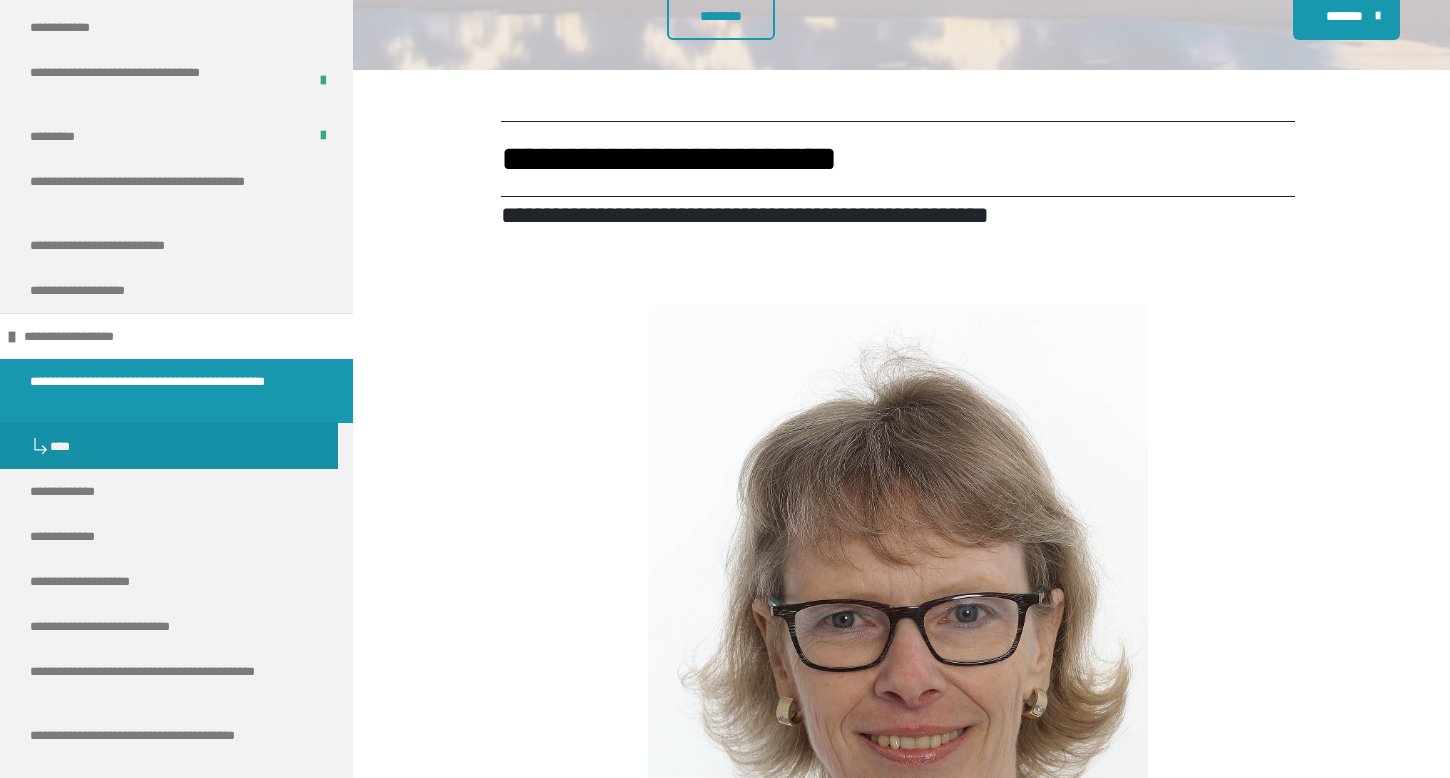 scroll, scrollTop: 1761, scrollLeft: 0, axis: vertical 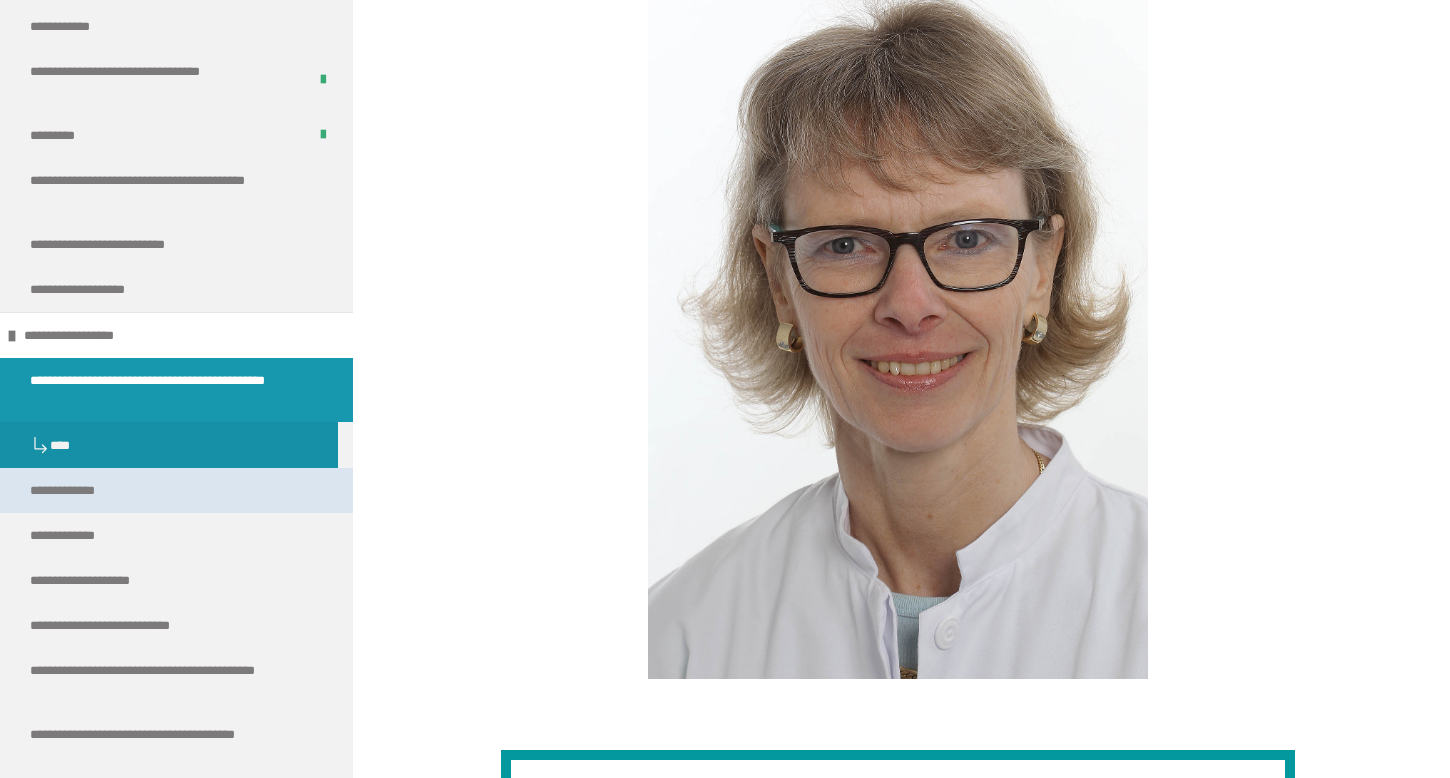 click on "**********" at bounding box center [176, 490] 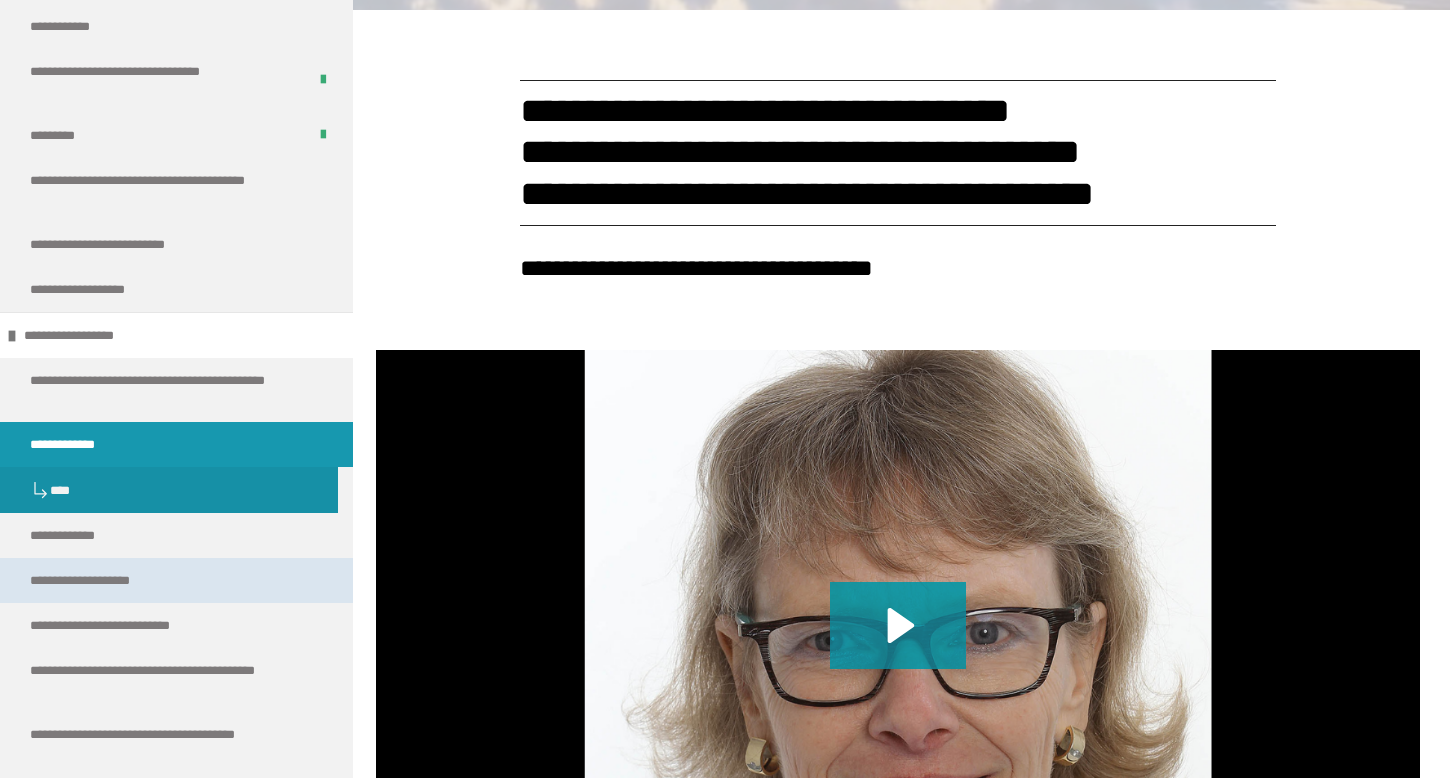 click on "**********" at bounding box center (176, 580) 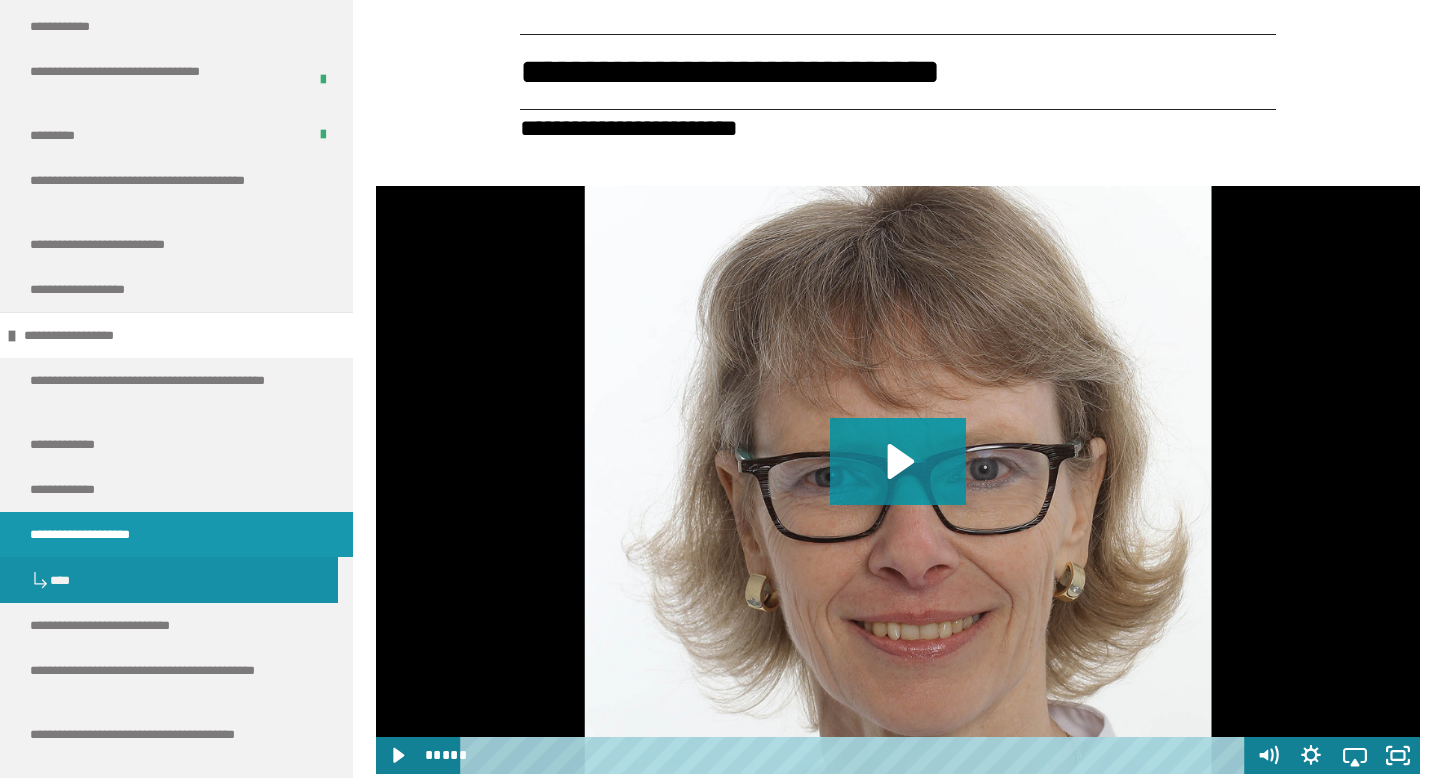 scroll, scrollTop: 486, scrollLeft: 0, axis: vertical 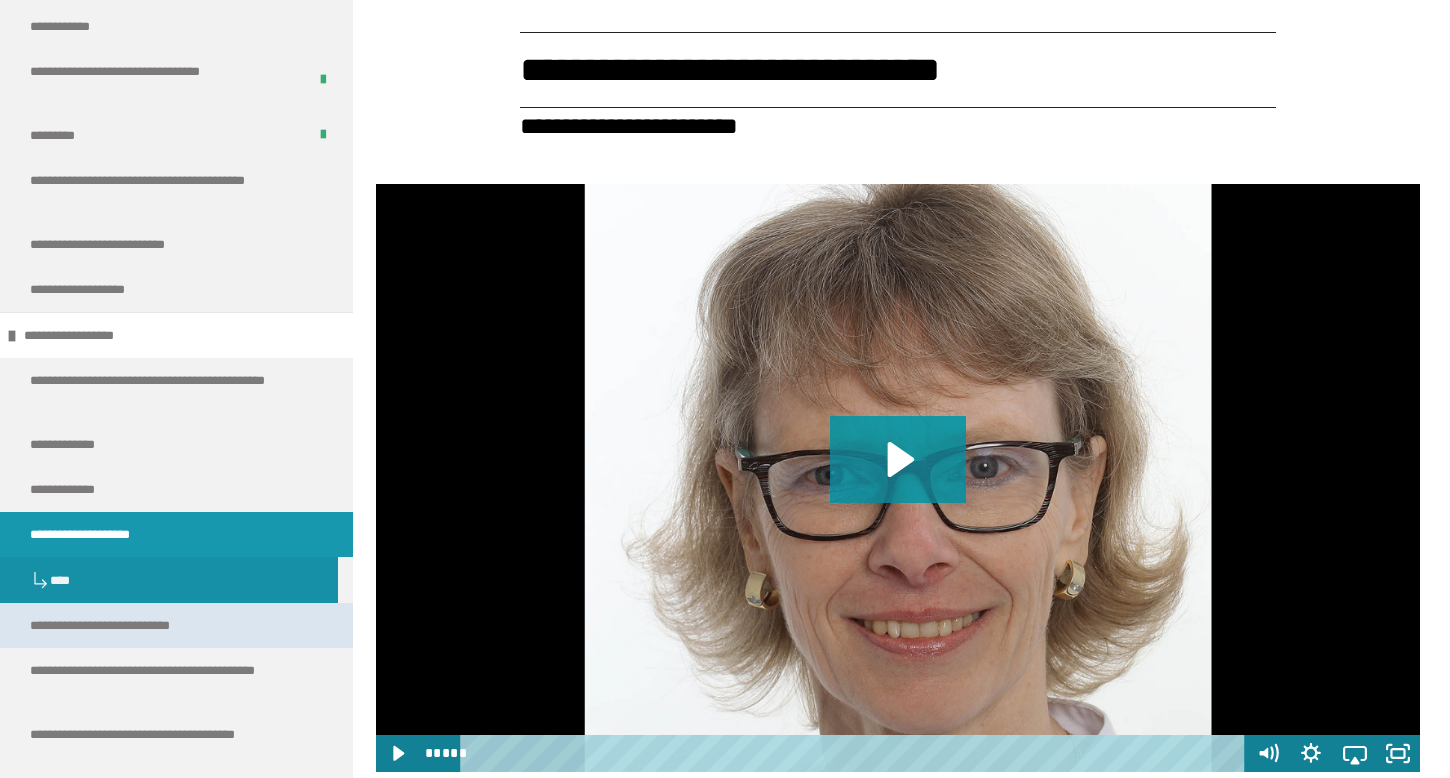 click on "**********" at bounding box center [126, 625] 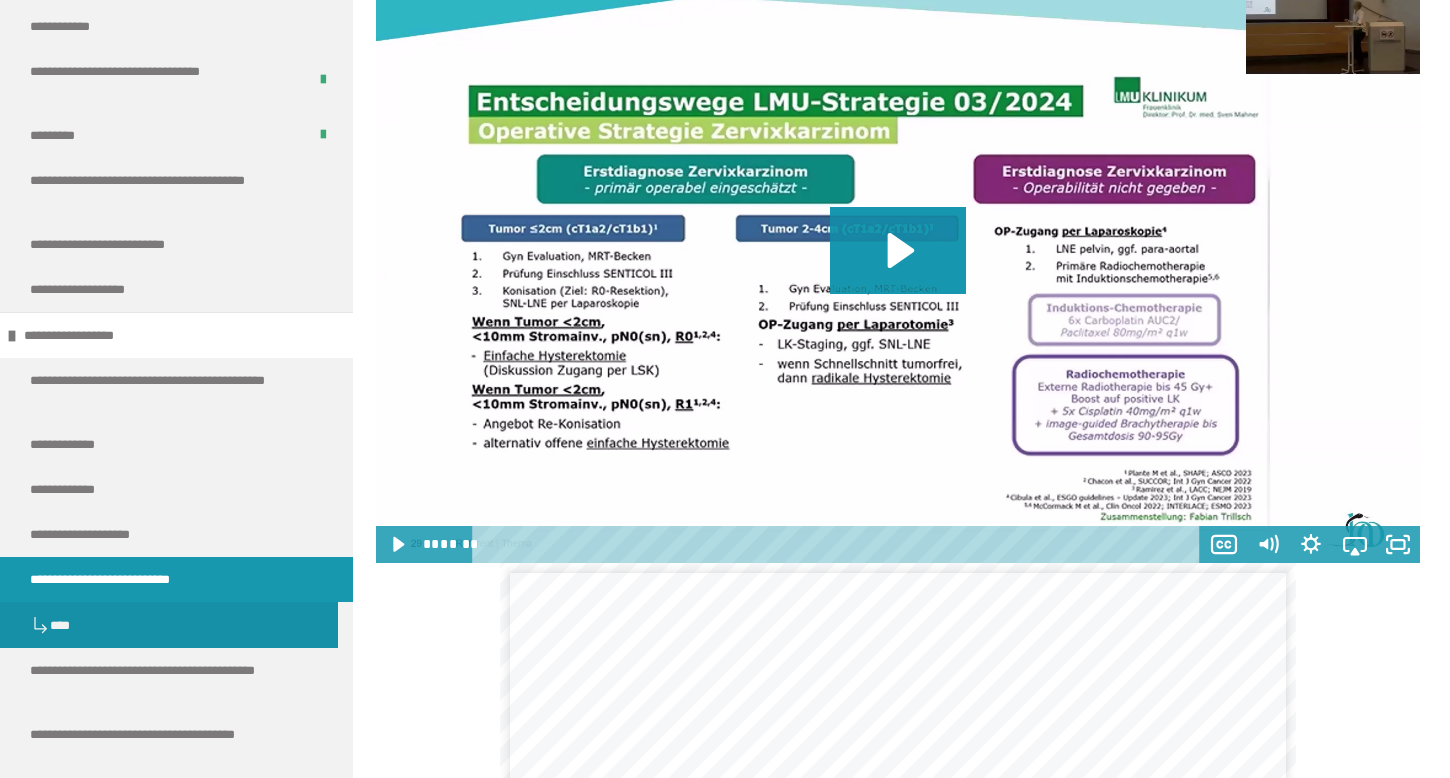 scroll, scrollTop: 3915, scrollLeft: 0, axis: vertical 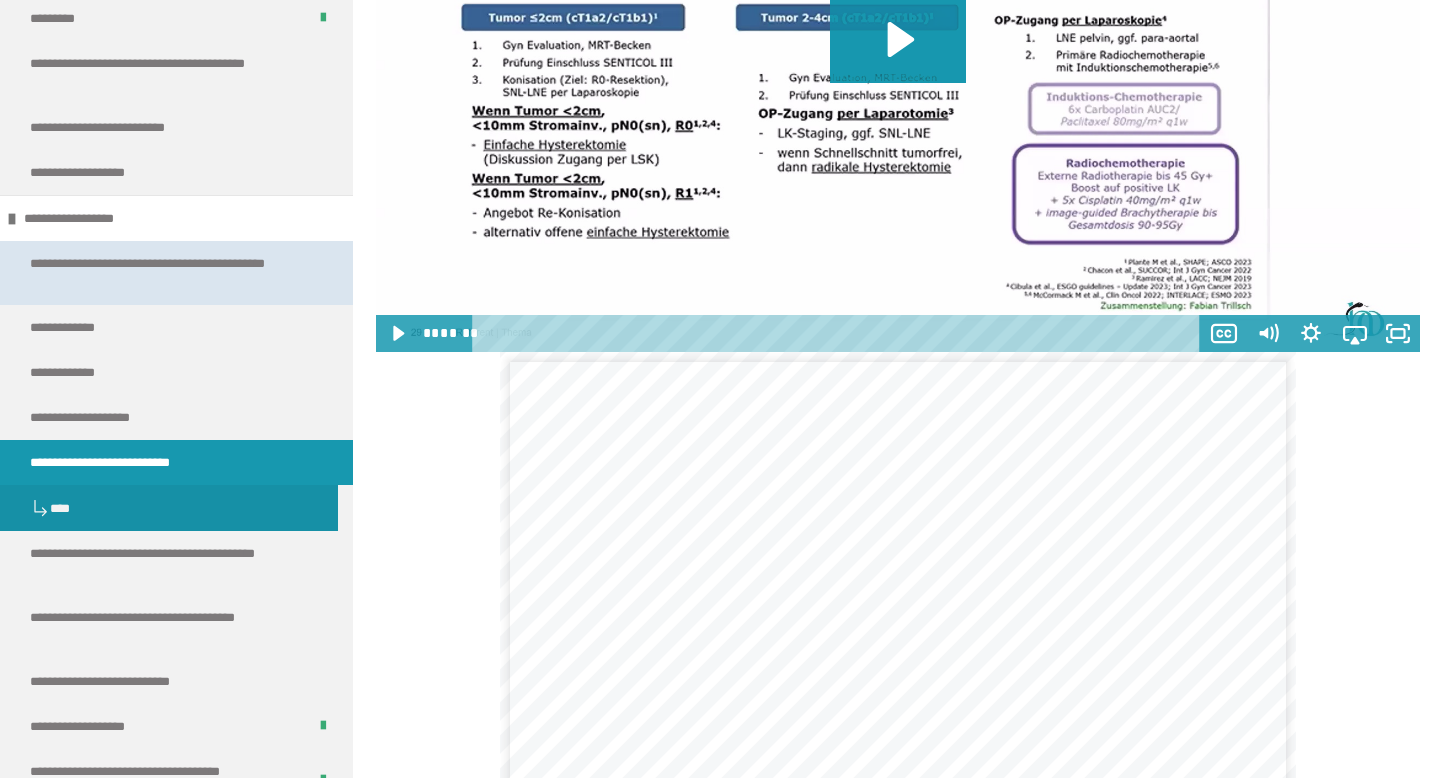 click on "**********" at bounding box center (161, 273) 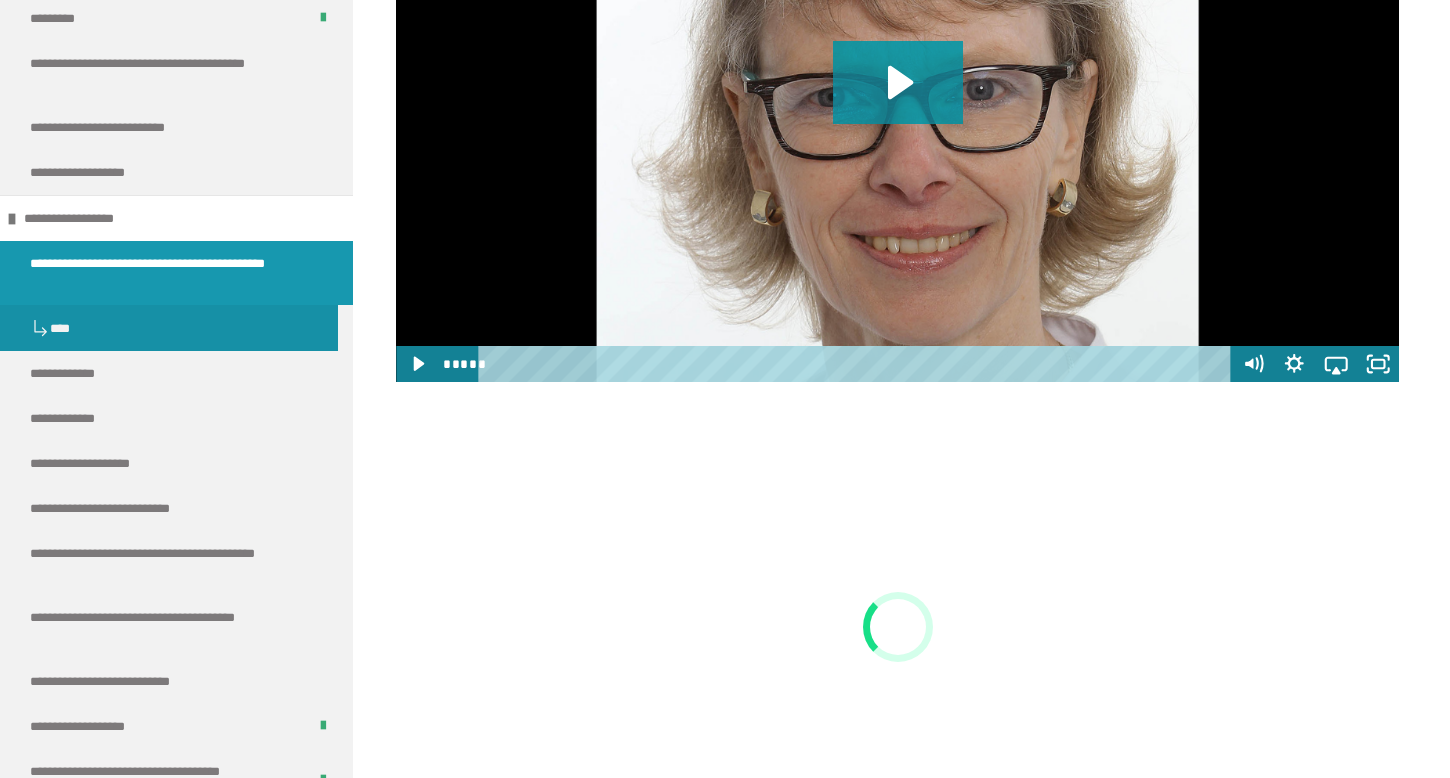 scroll, scrollTop: 2574, scrollLeft: 0, axis: vertical 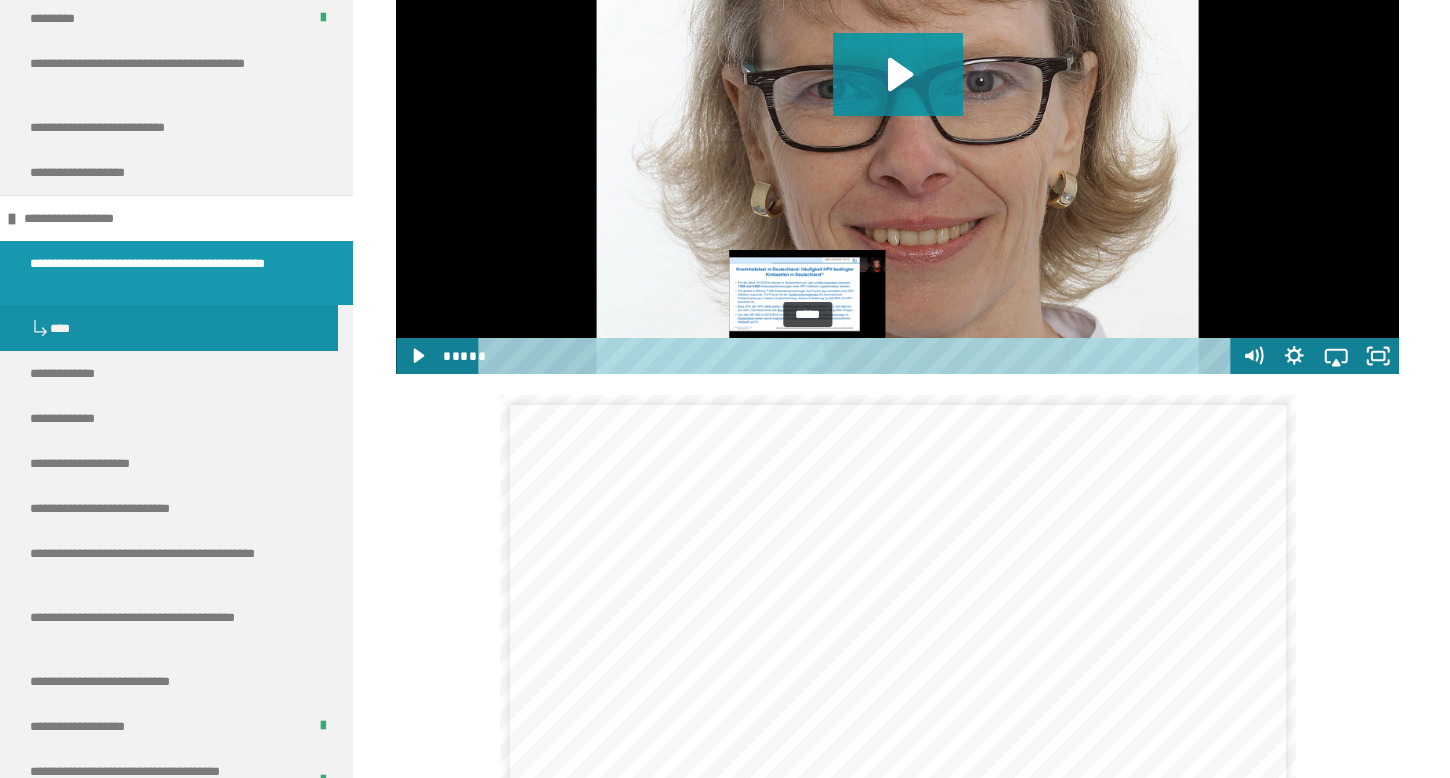 click on "*****" at bounding box center (858, 356) 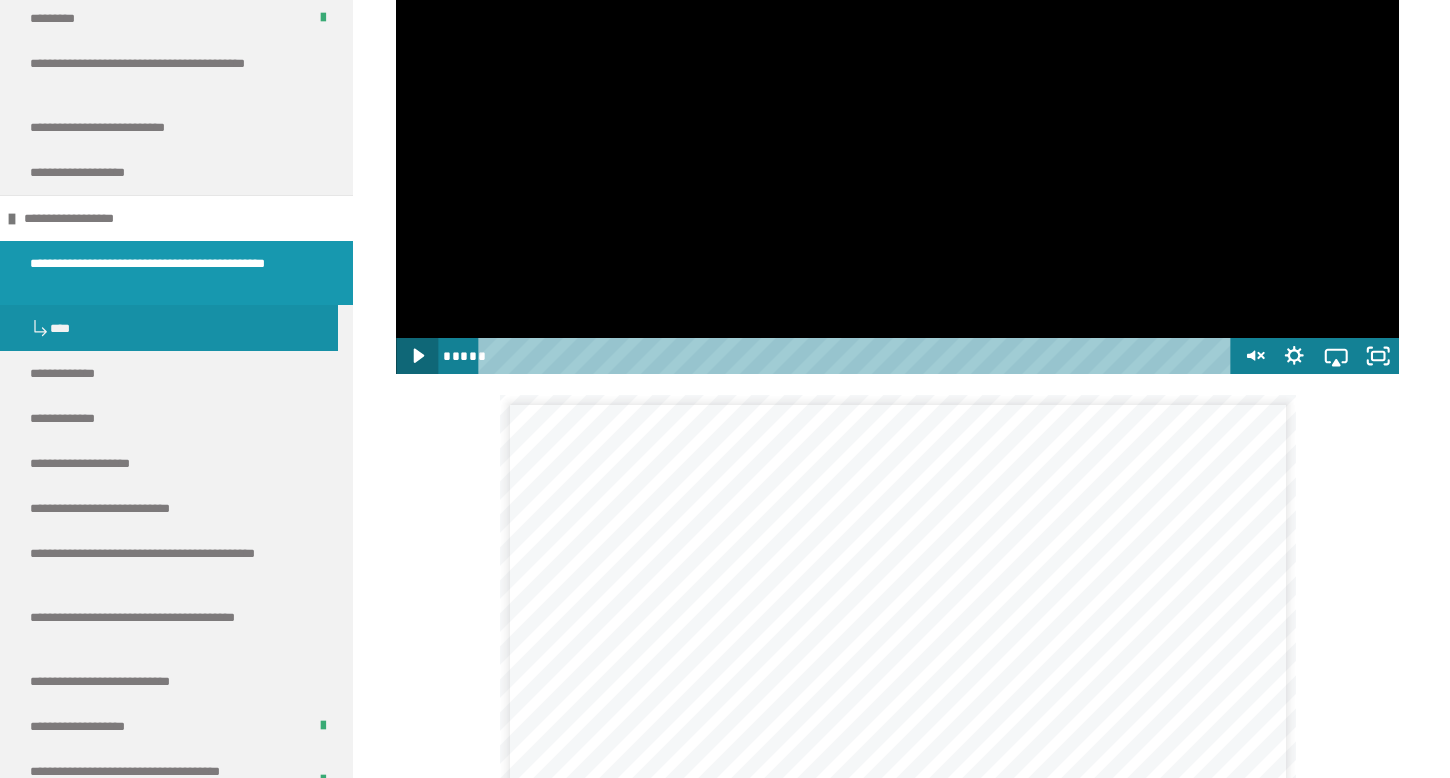click 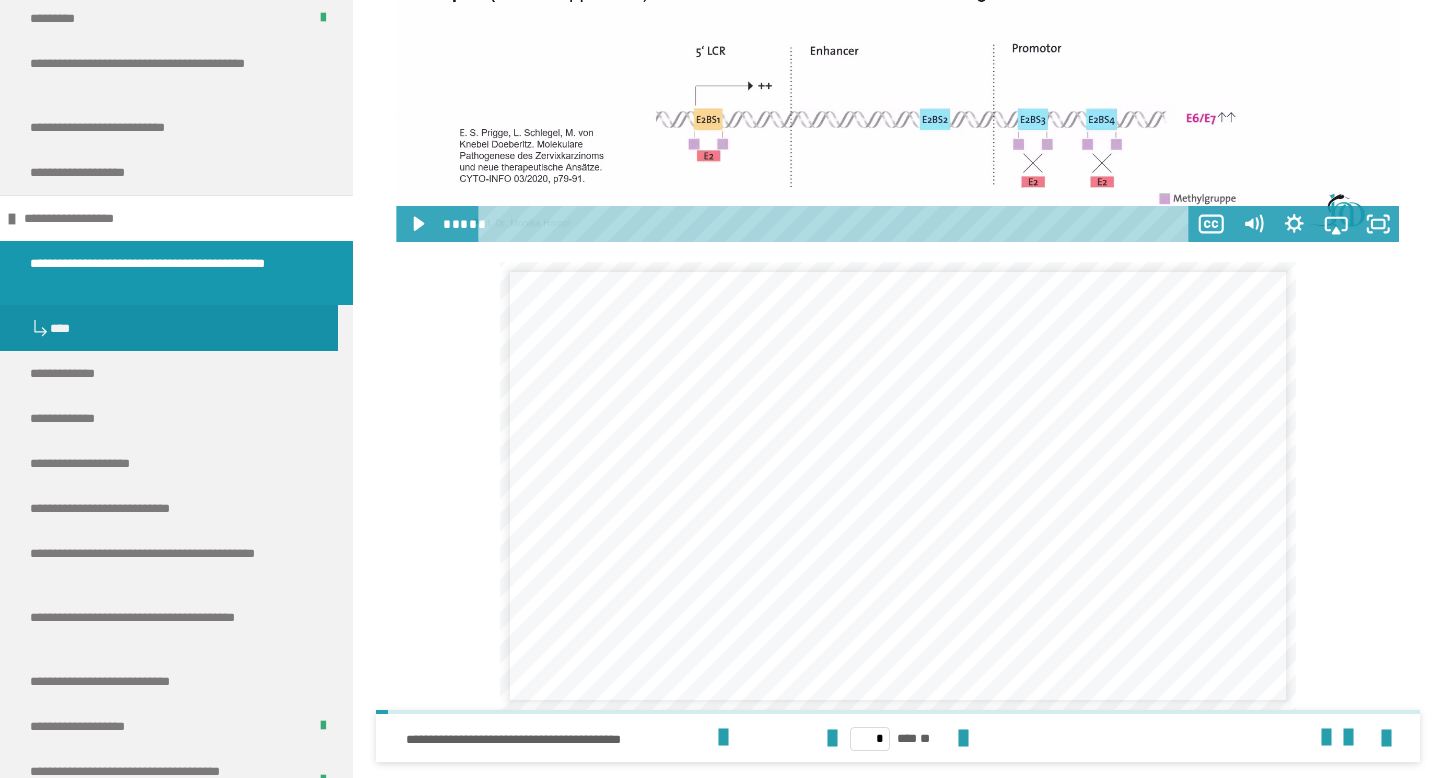 scroll, scrollTop: 4417, scrollLeft: 0, axis: vertical 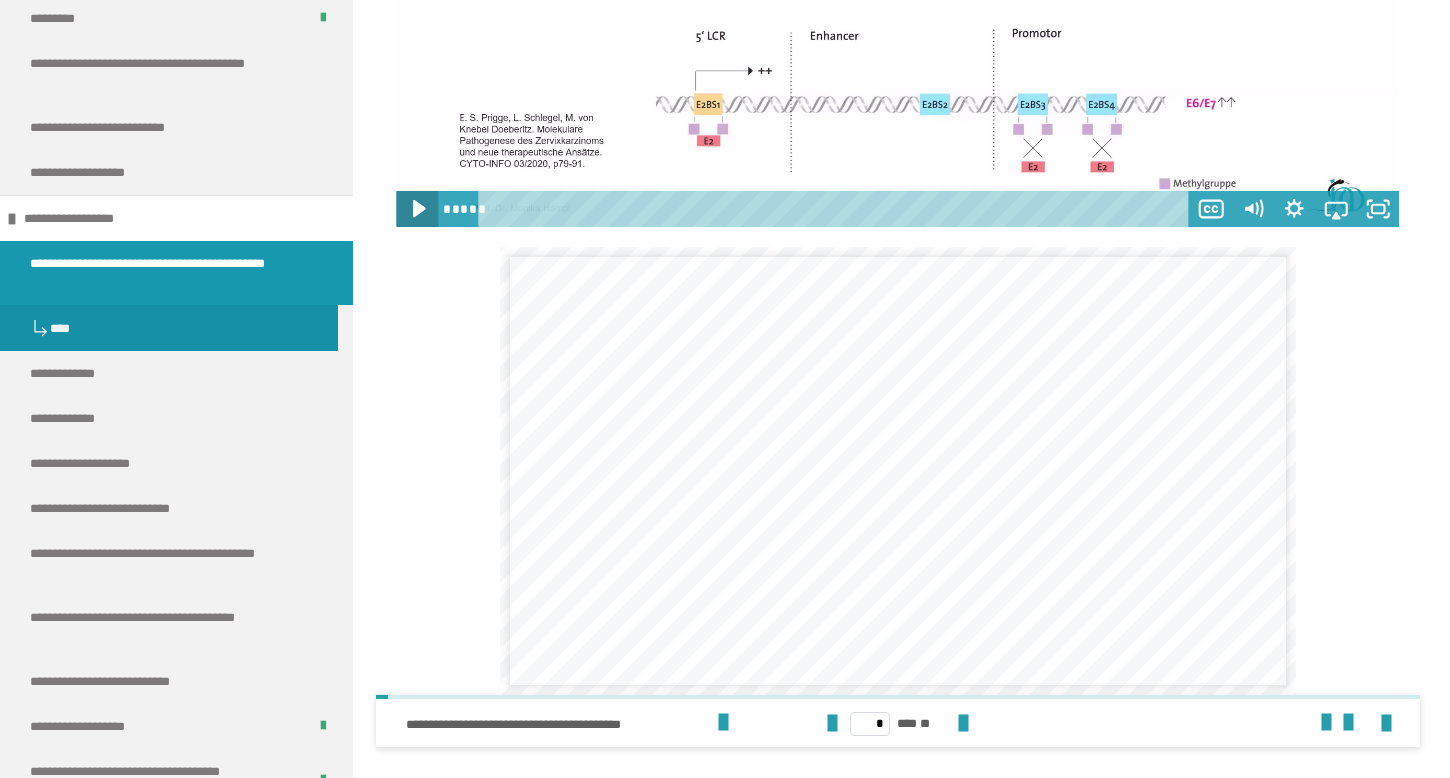 click 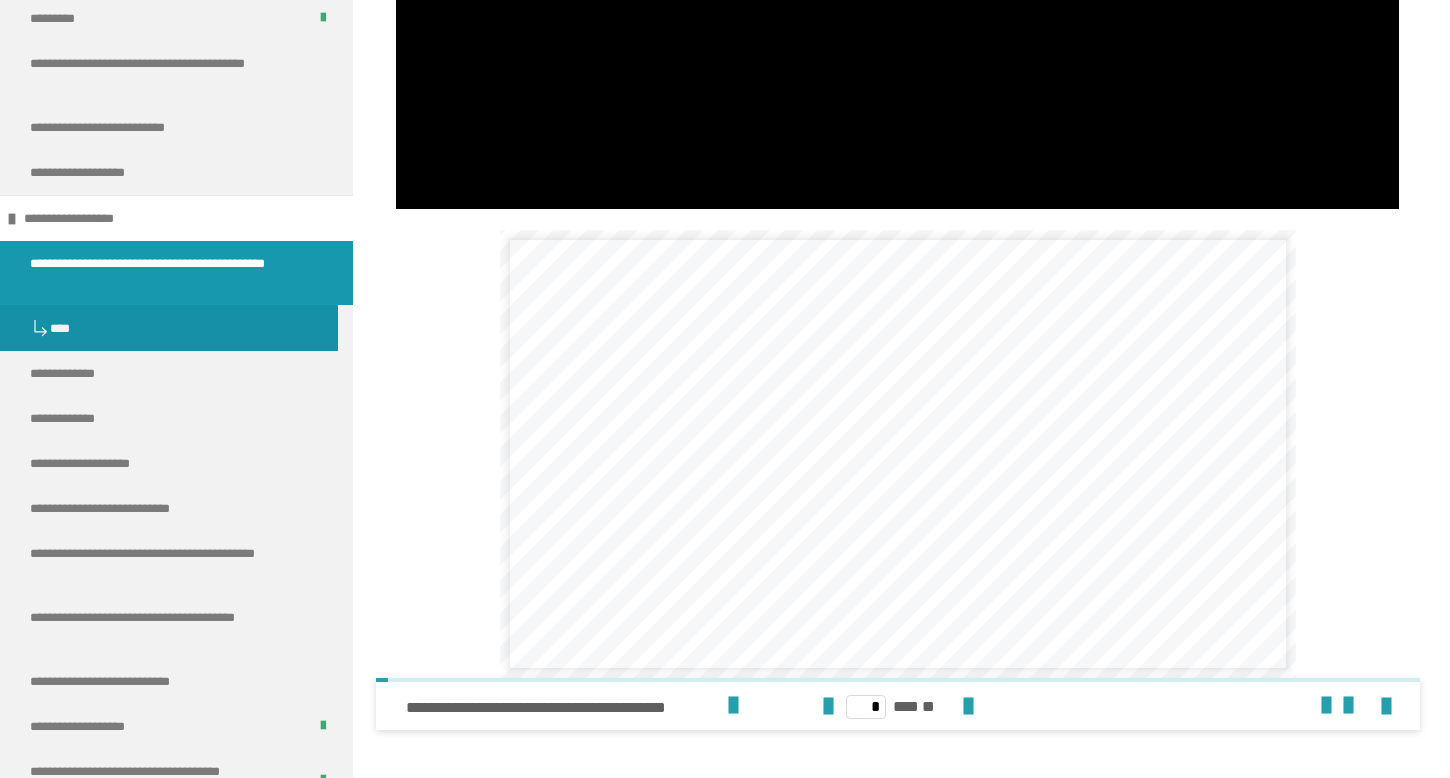 scroll, scrollTop: 2566, scrollLeft: 0, axis: vertical 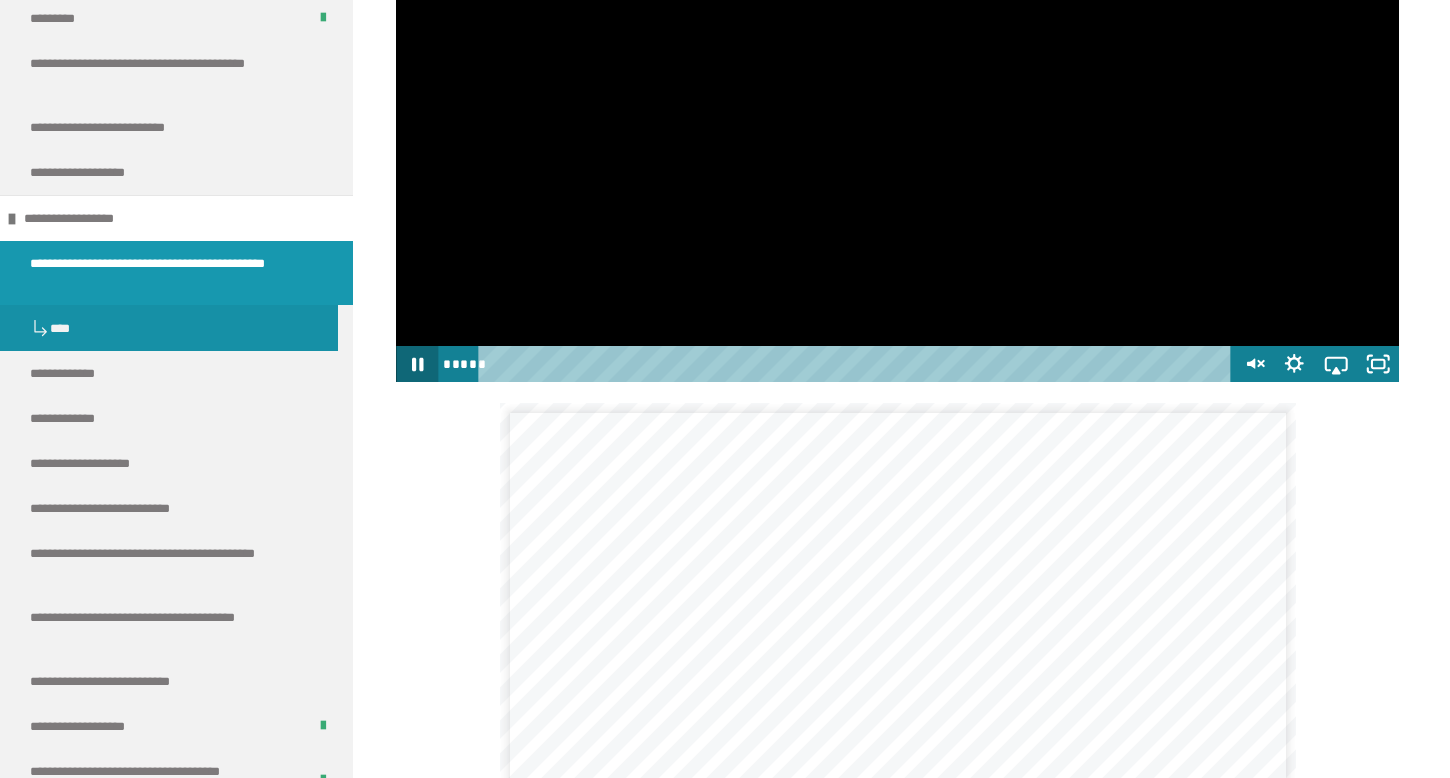 click 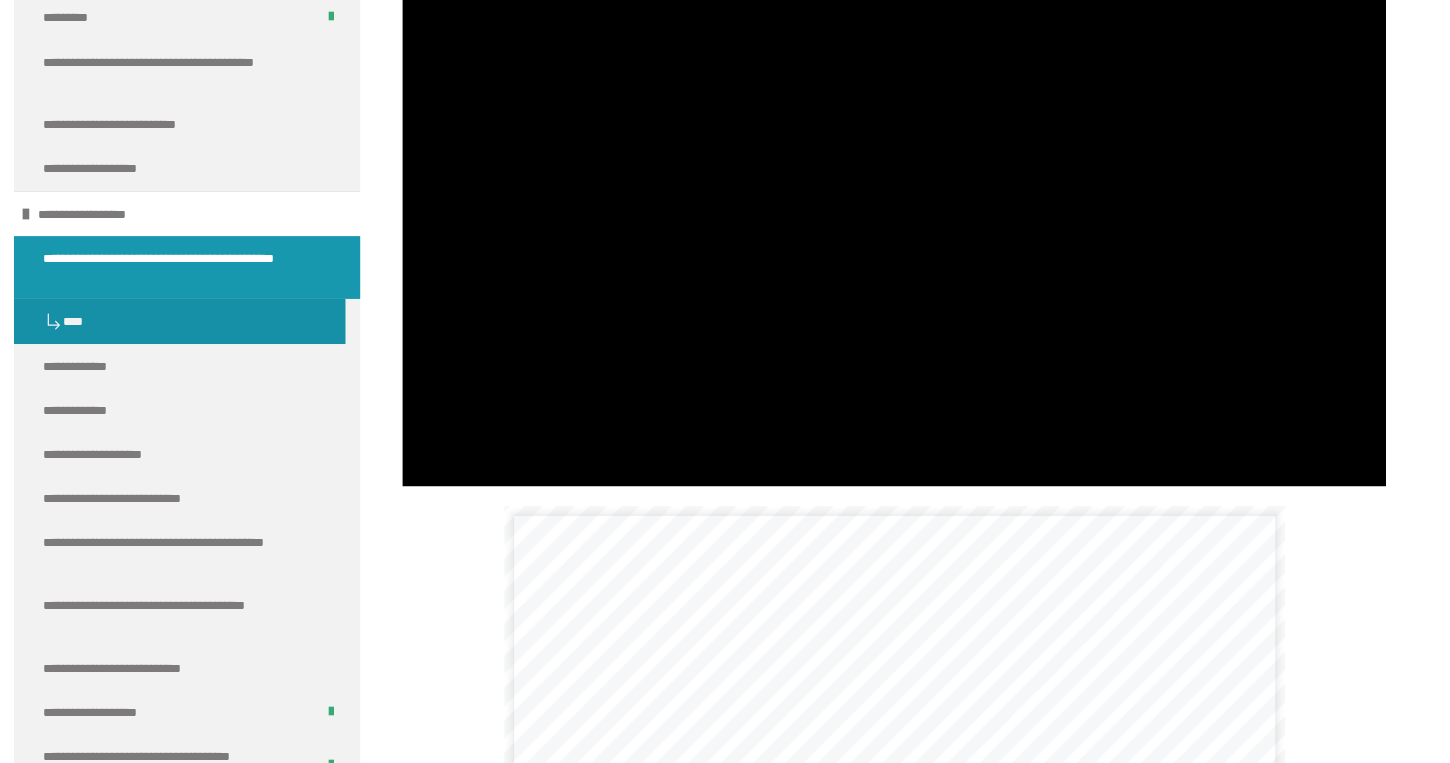 scroll, scrollTop: 4064, scrollLeft: 0, axis: vertical 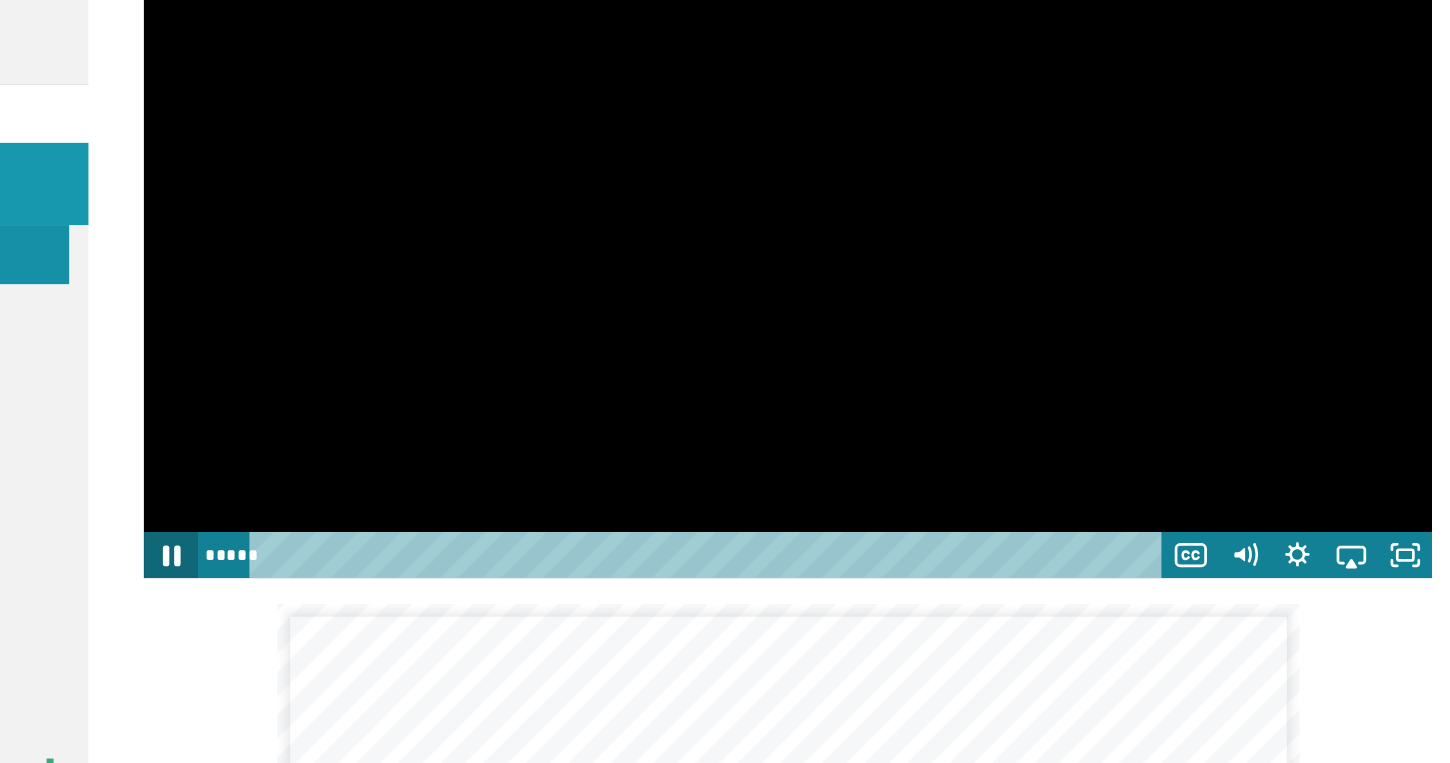 click 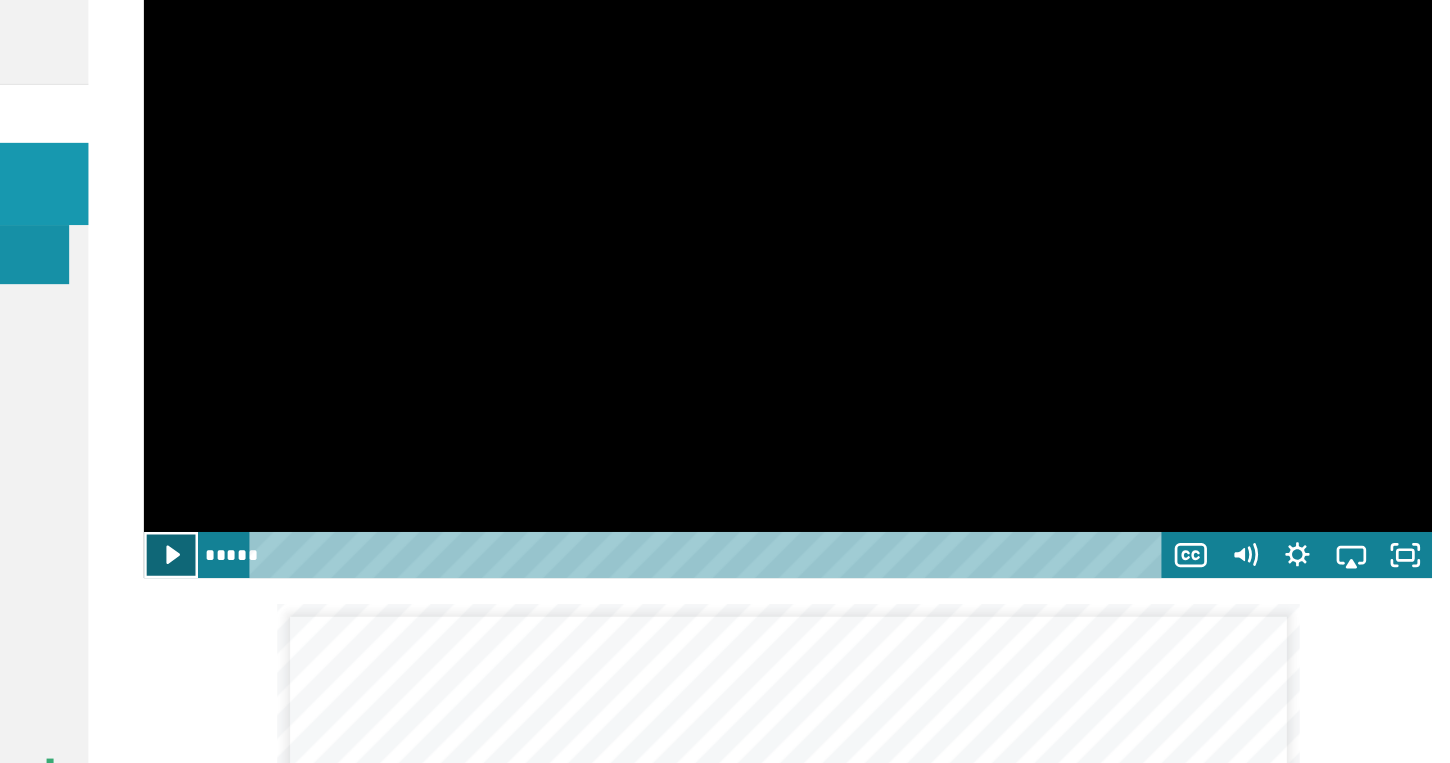 click 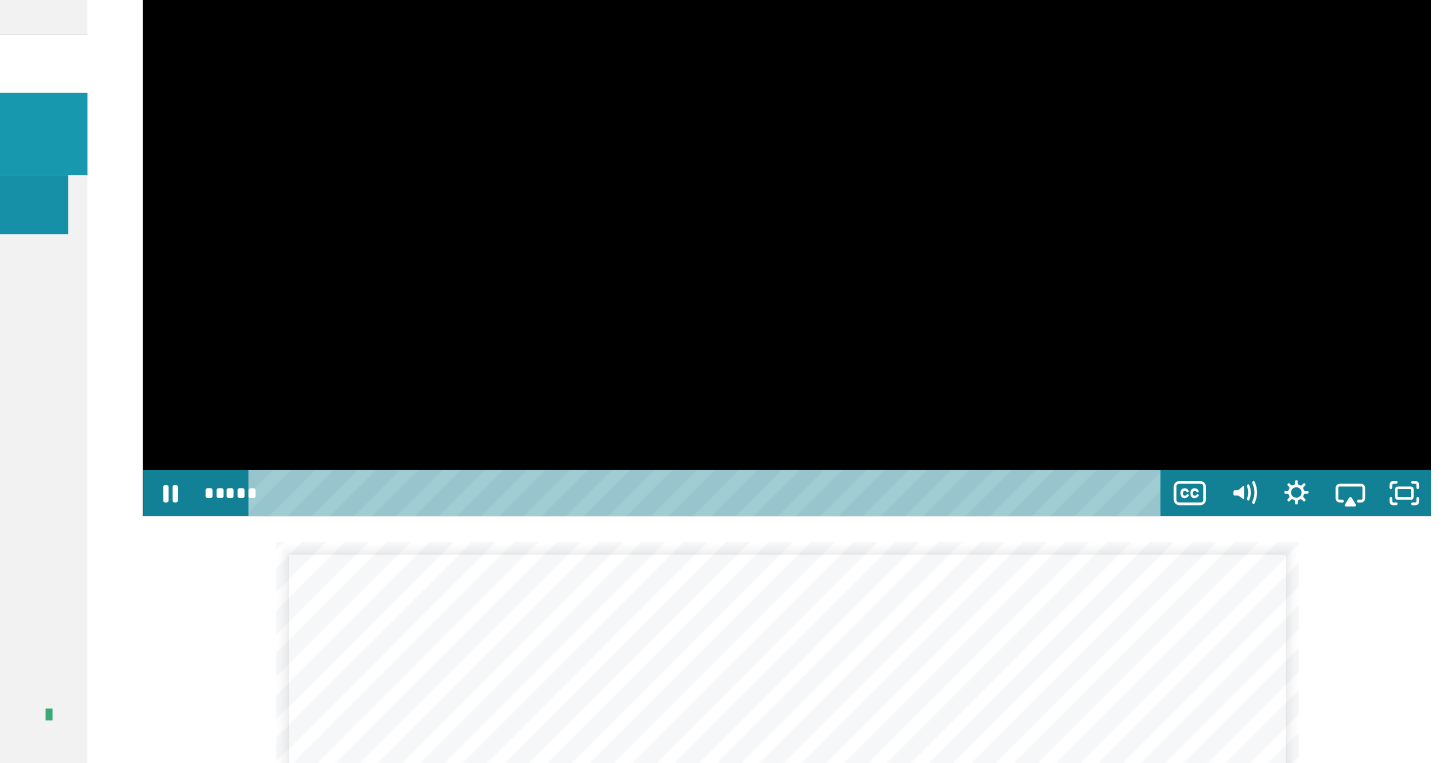 scroll, scrollTop: 4088, scrollLeft: 0, axis: vertical 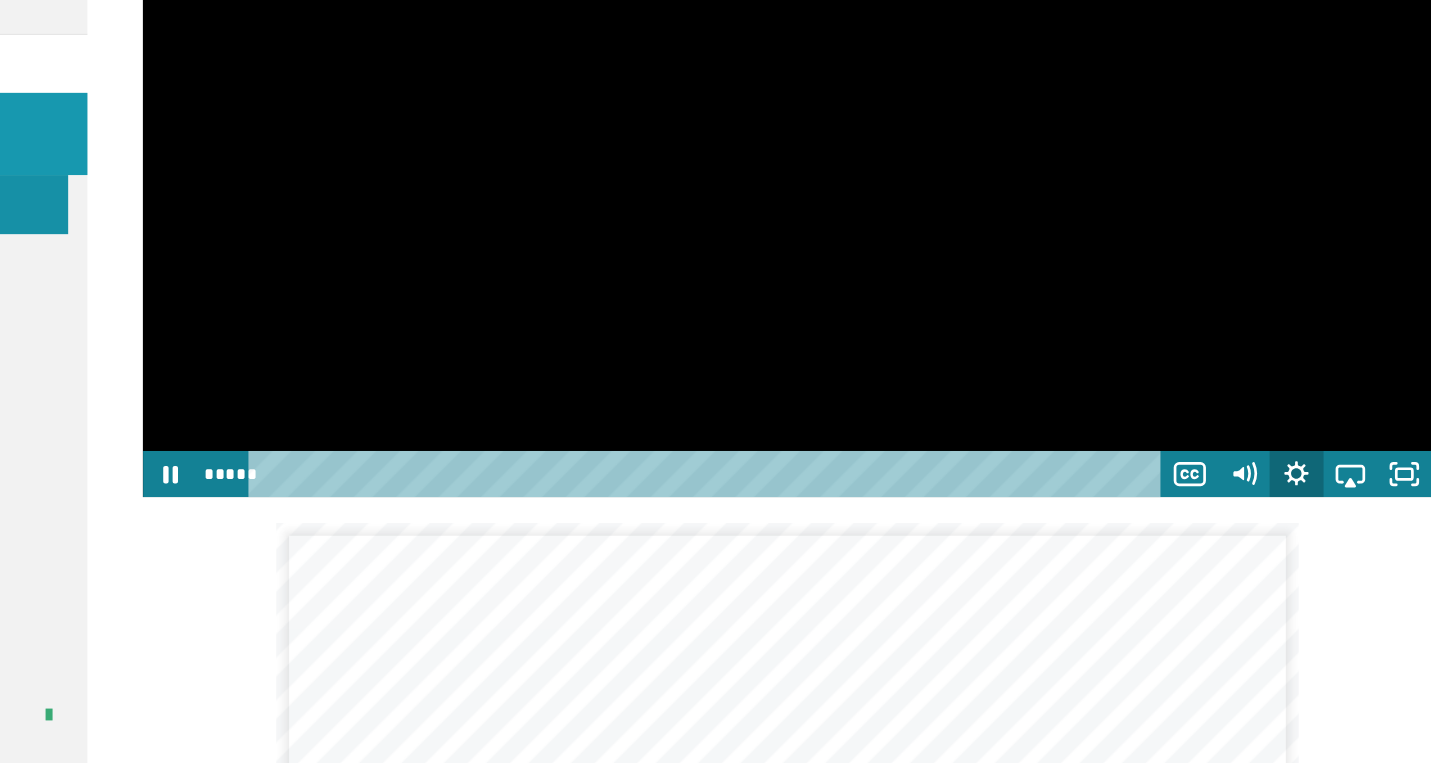 click 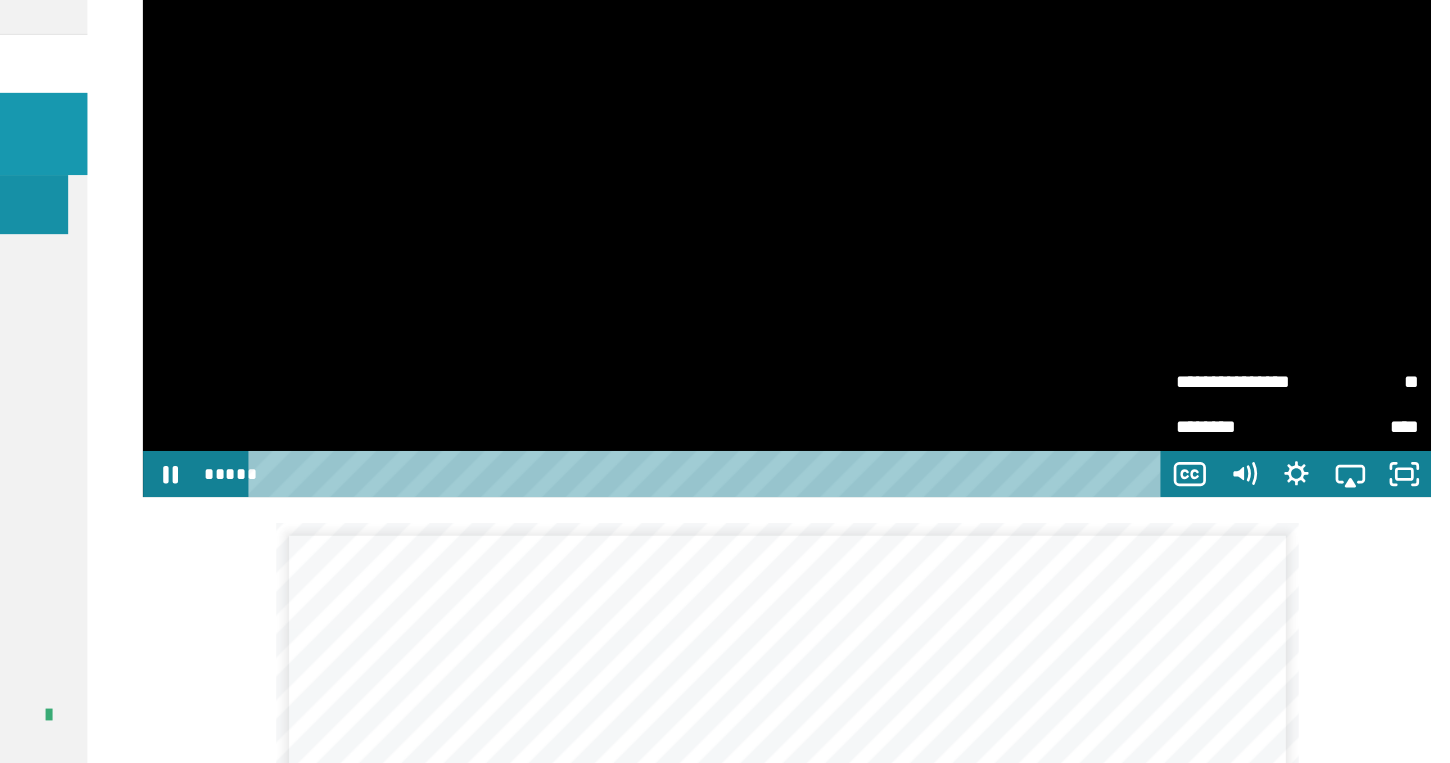 click on "**" at bounding box center (1342, 466) 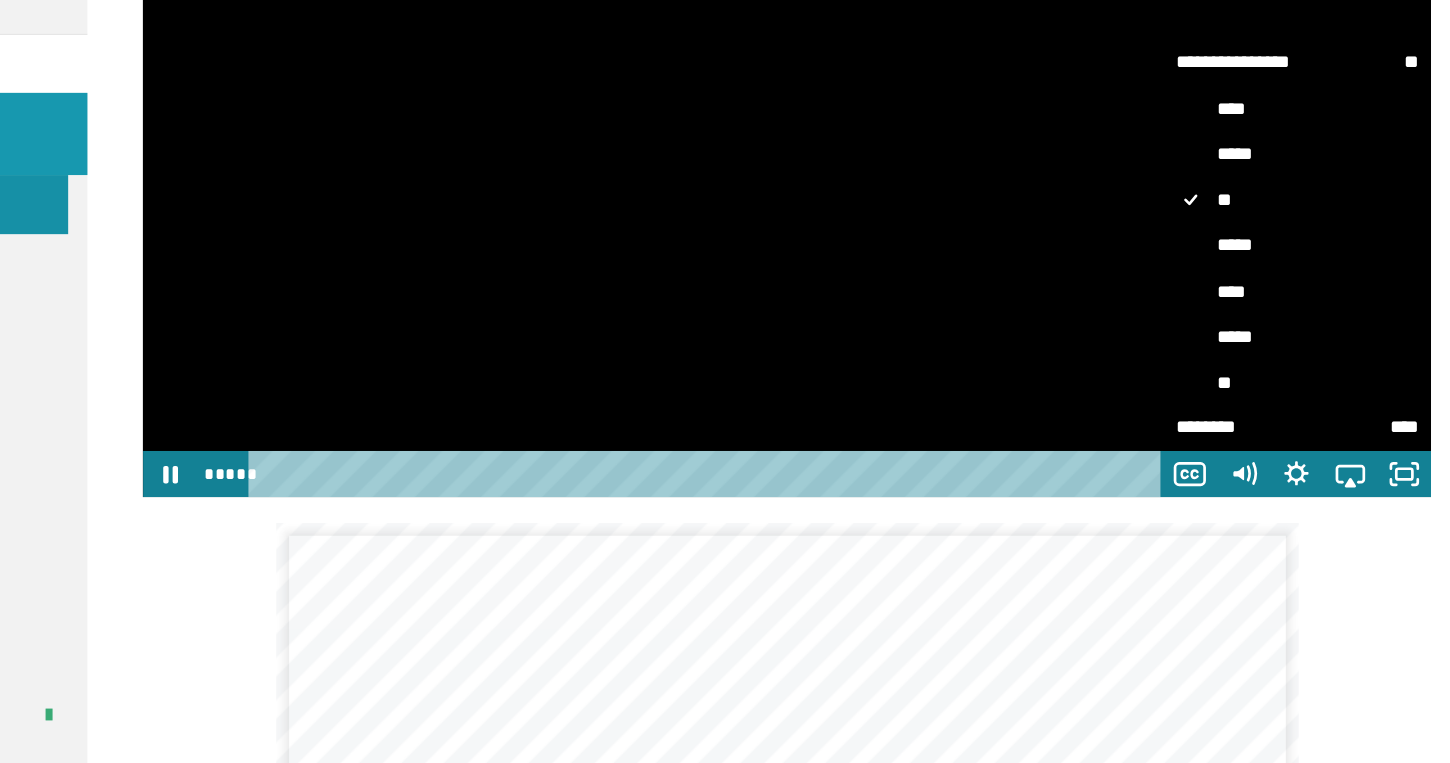 click on "*****" at bounding box center [1294, 361] 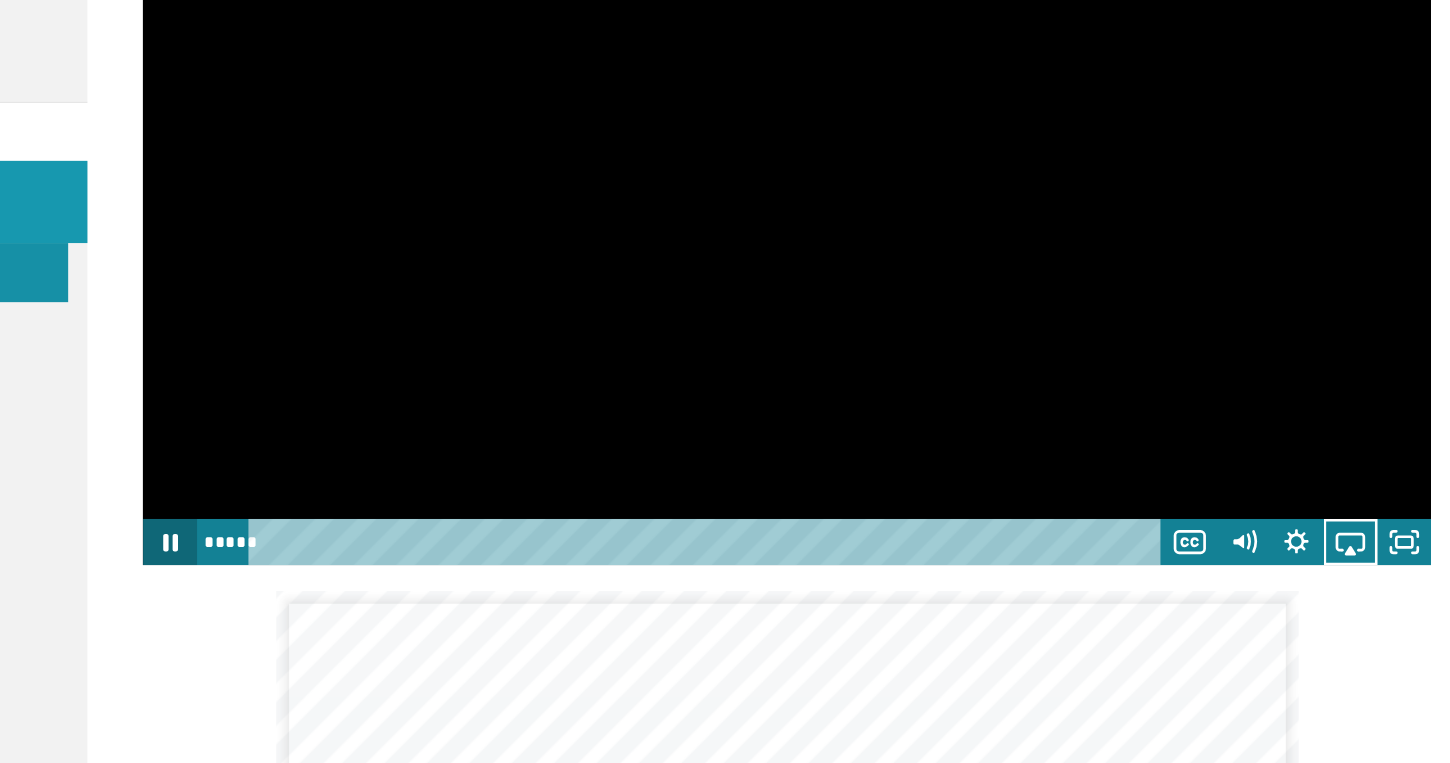 click 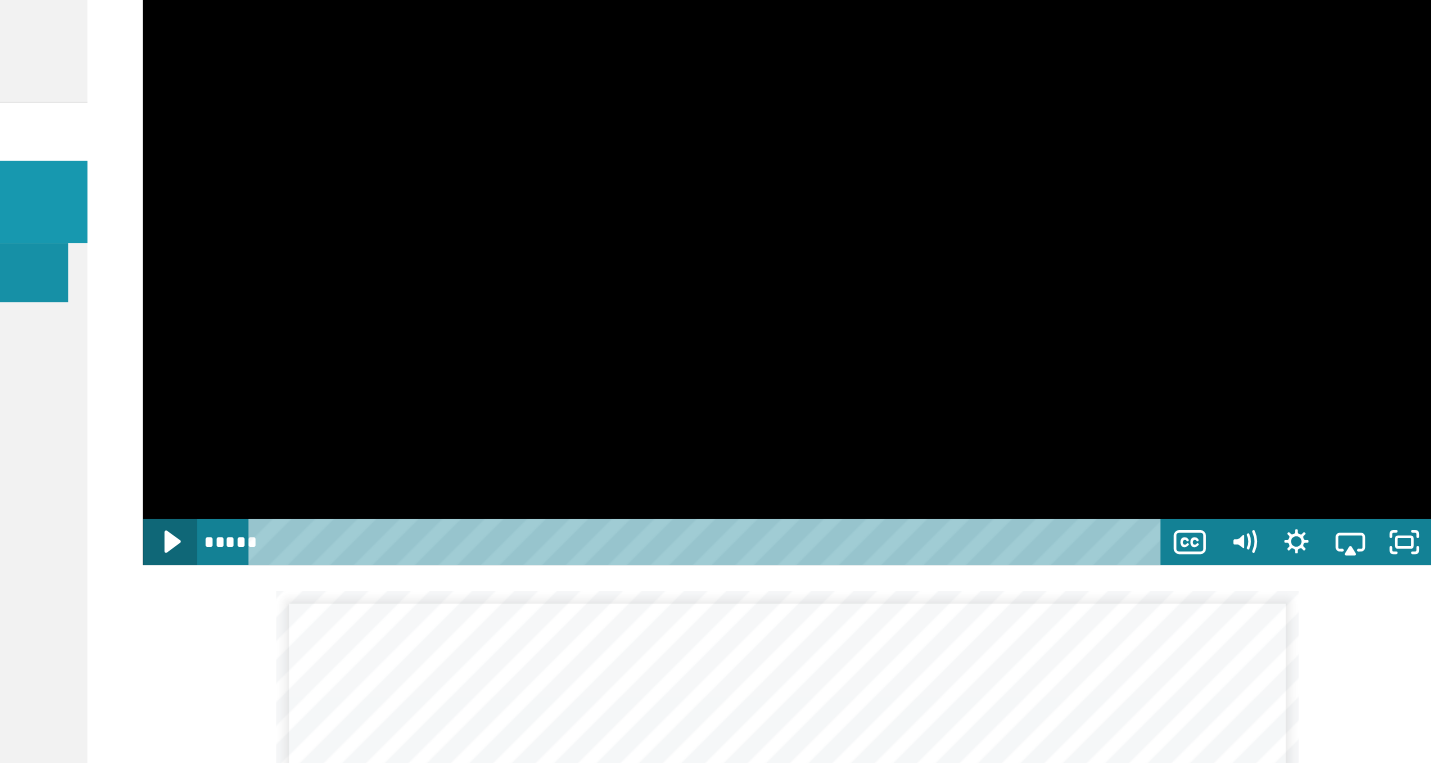 click 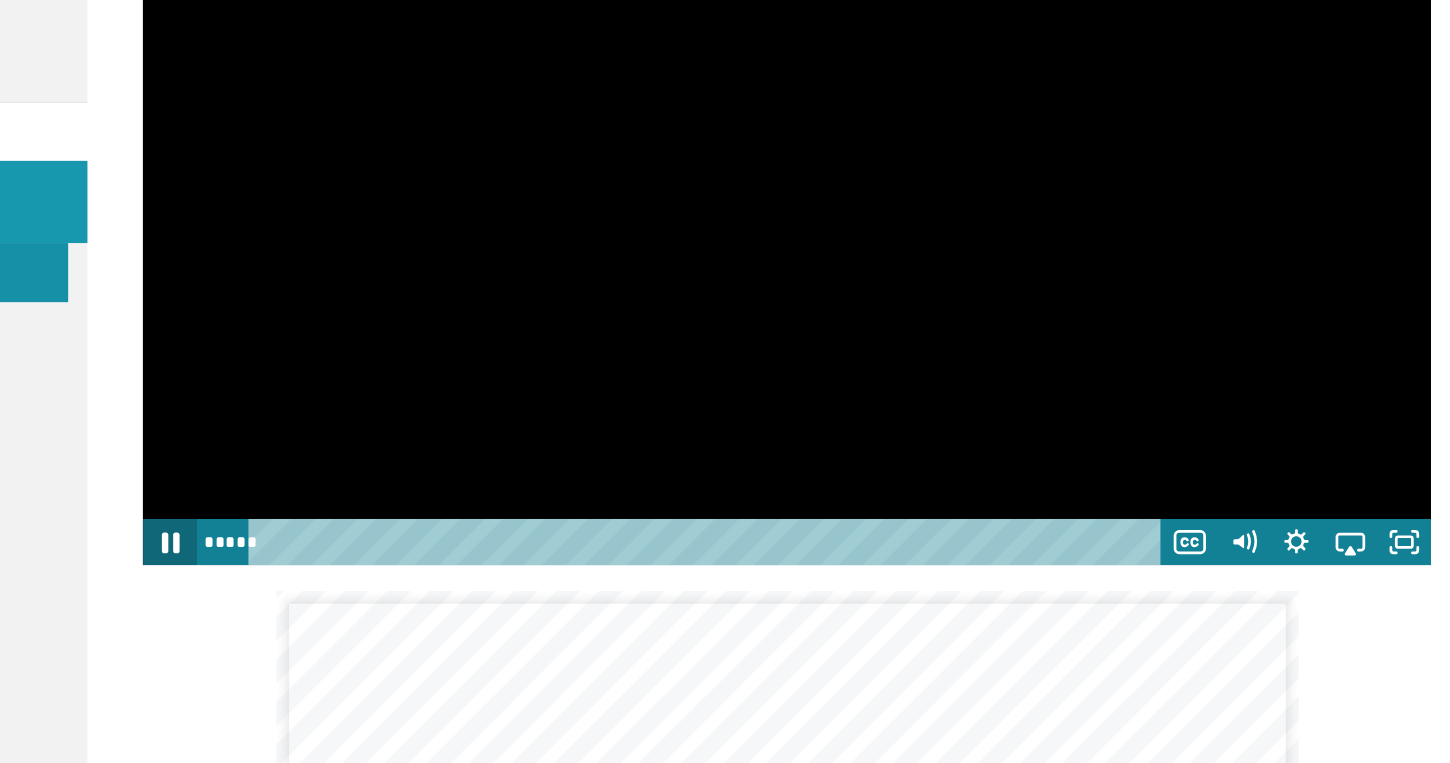 click 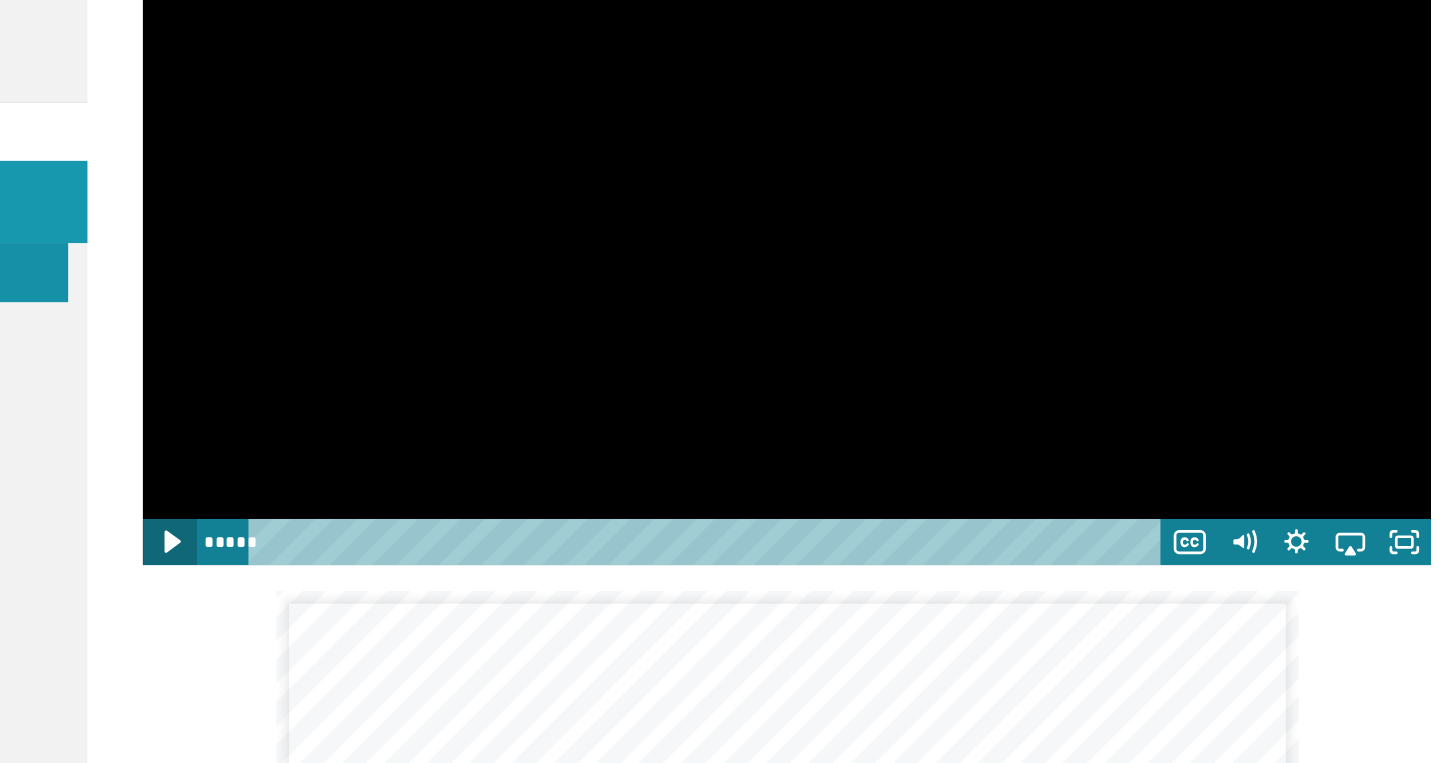 click 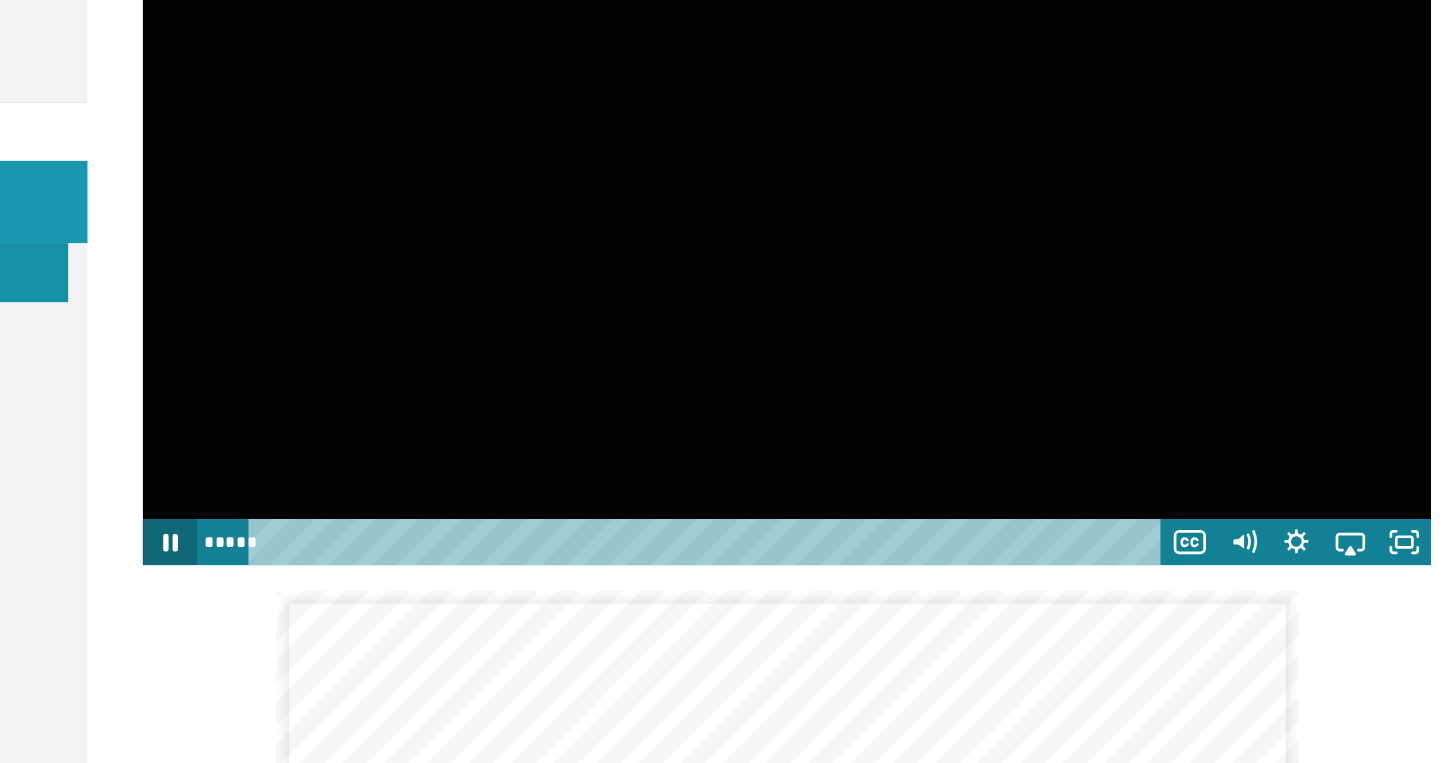 click 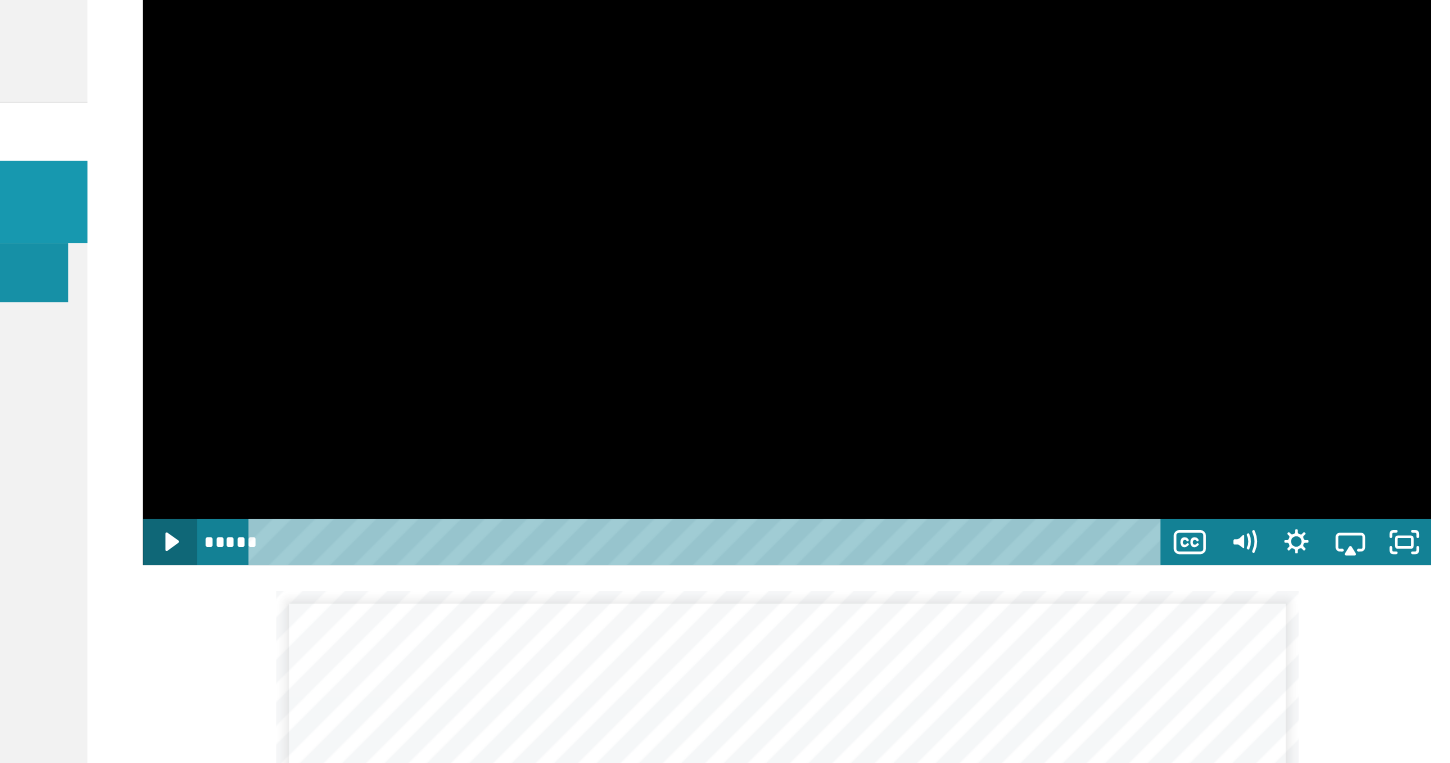 click 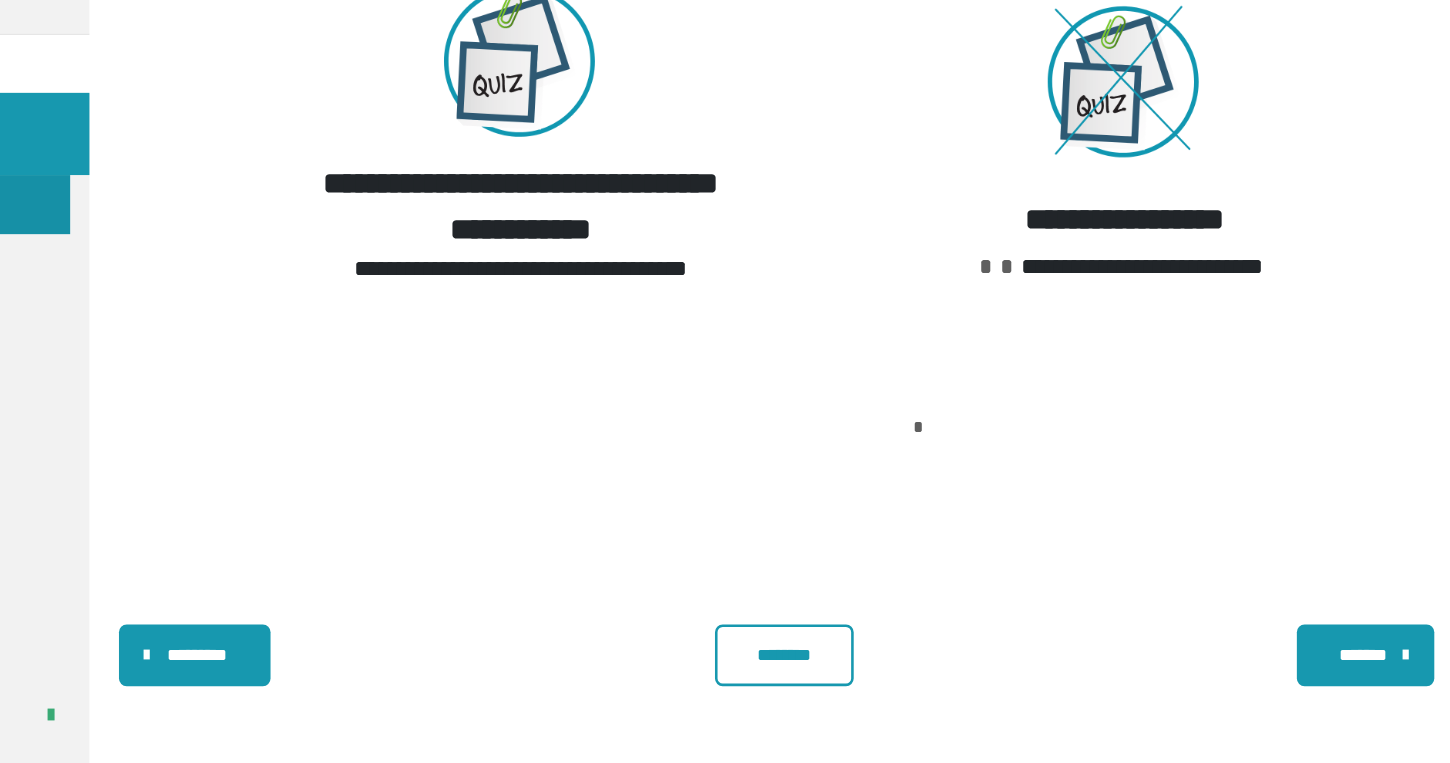 scroll, scrollTop: 7831, scrollLeft: 0, axis: vertical 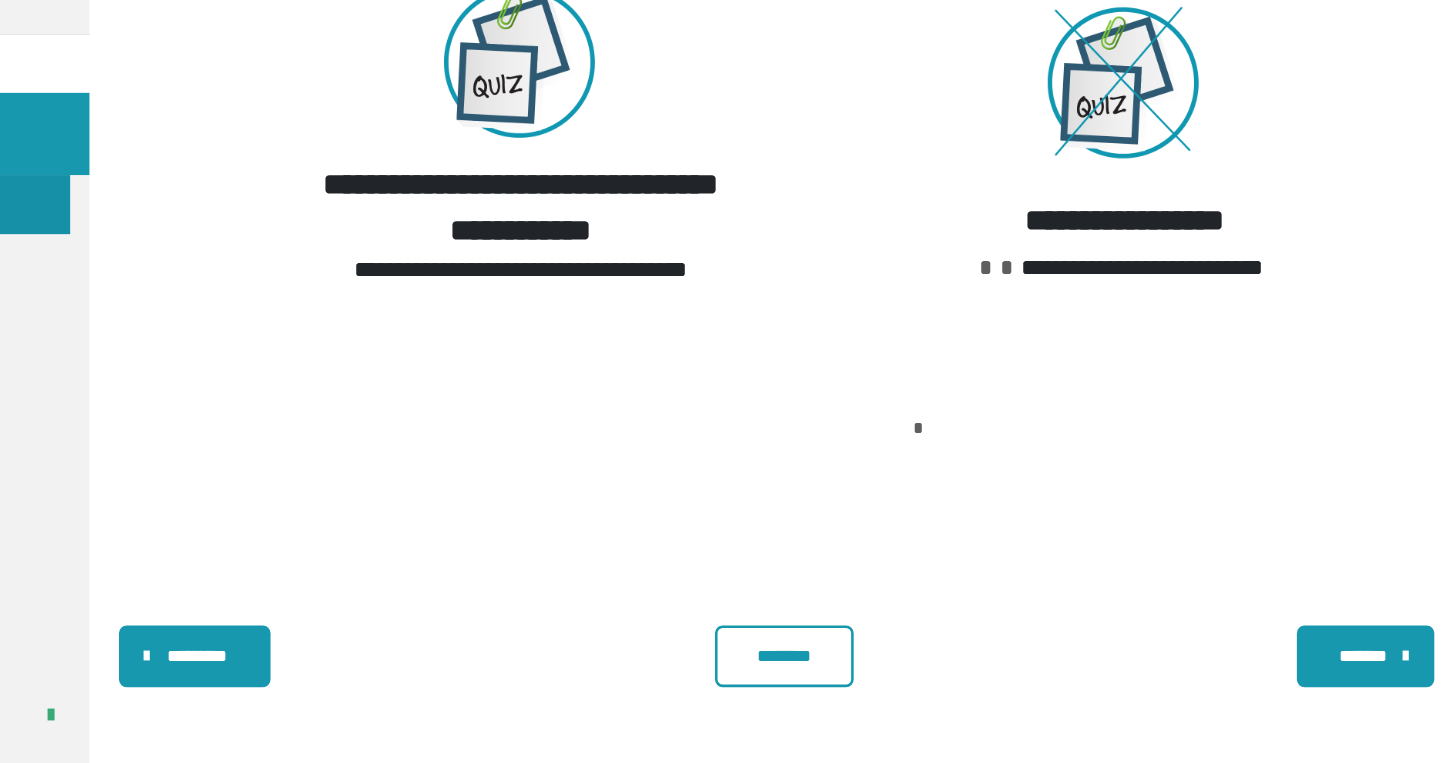 click on "********" at bounding box center [894, 679] 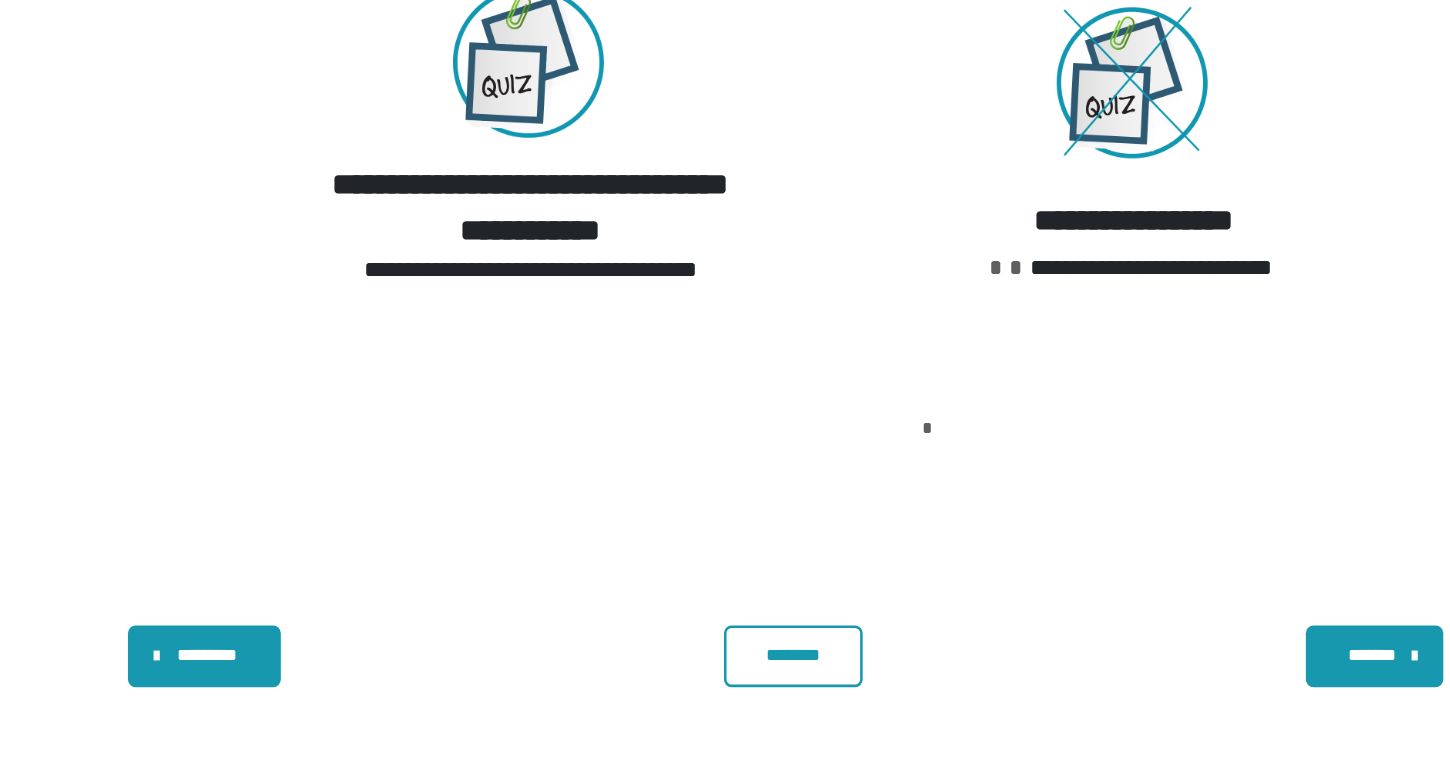 scroll, scrollTop: 0, scrollLeft: 0, axis: both 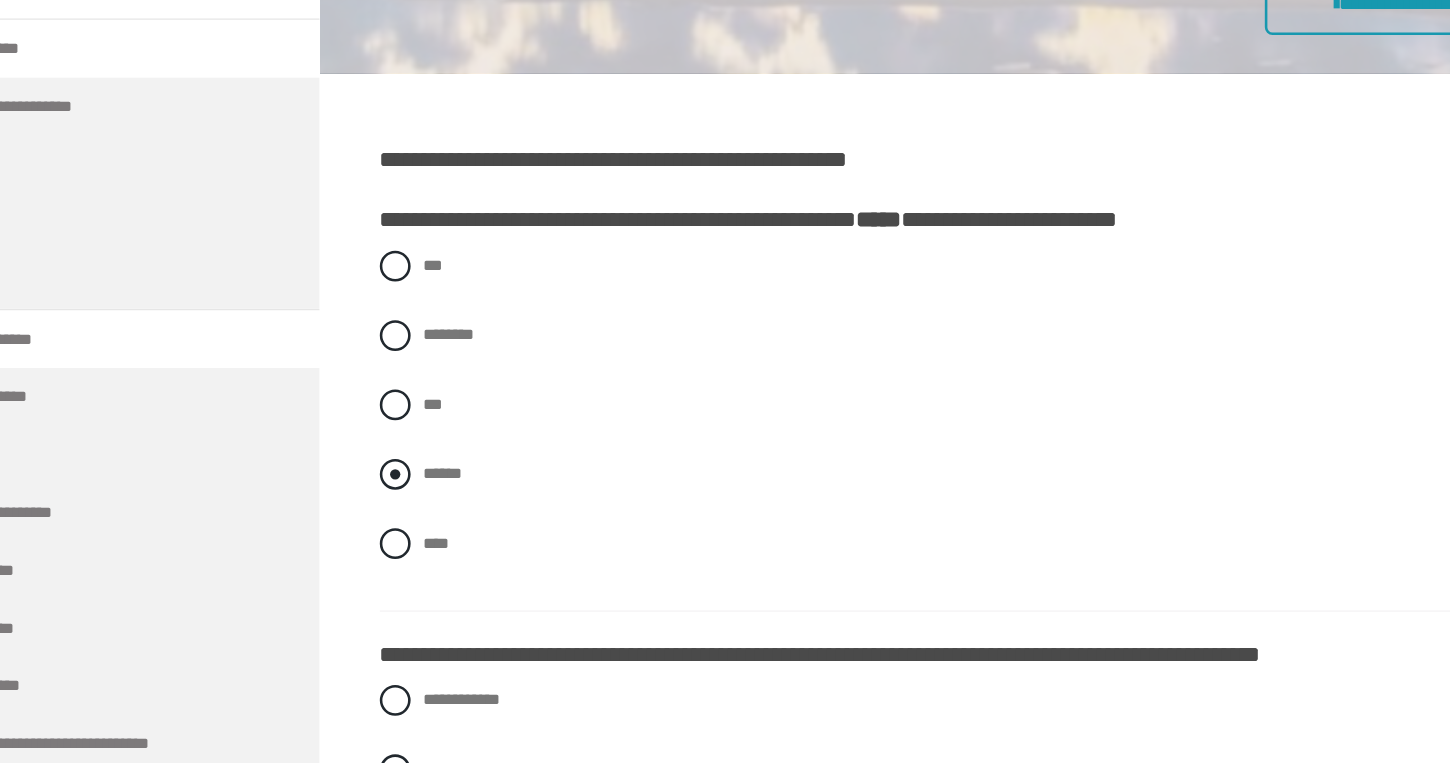 click at bounding box center [412, 459] 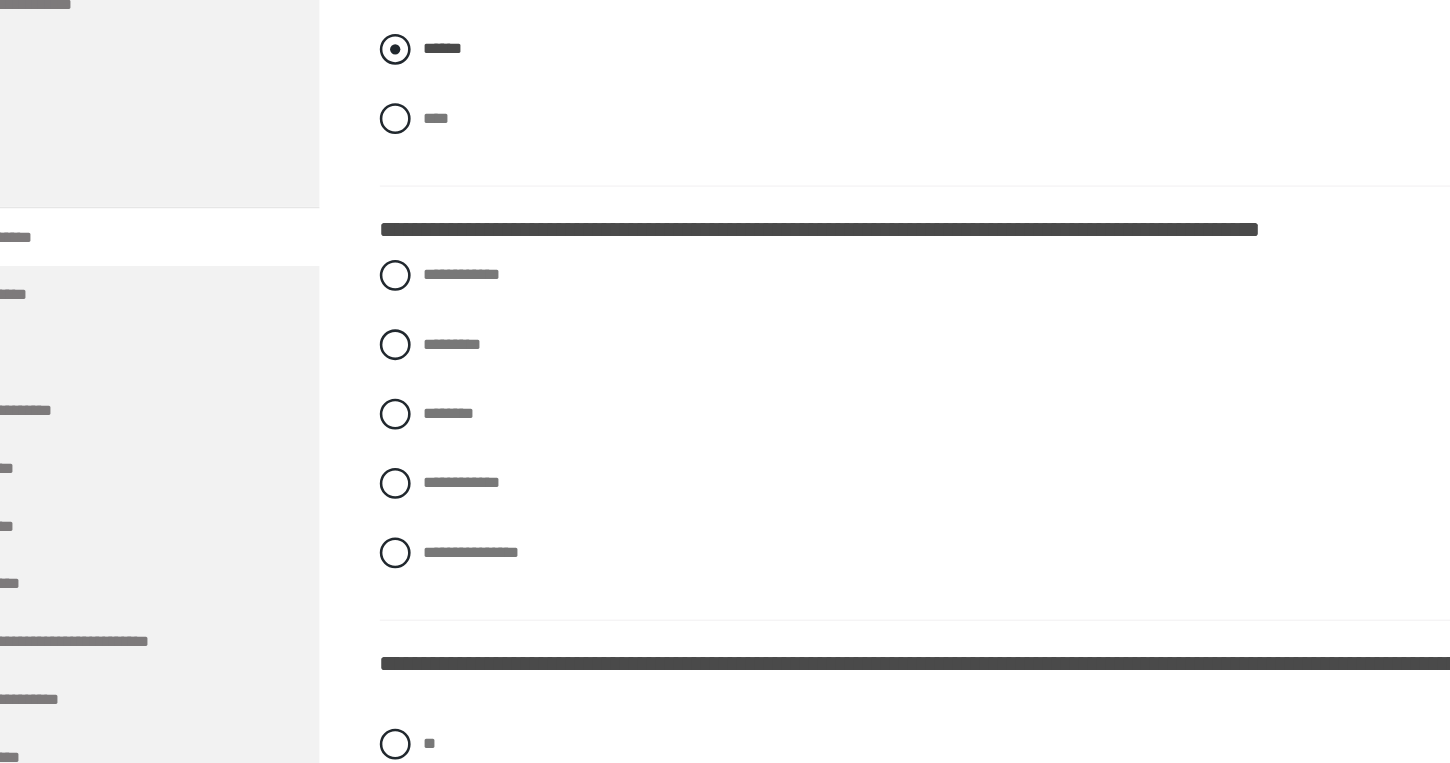 scroll, scrollTop: 642, scrollLeft: 0, axis: vertical 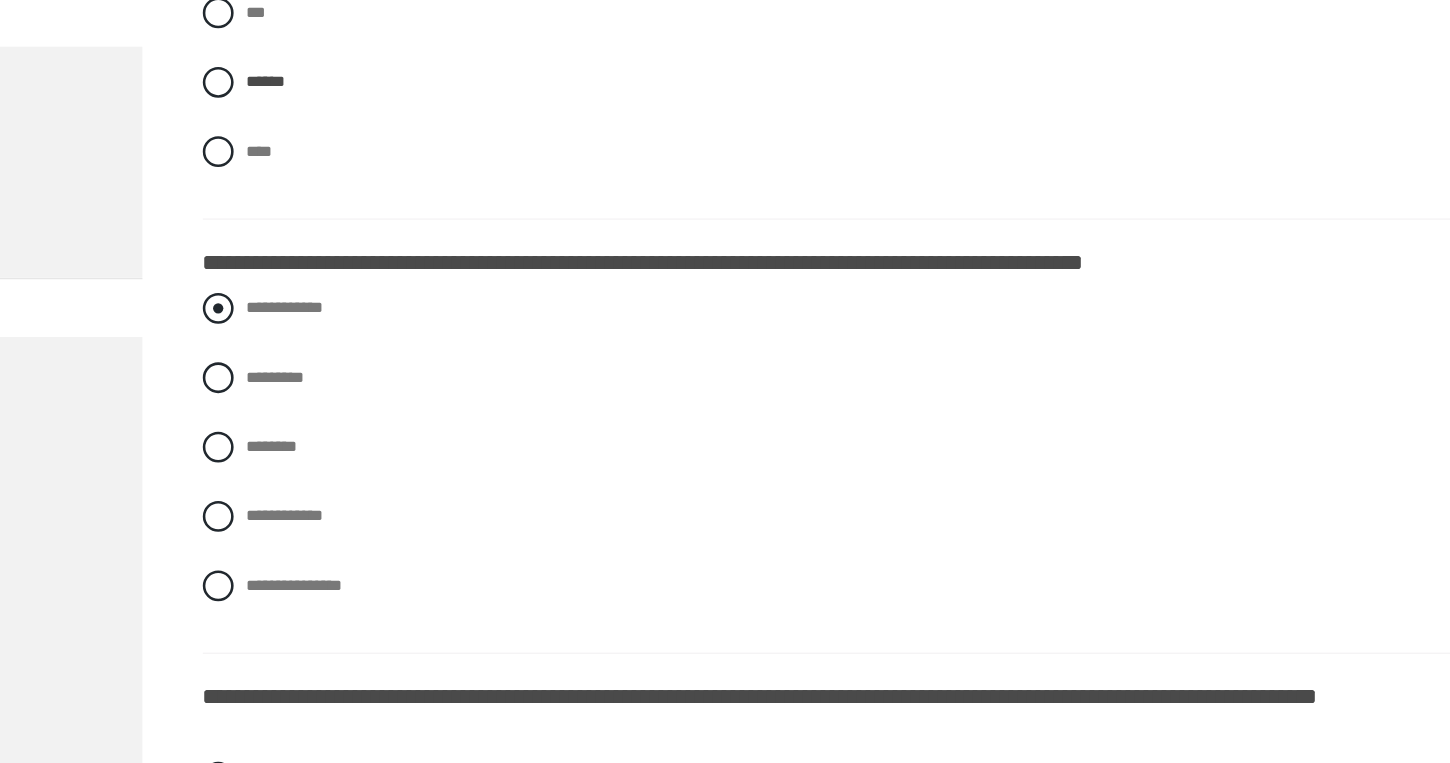 click at bounding box center [412, 354] 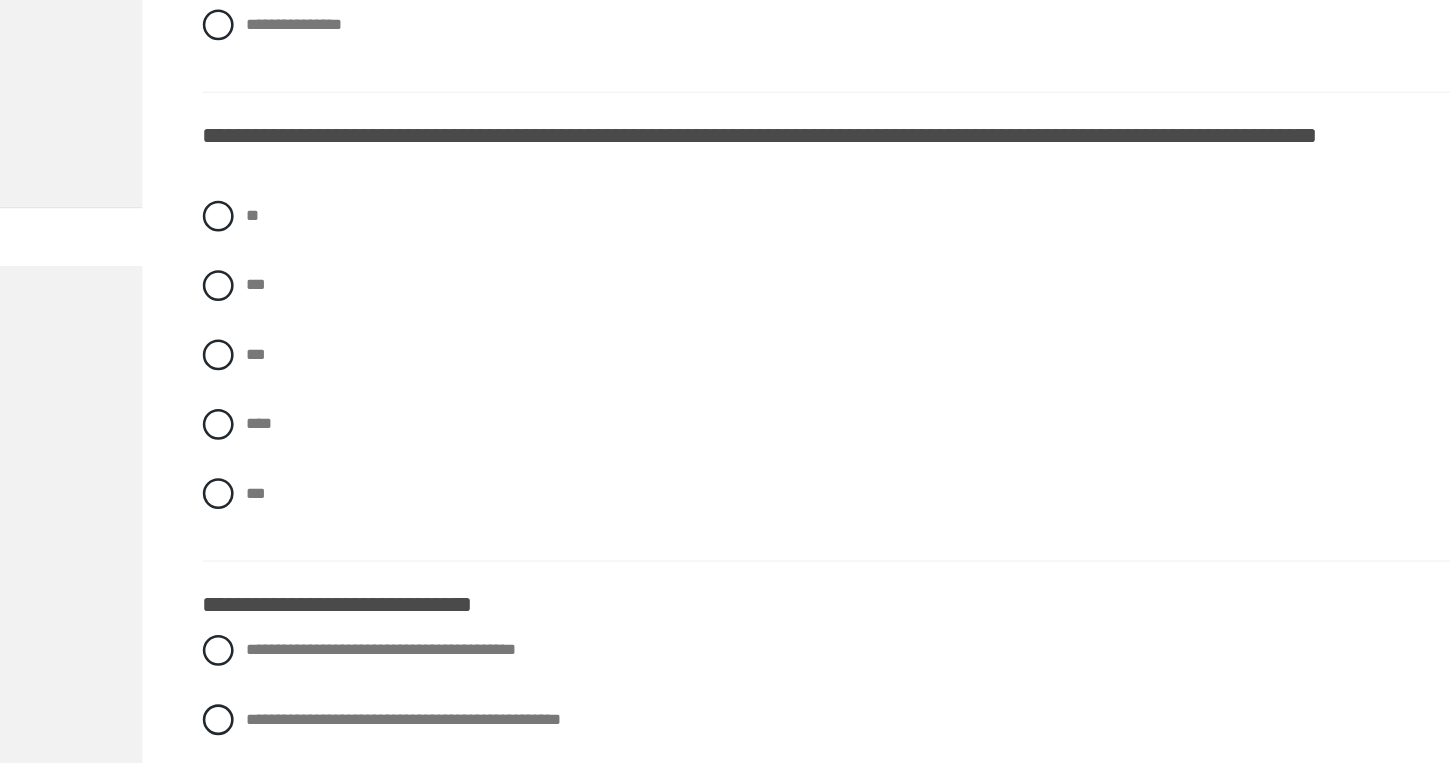 scroll, scrollTop: 1161, scrollLeft: 0, axis: vertical 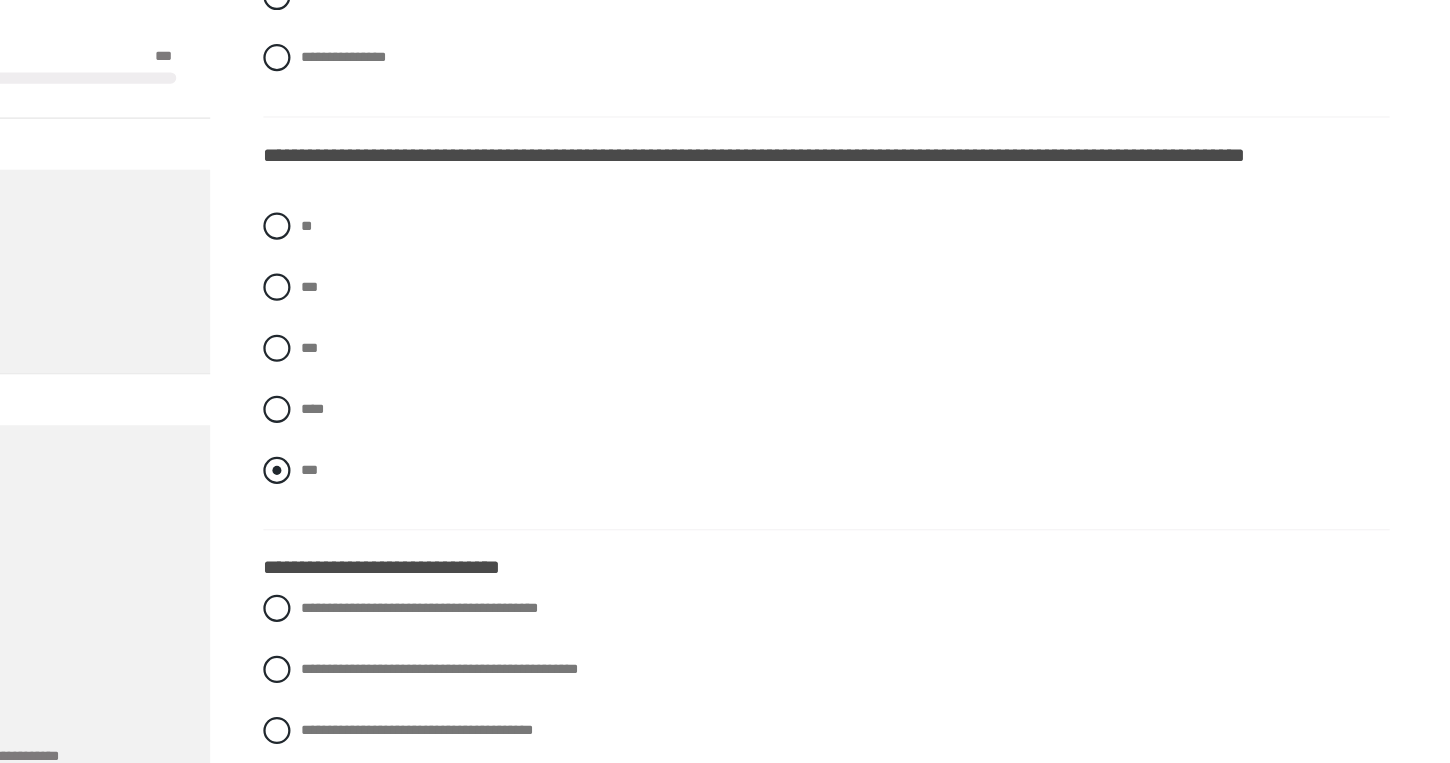 click at bounding box center (412, 416) 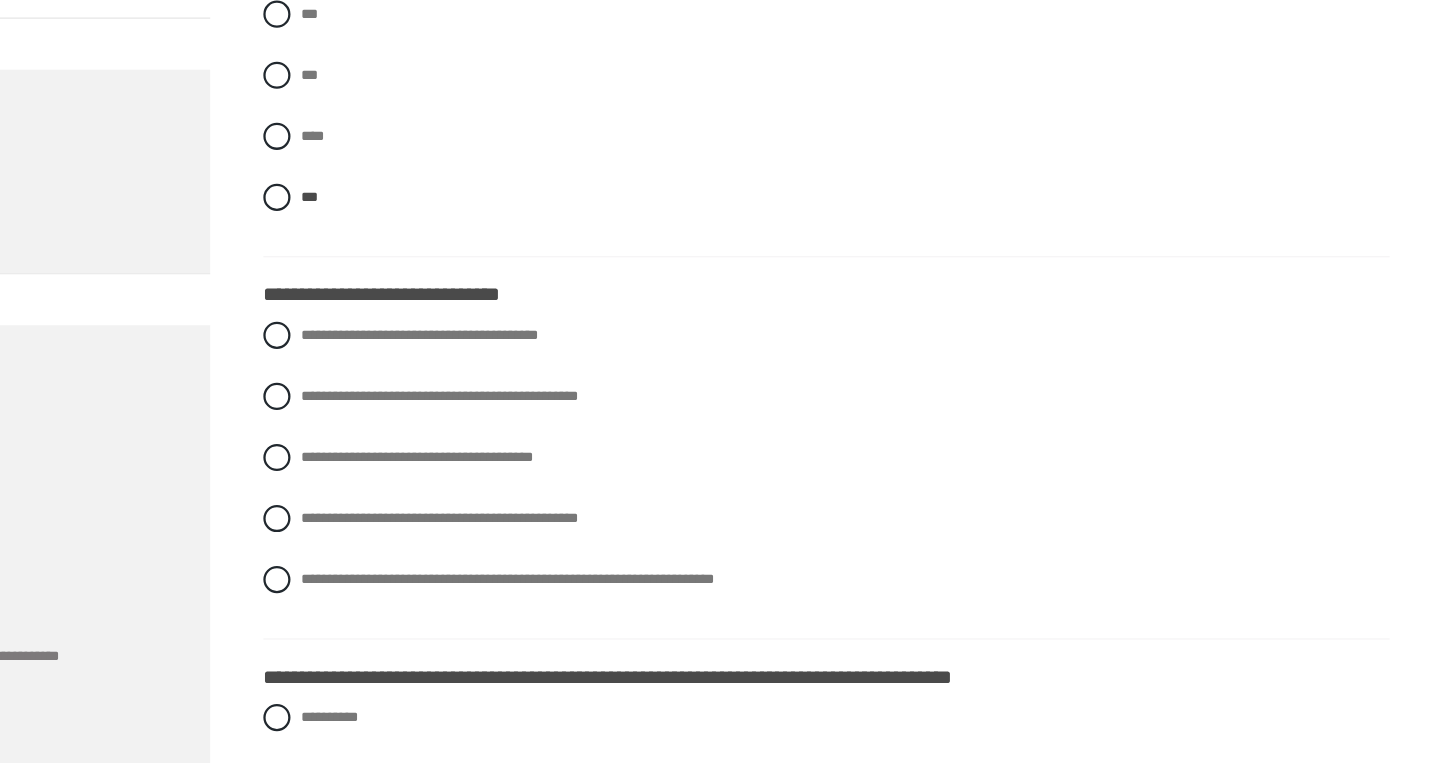 scroll, scrollTop: 1315, scrollLeft: 0, axis: vertical 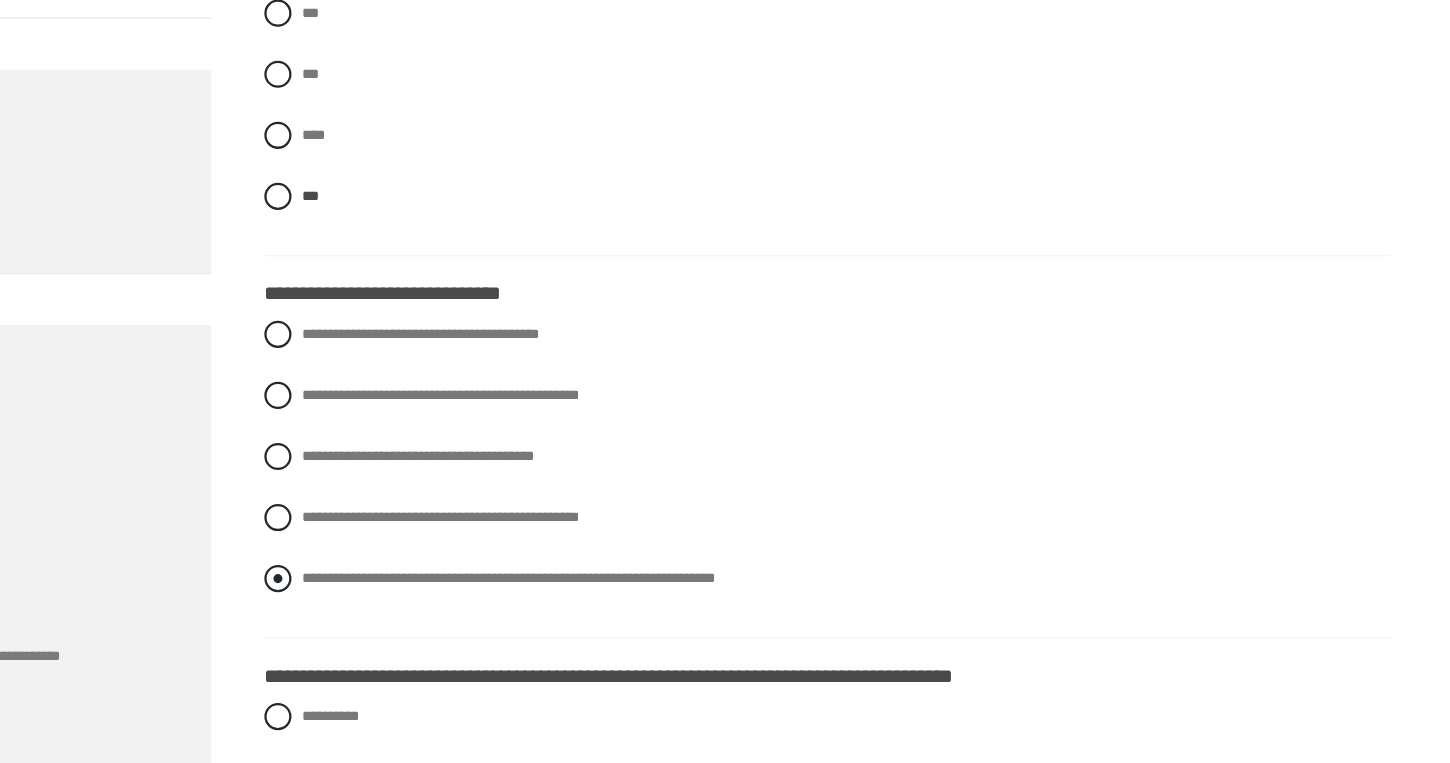 click at bounding box center (412, 600) 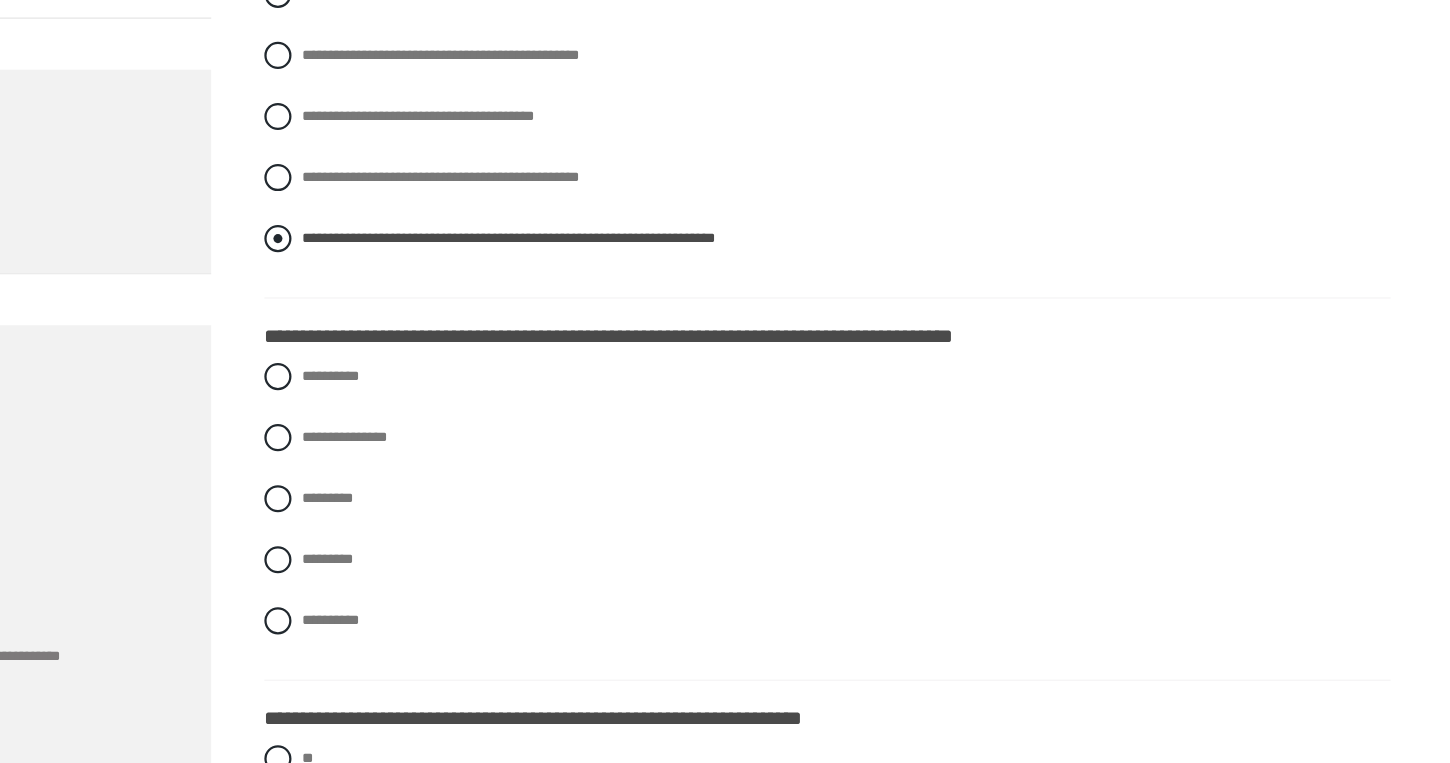 scroll, scrollTop: 1657, scrollLeft: 0, axis: vertical 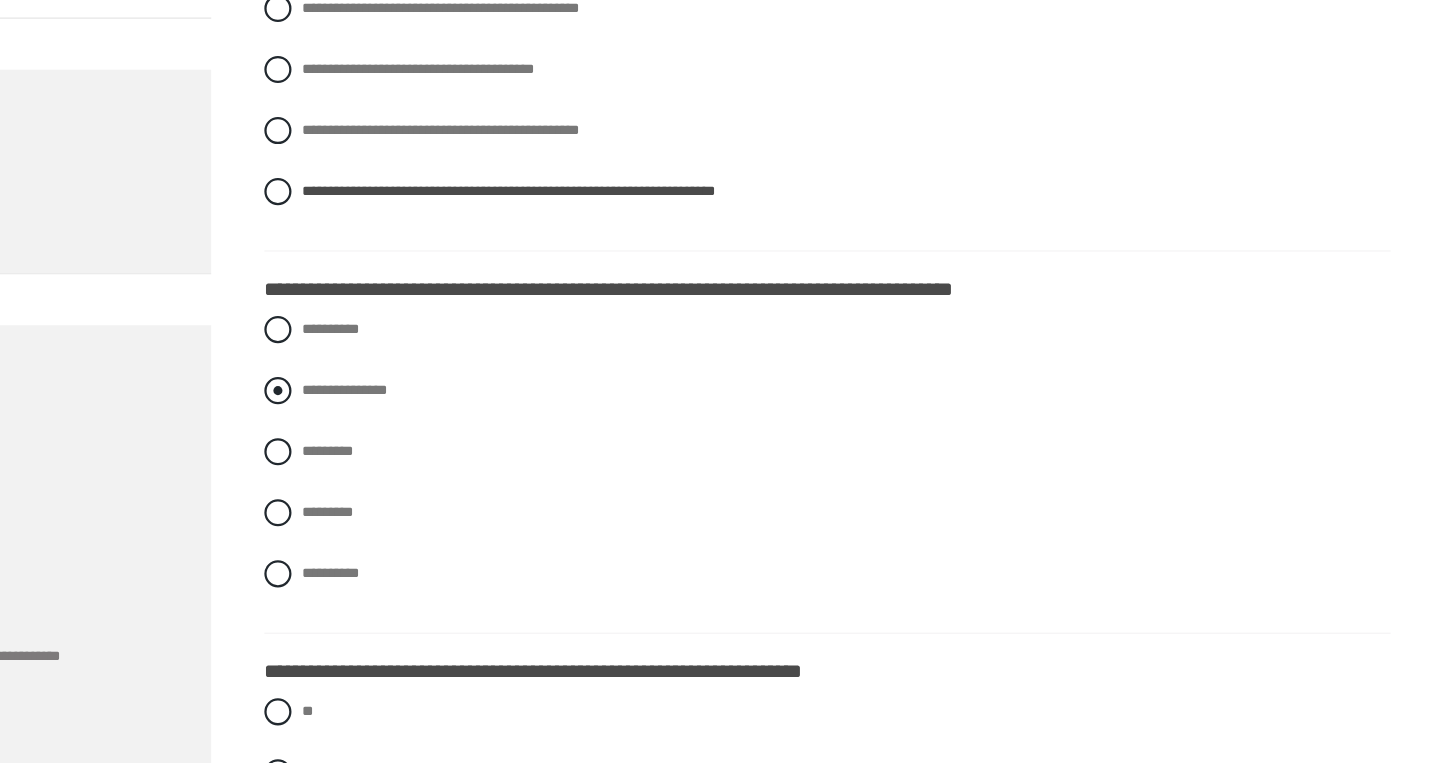 click at bounding box center (412, 434) 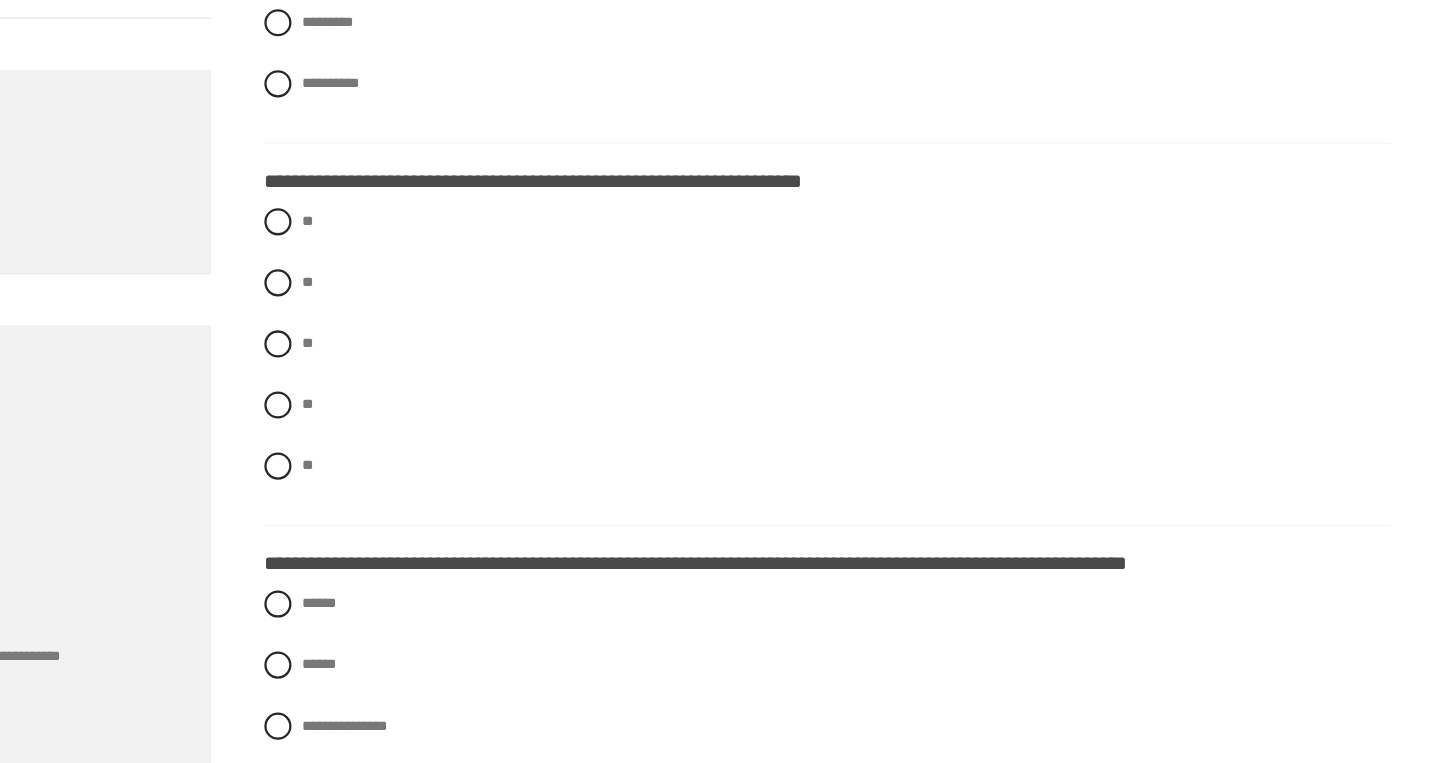 scroll, scrollTop: 2093, scrollLeft: 0, axis: vertical 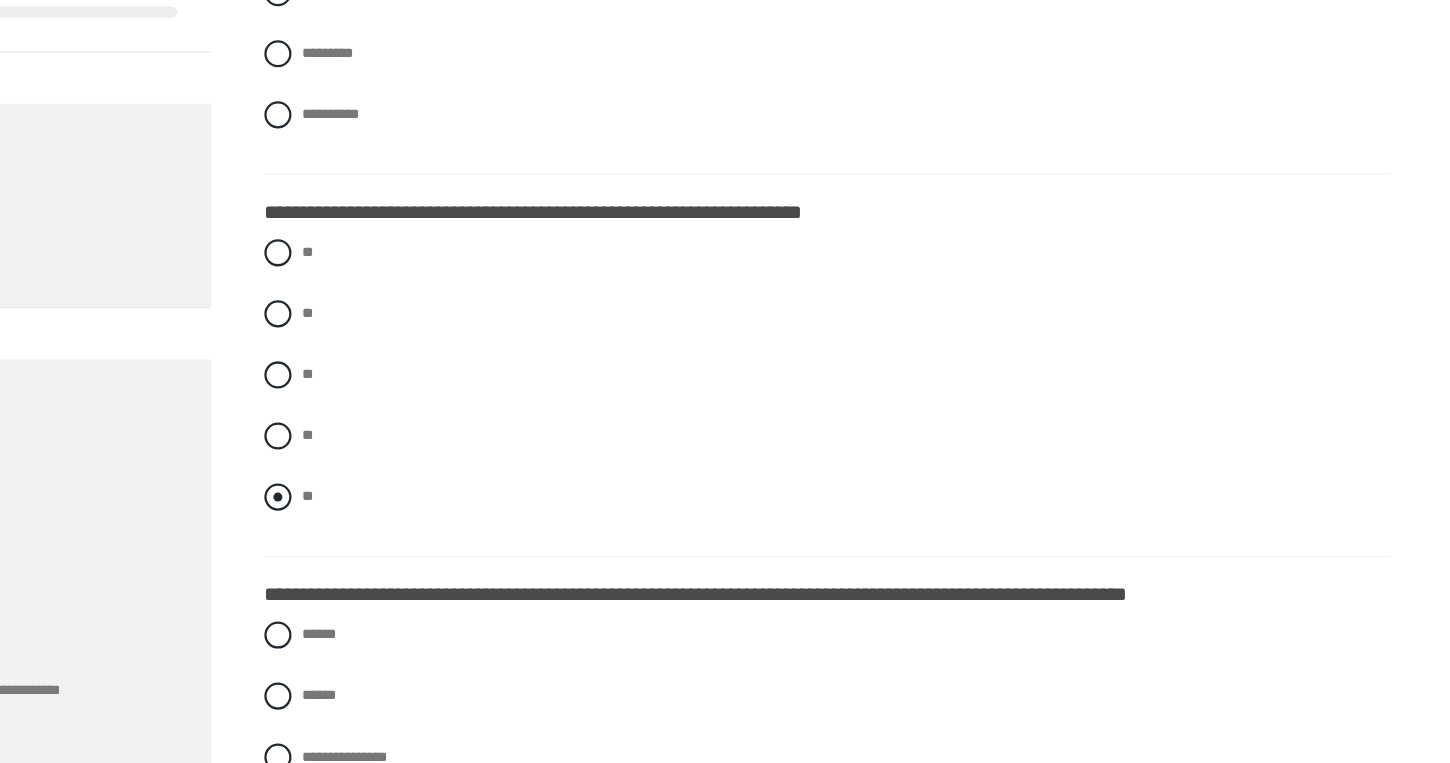 click at bounding box center (412, 498) 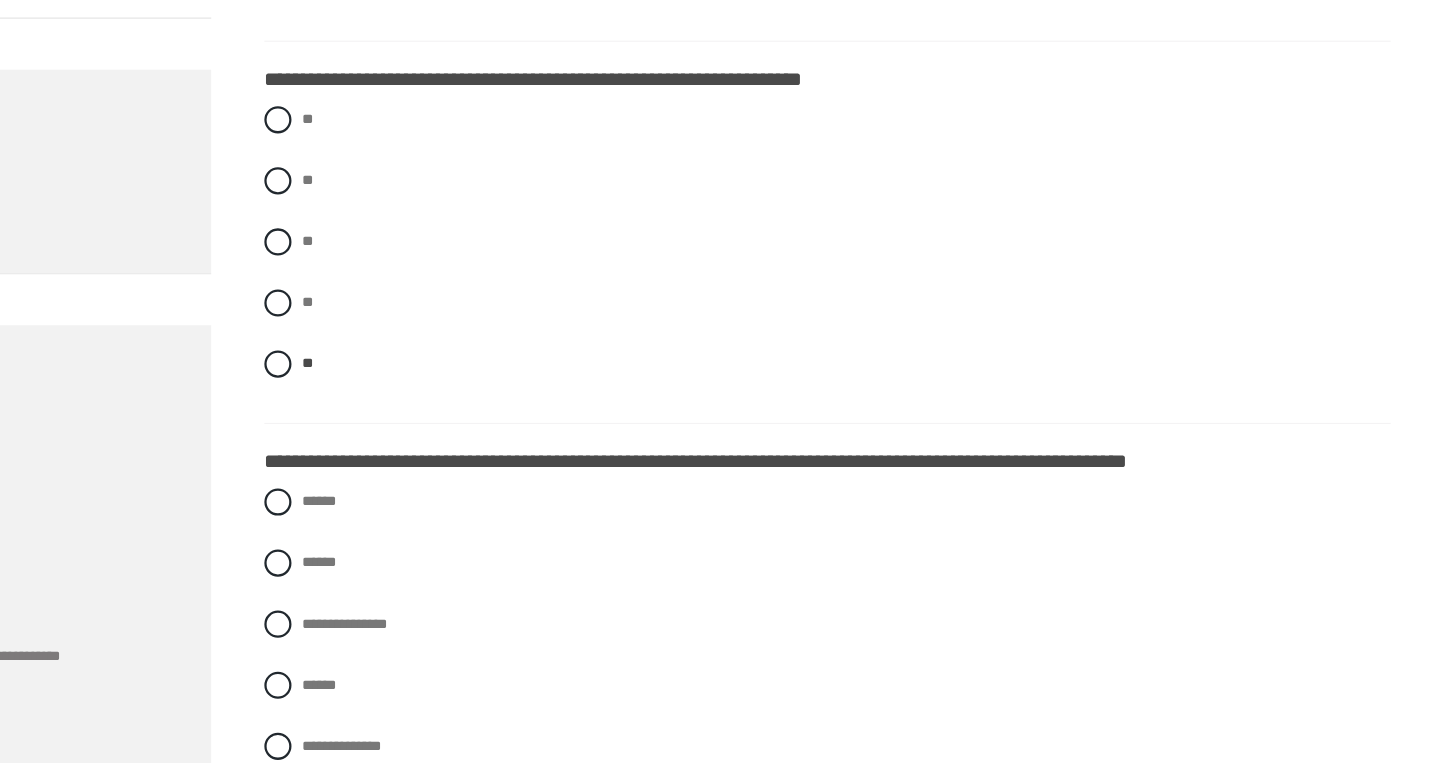 scroll, scrollTop: 2285, scrollLeft: 0, axis: vertical 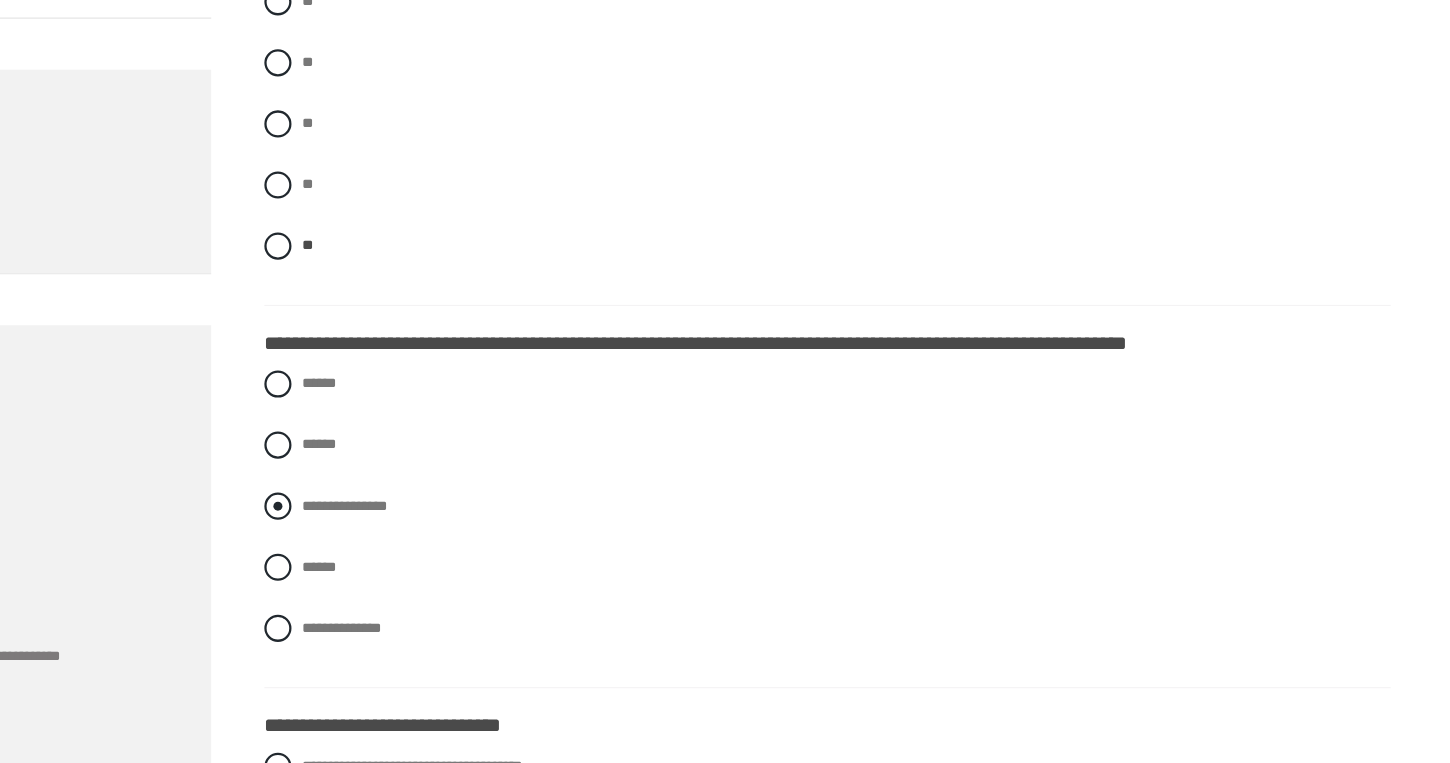 click at bounding box center (412, 536) 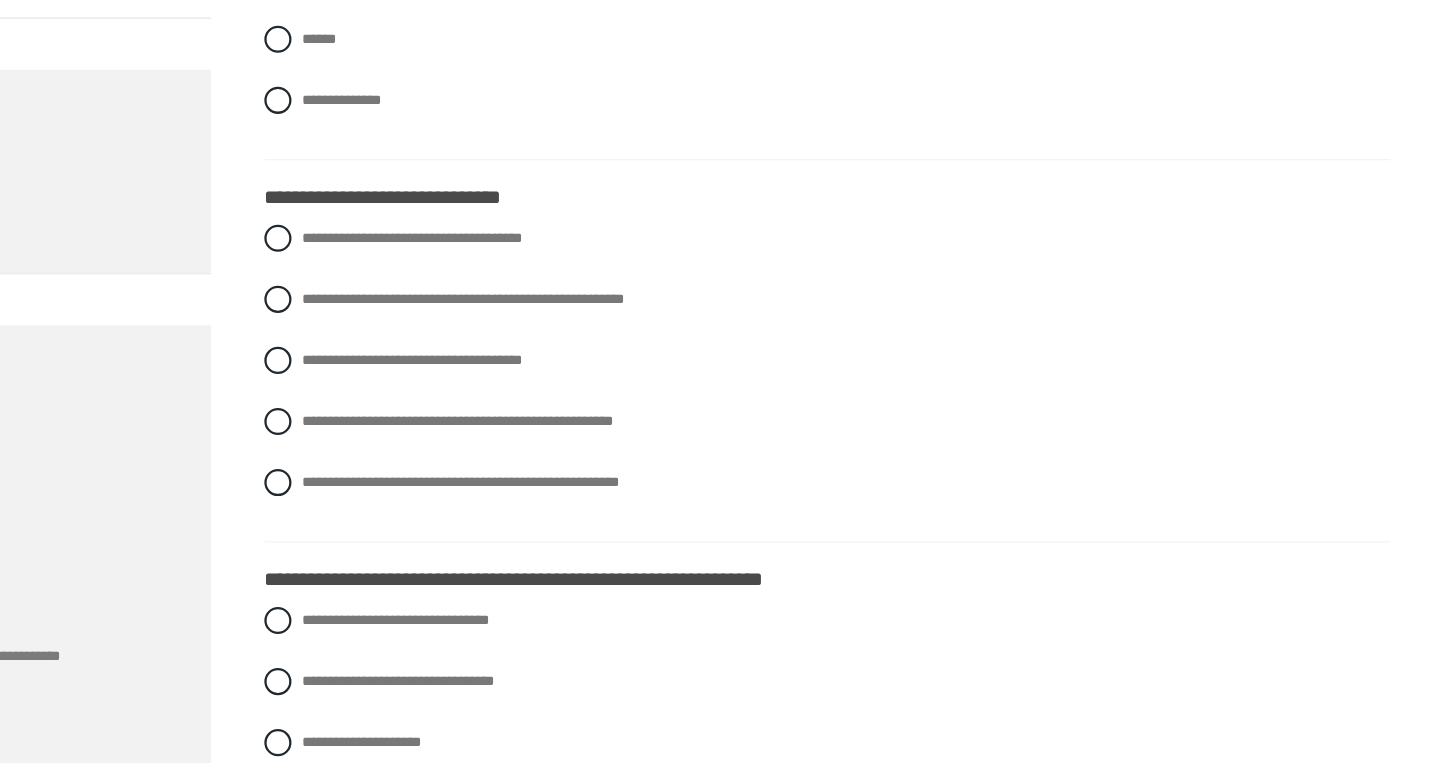 scroll, scrollTop: 2760, scrollLeft: 0, axis: vertical 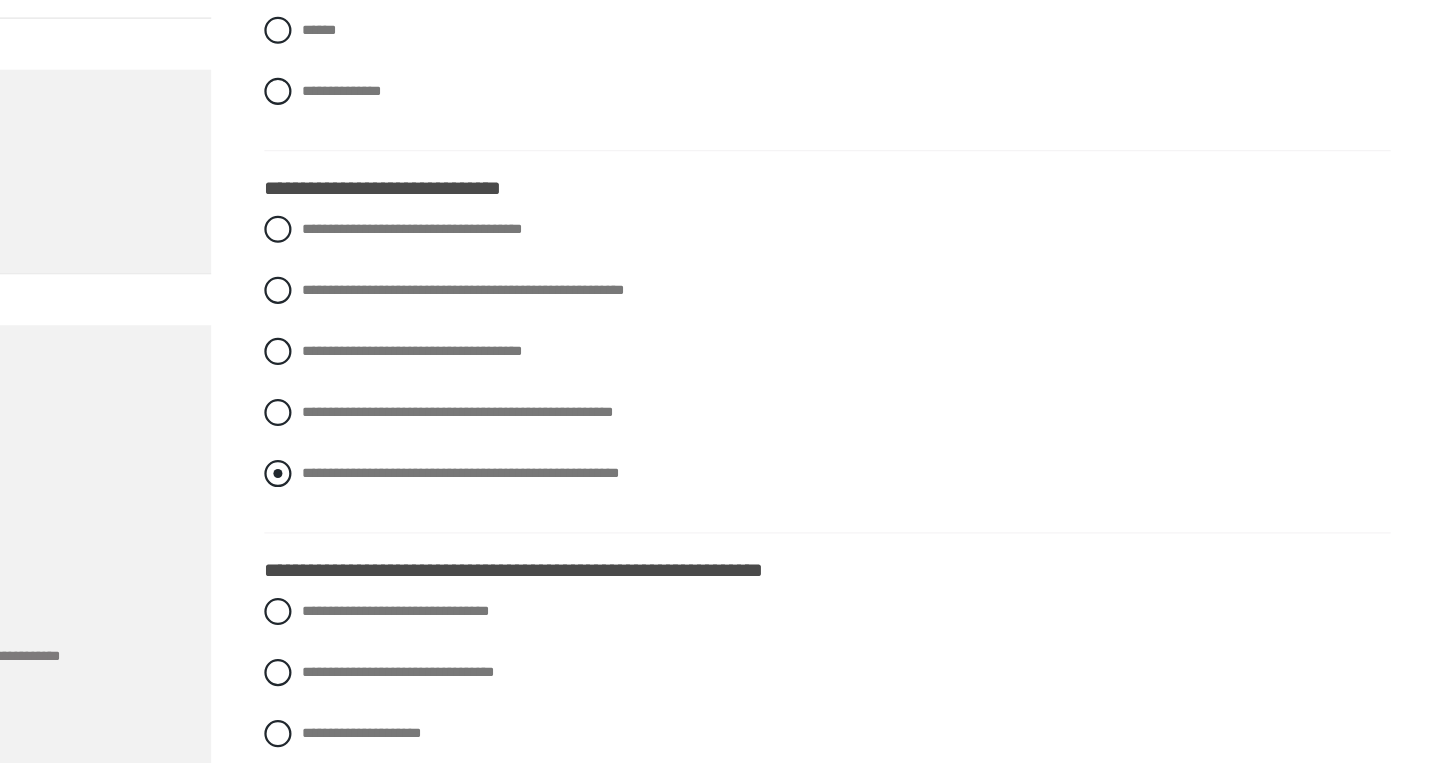 click on "**********" at bounding box center [898, 507] 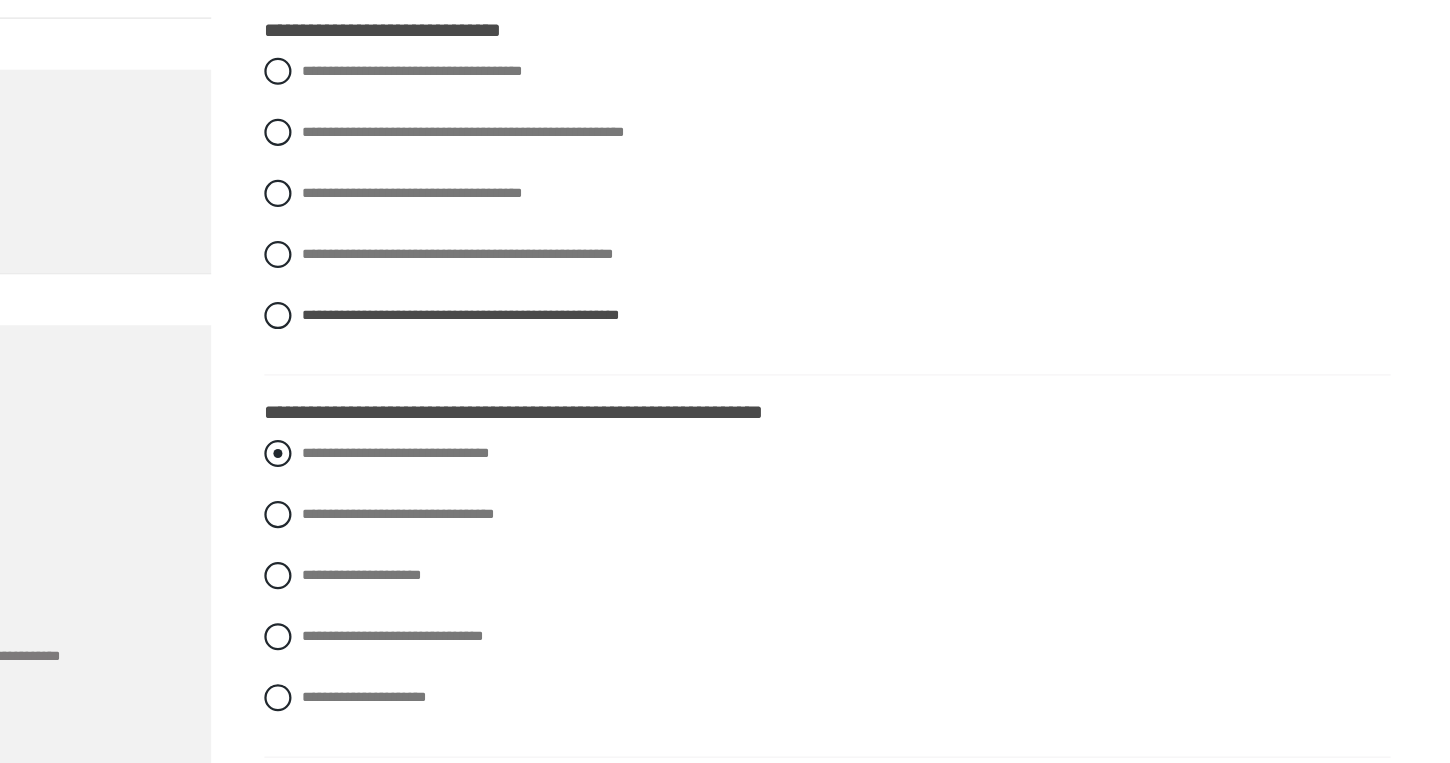 scroll, scrollTop: 2912, scrollLeft: 0, axis: vertical 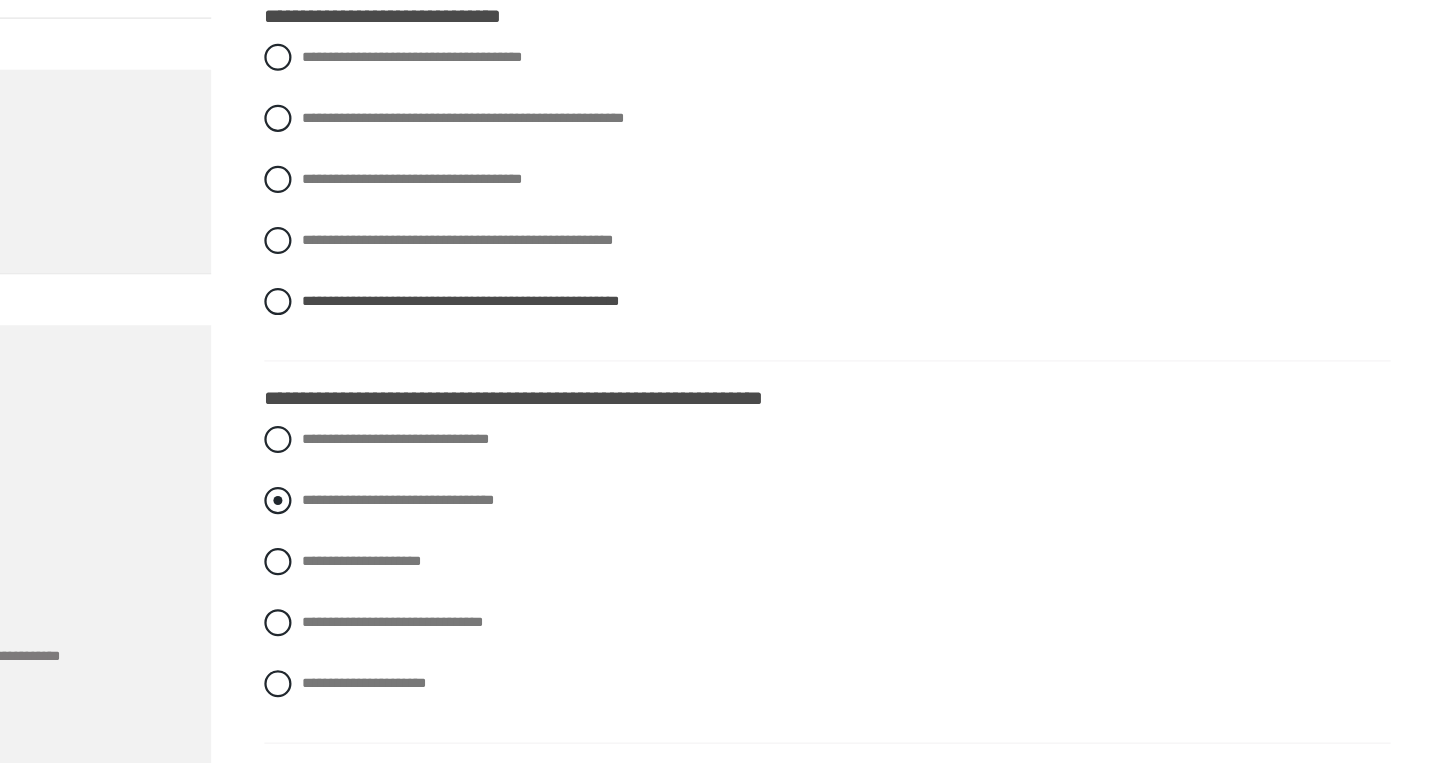click at bounding box center [412, 531] 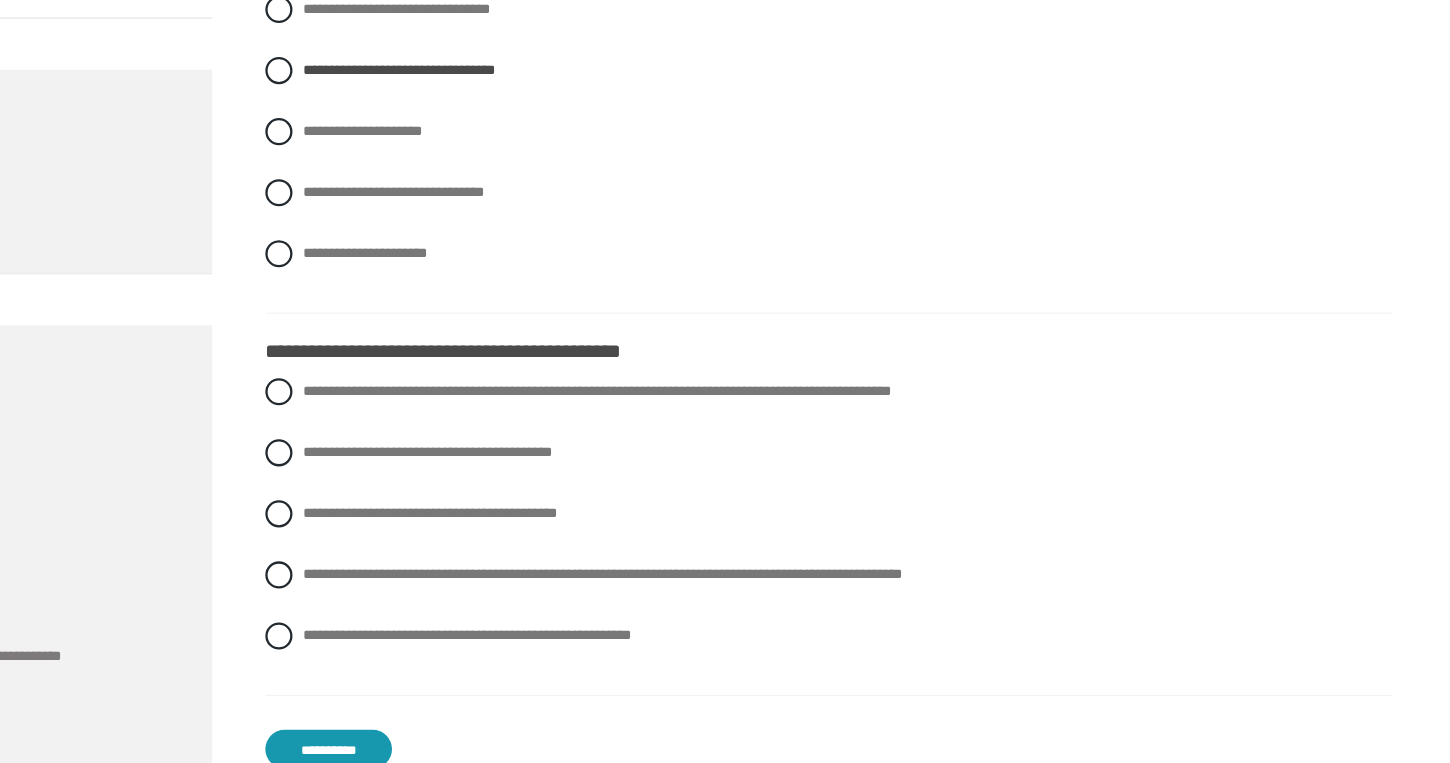 scroll, scrollTop: 3295, scrollLeft: 0, axis: vertical 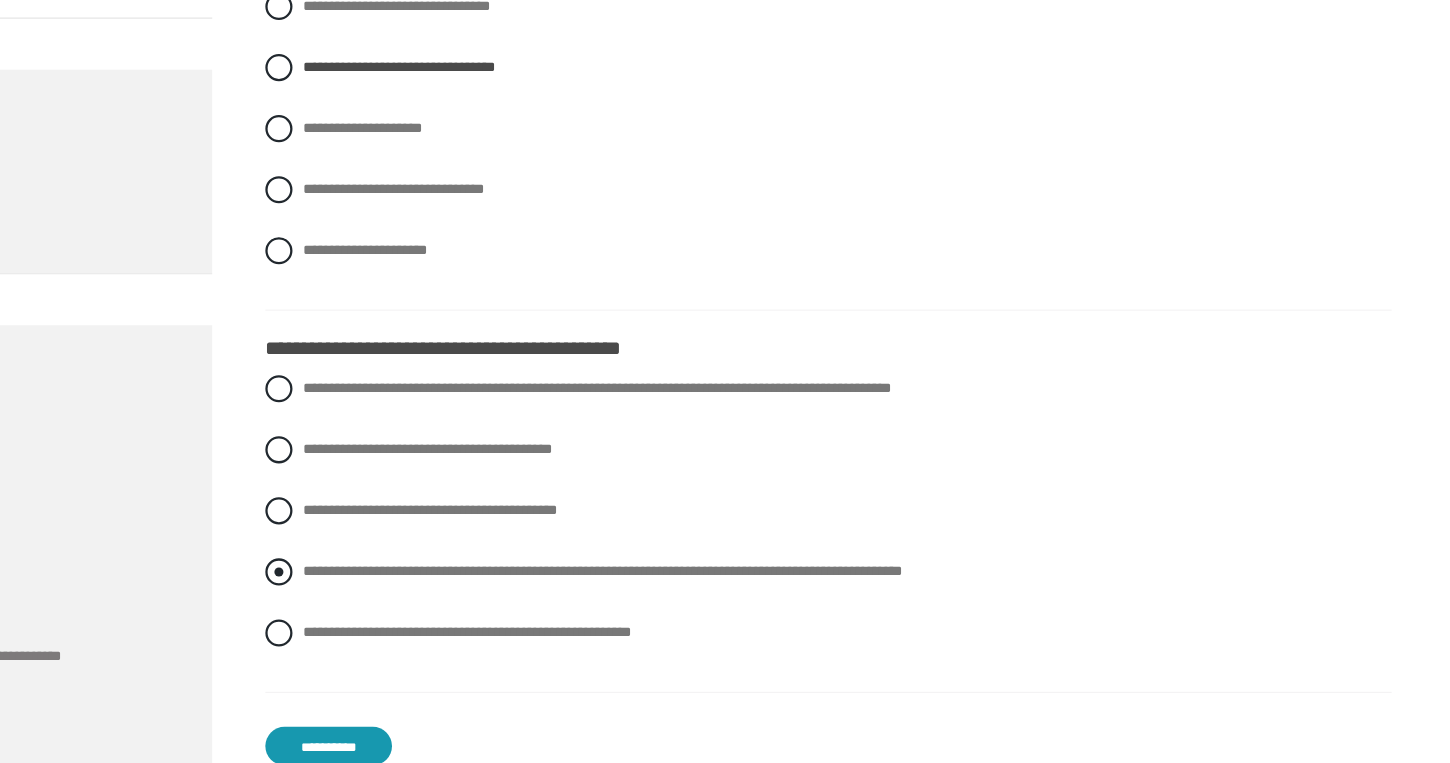 click at bounding box center (412, 594) 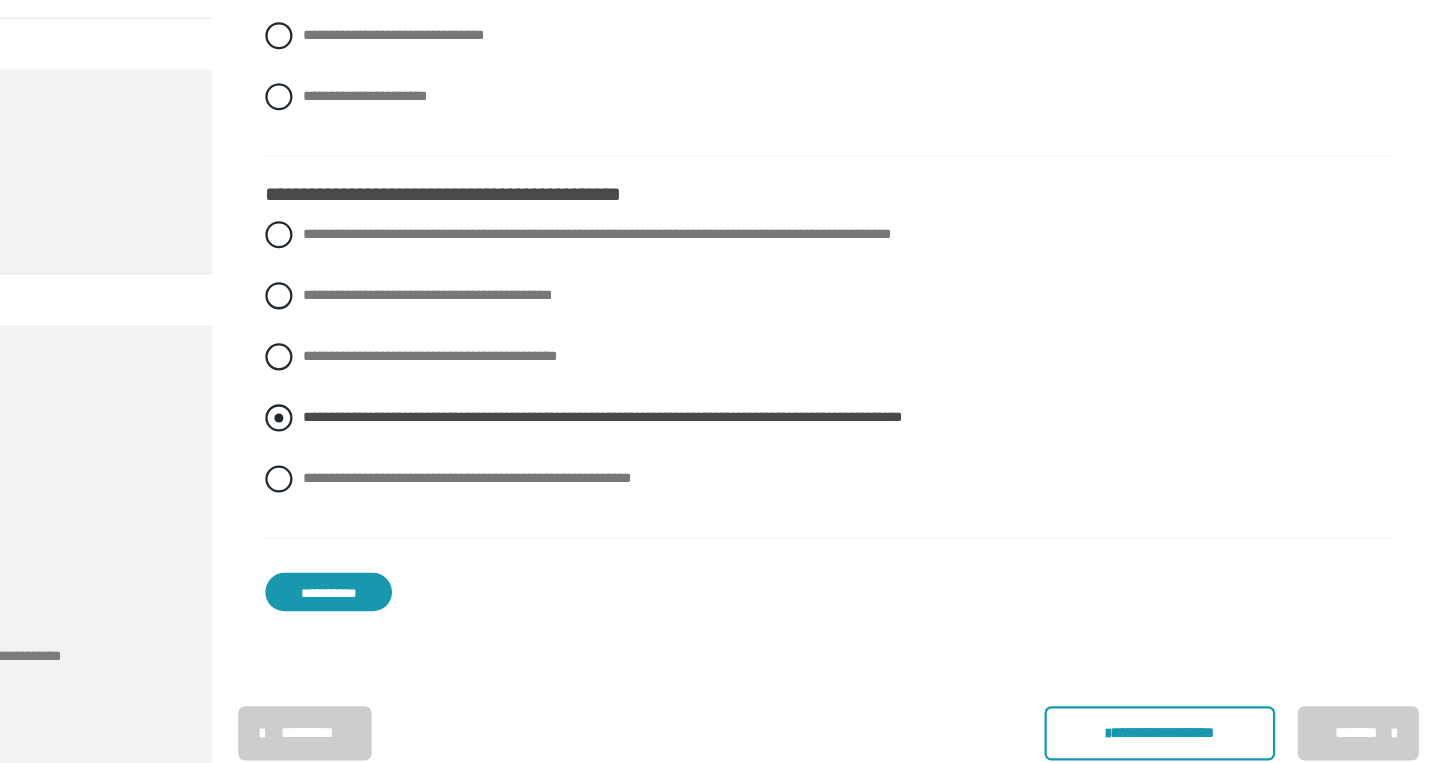 scroll, scrollTop: 3432, scrollLeft: 0, axis: vertical 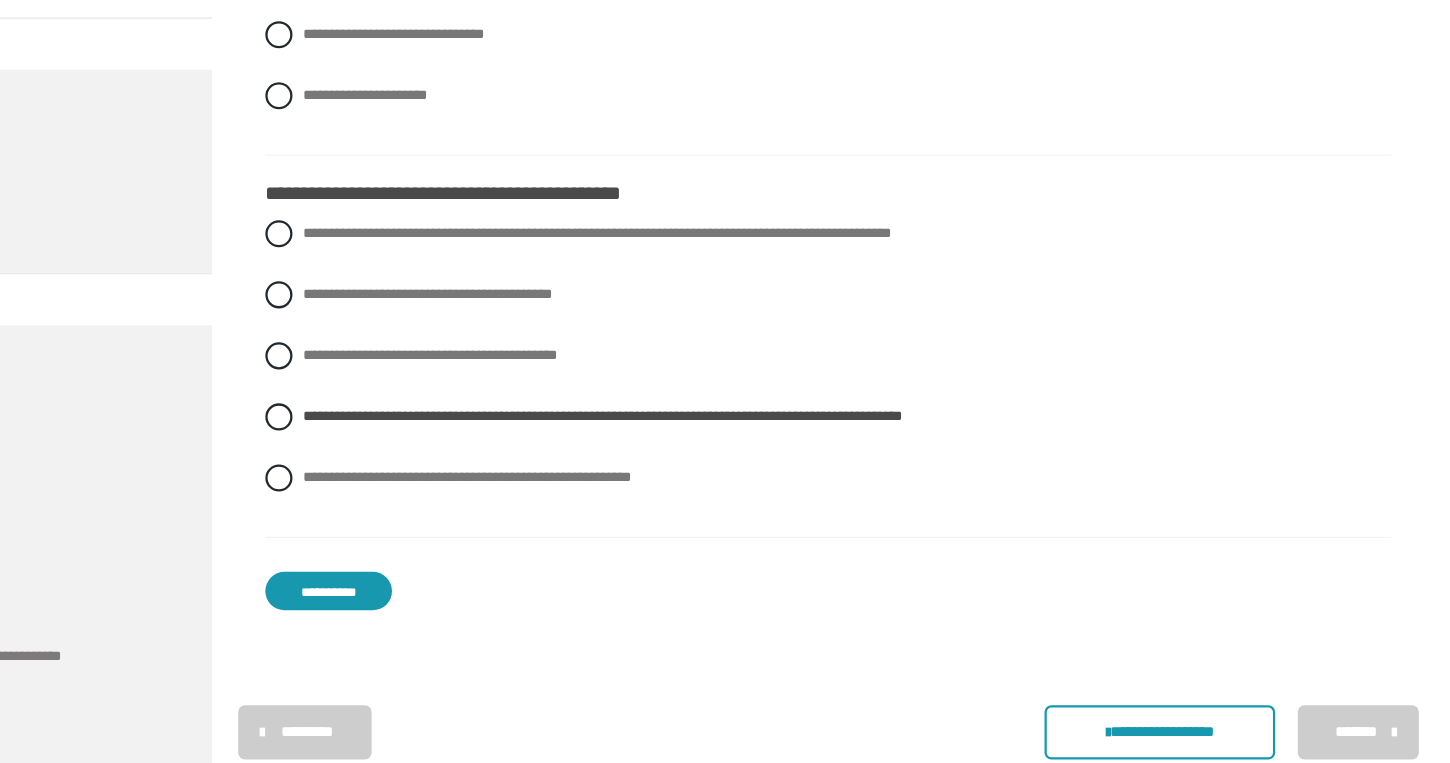 click on "**********" at bounding box center (456, 611) 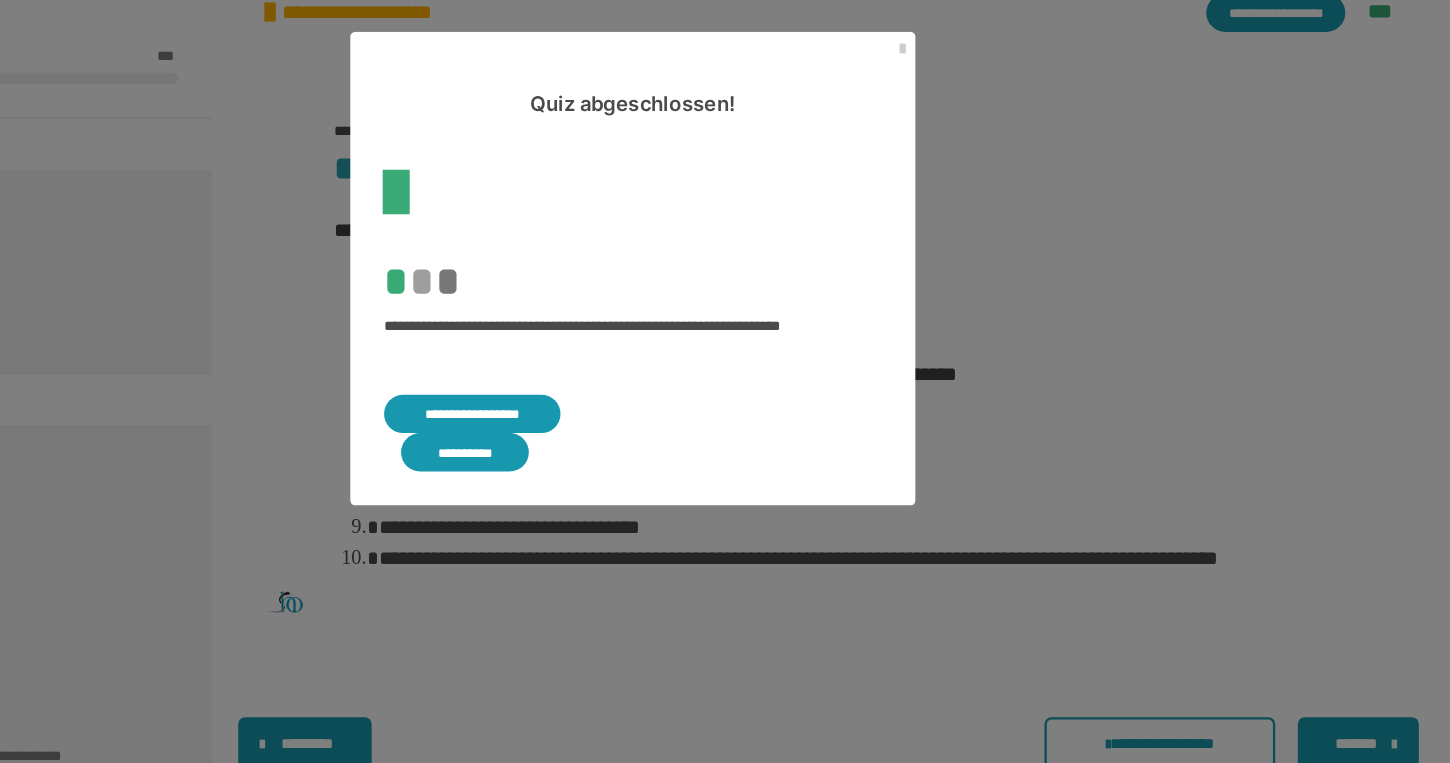 scroll, scrollTop: 583, scrollLeft: 0, axis: vertical 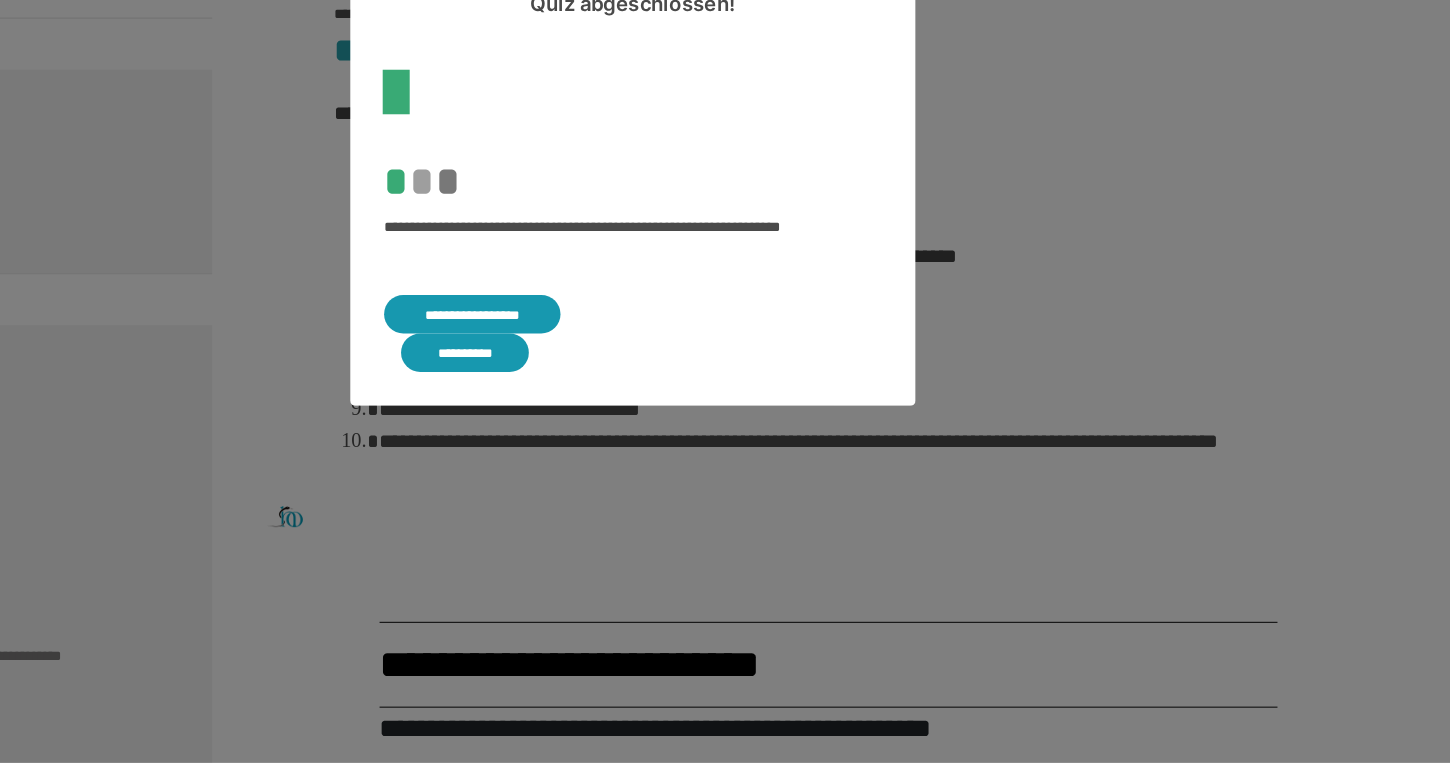 click on "**********" at bounding box center [583, 366] 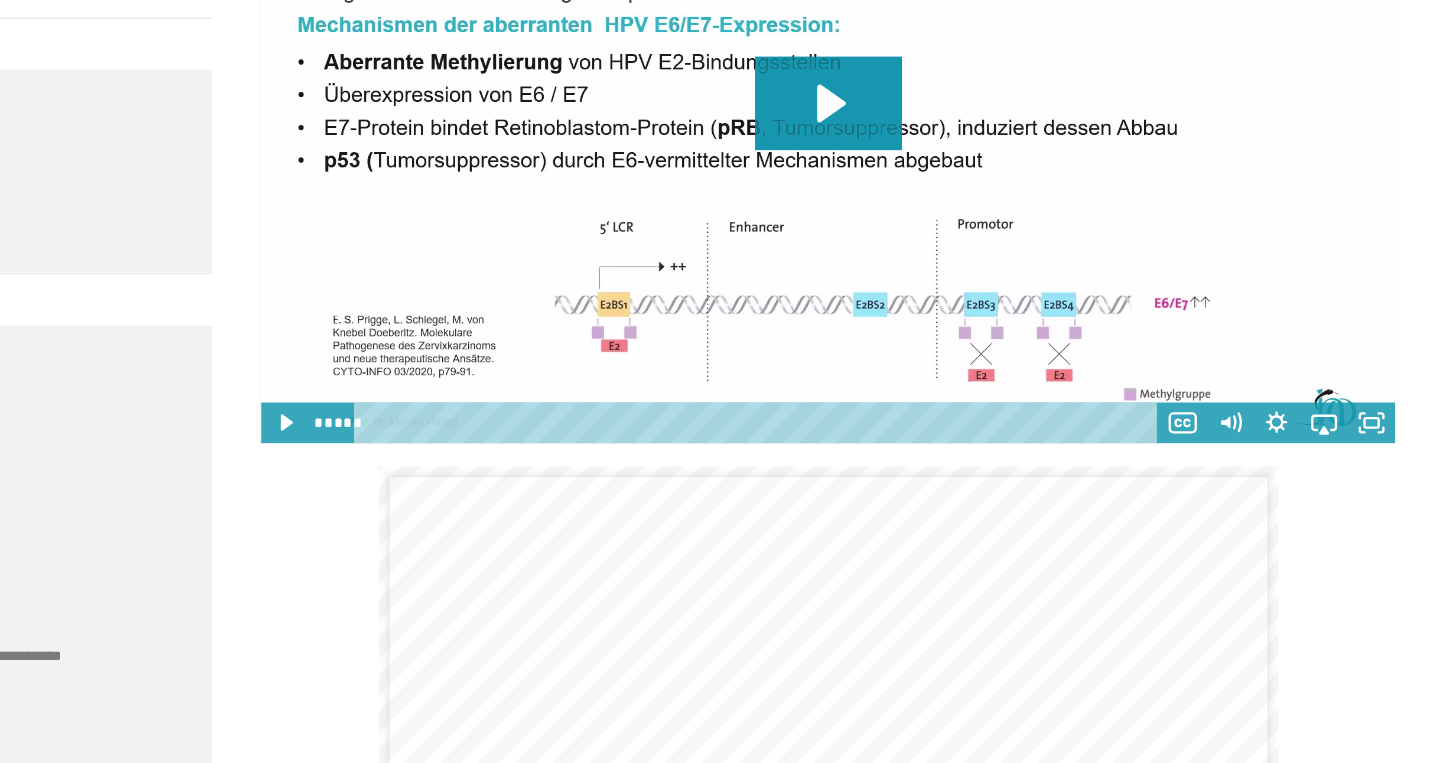 scroll, scrollTop: 6683, scrollLeft: 0, axis: vertical 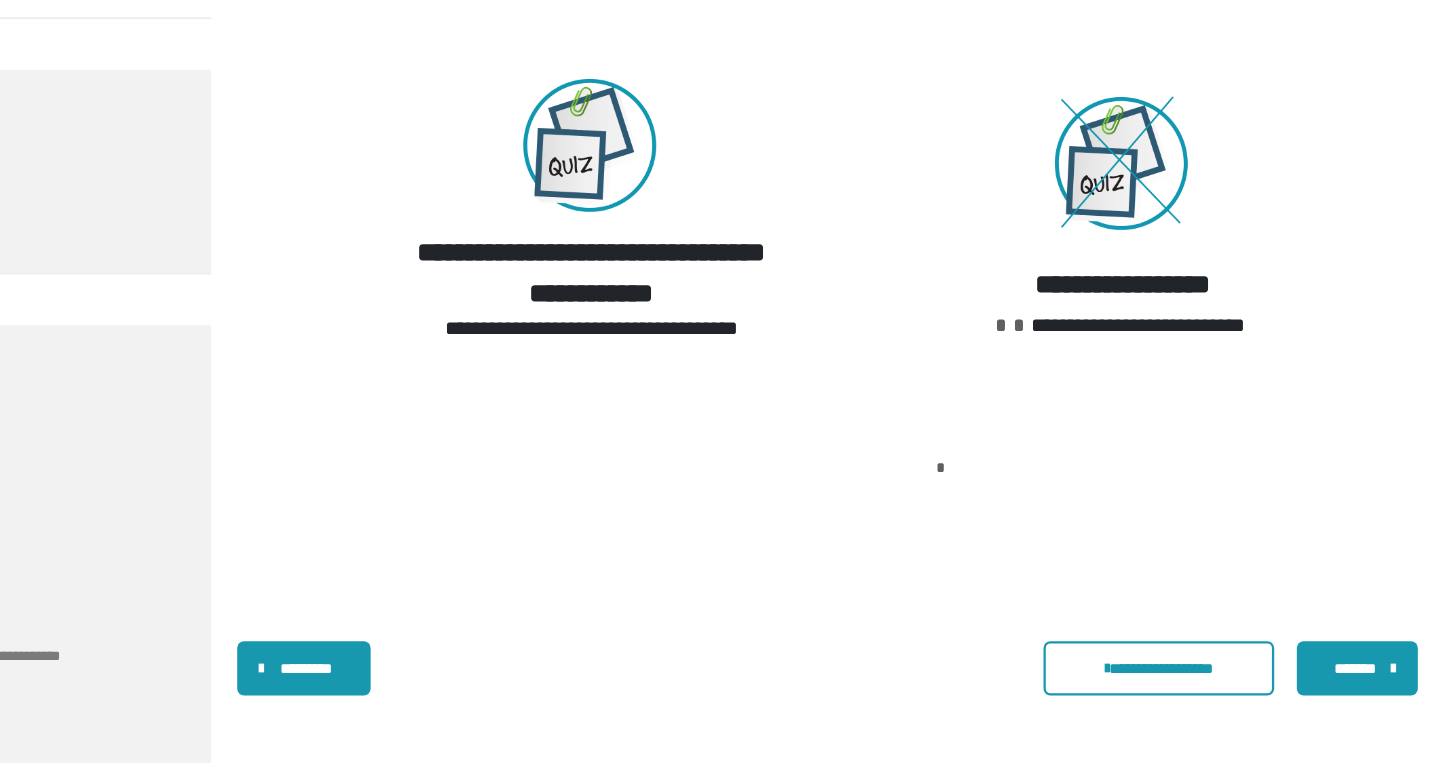 click at bounding box center (1145, 679) 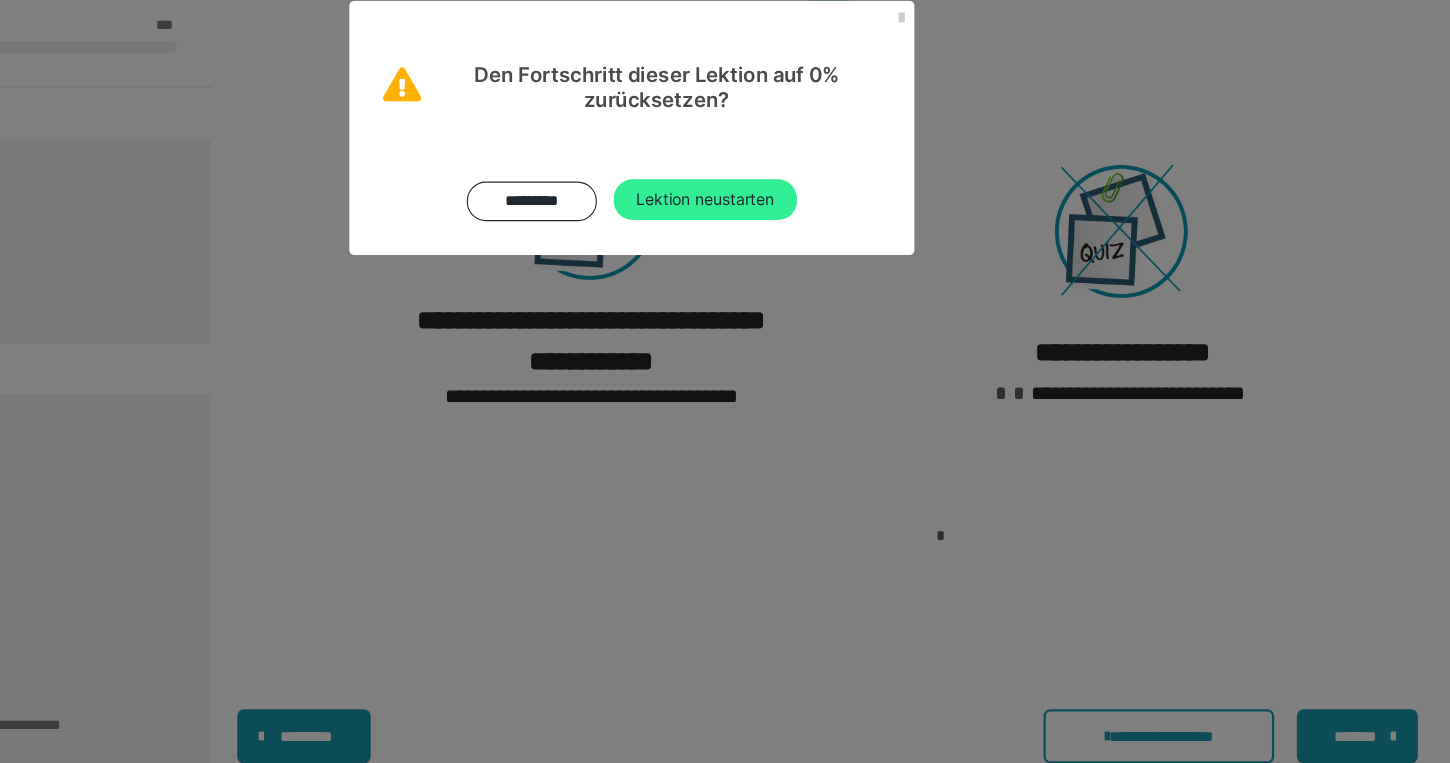 click on "Lektion neustarten" at bounding box center (790, 204) 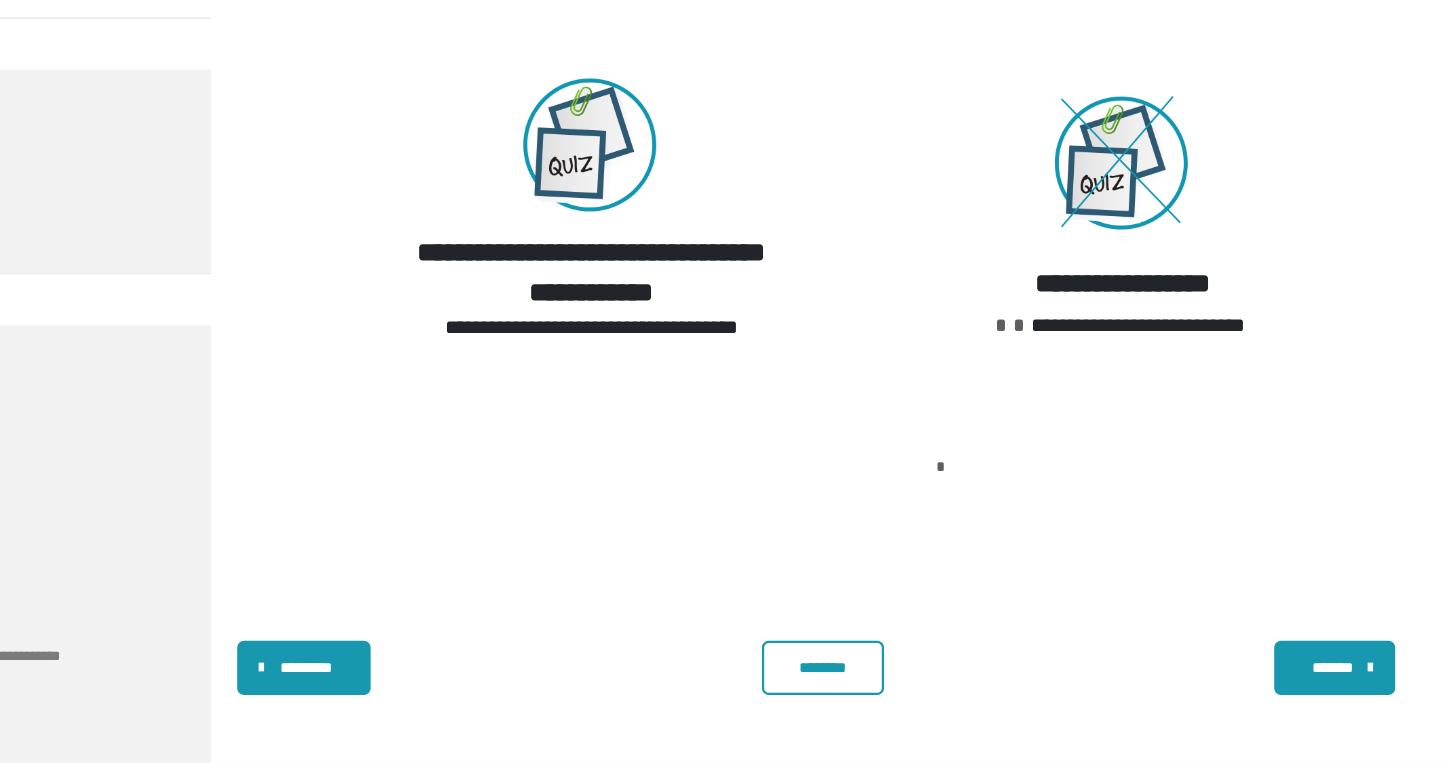 scroll, scrollTop: 7831, scrollLeft: 0, axis: vertical 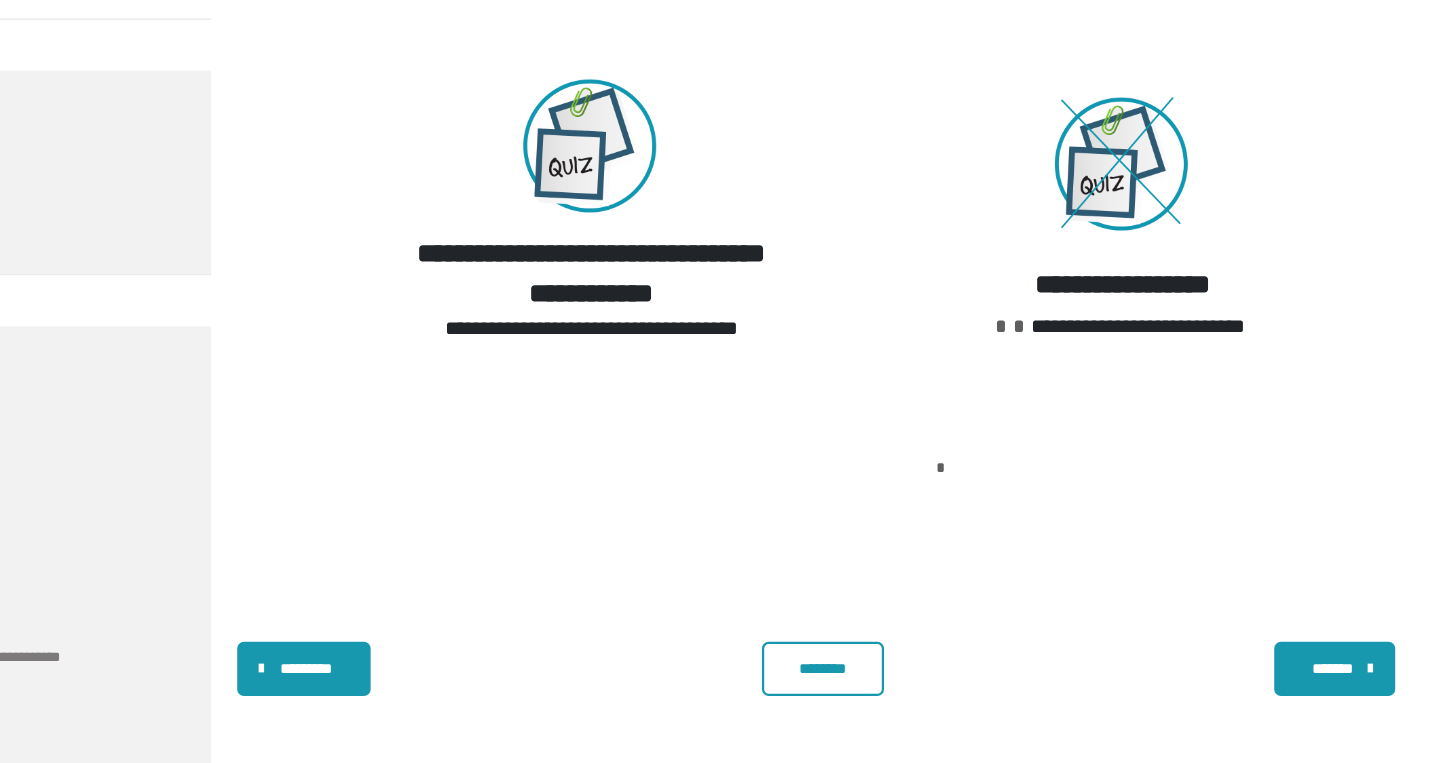 click on "********" at bounding box center (894, 679) 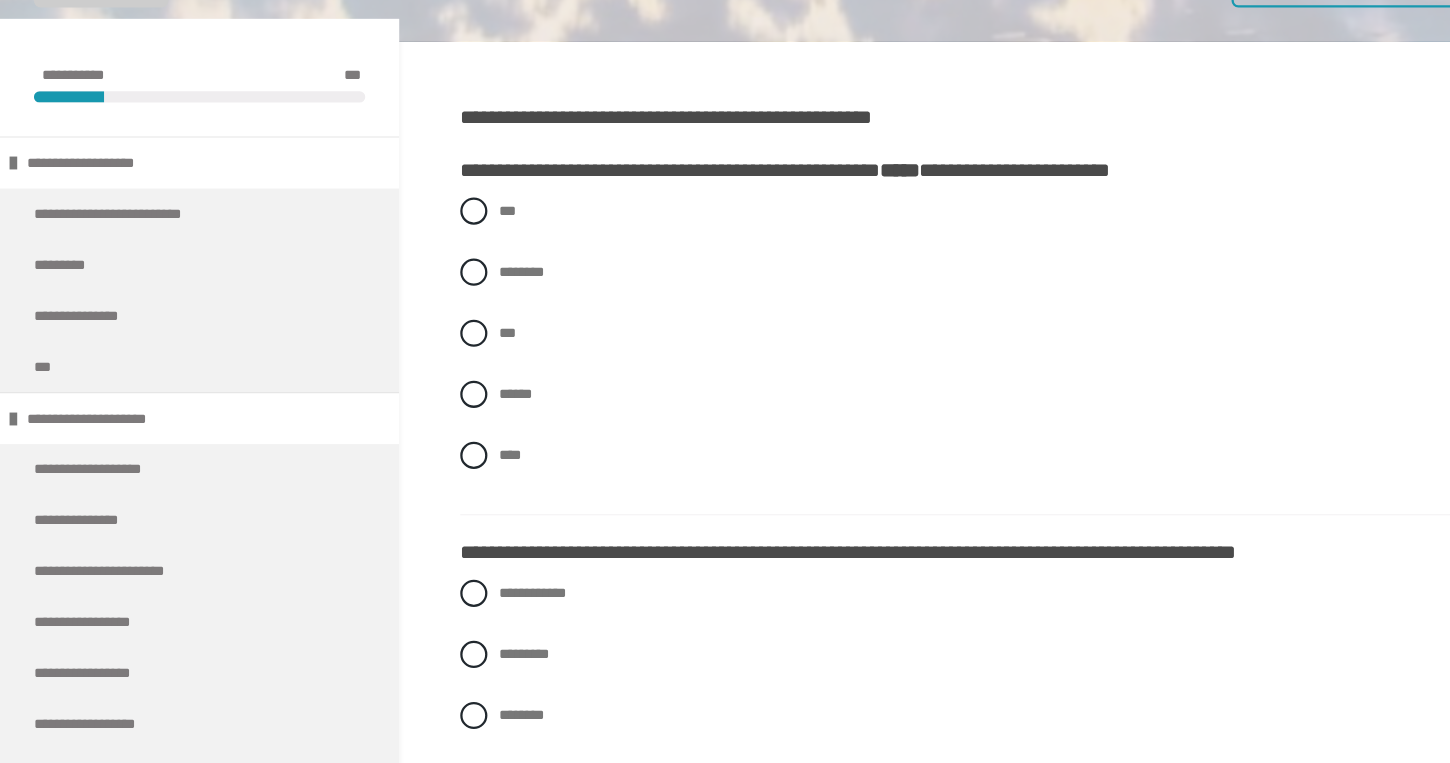 scroll, scrollTop: 385, scrollLeft: 0, axis: vertical 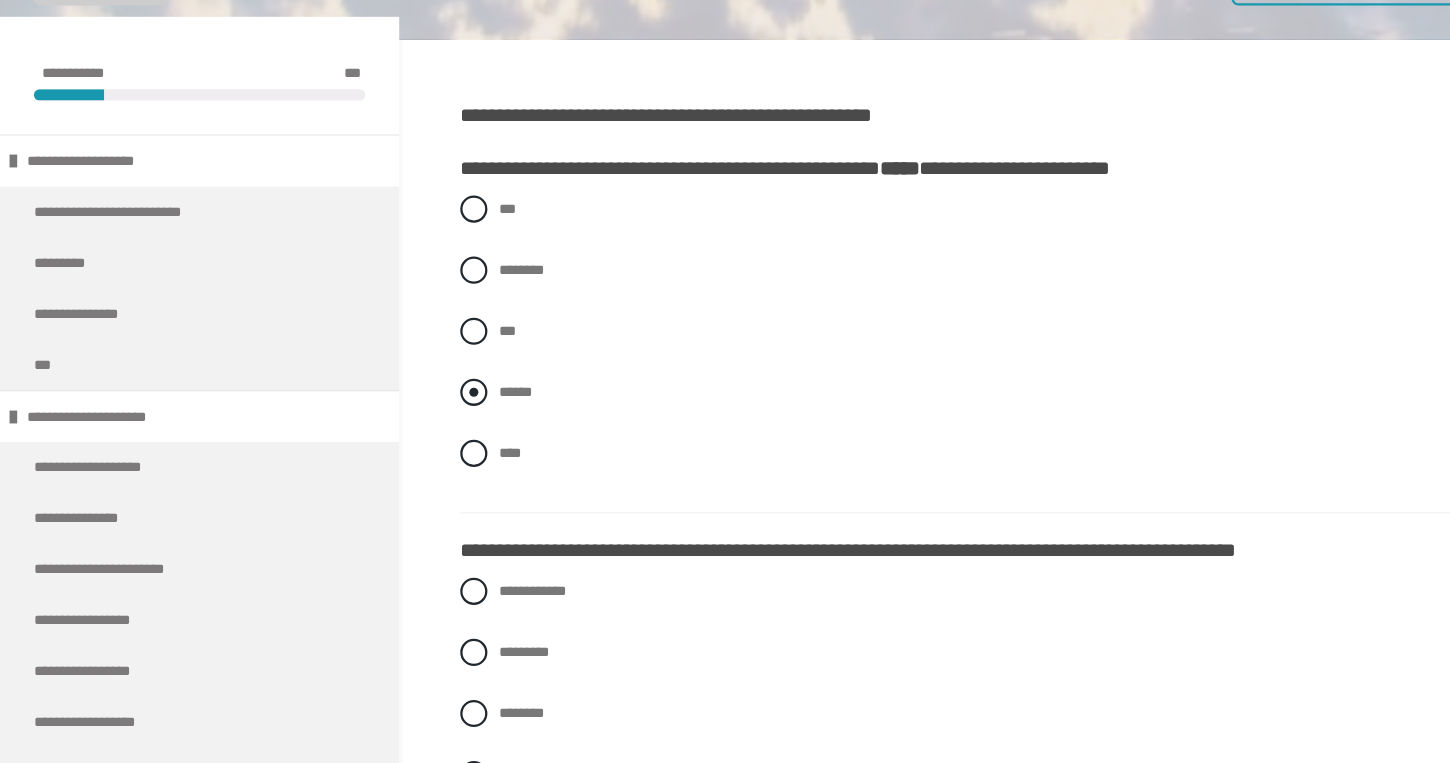 click at bounding box center (419, 435) 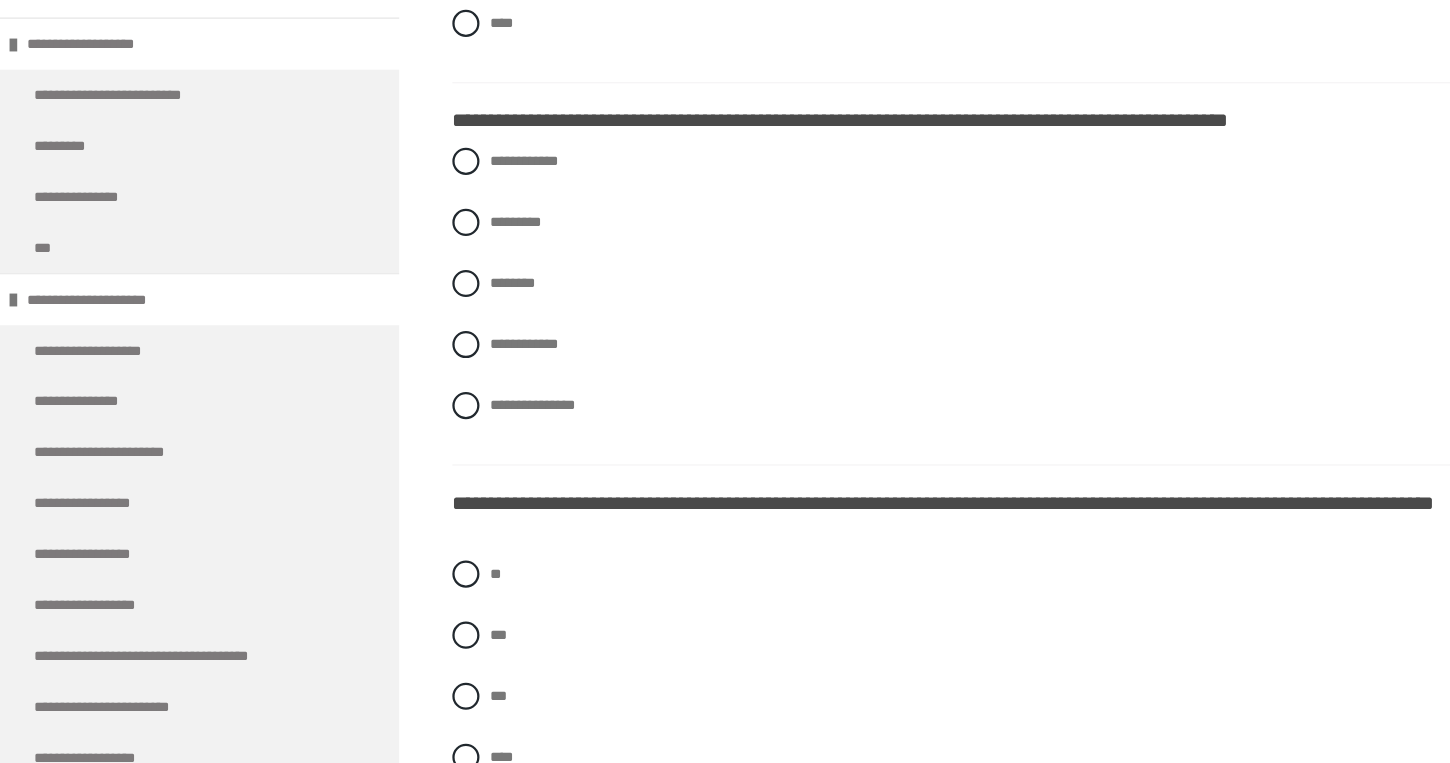 scroll, scrollTop: 769, scrollLeft: 0, axis: vertical 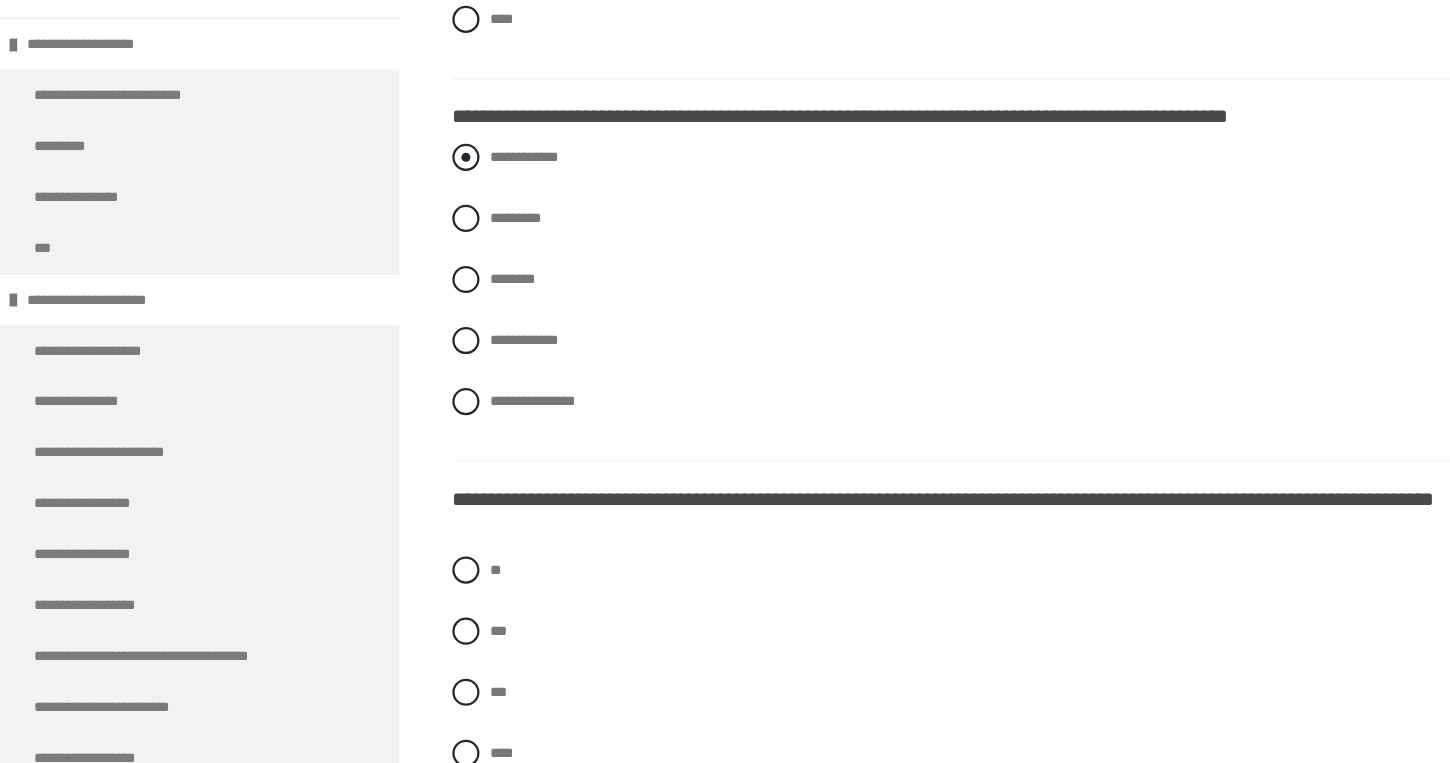 click at bounding box center (412, 227) 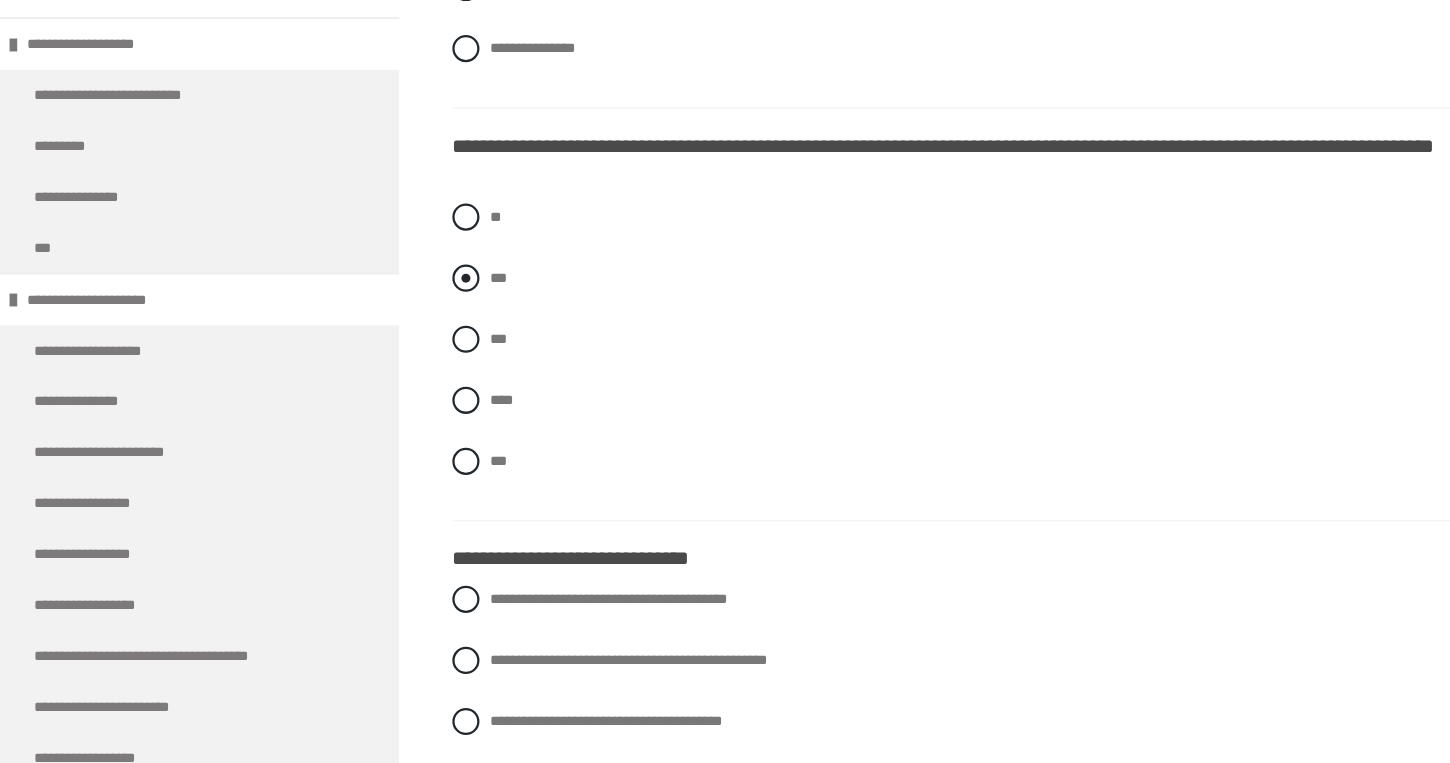 scroll, scrollTop: 1089, scrollLeft: 0, axis: vertical 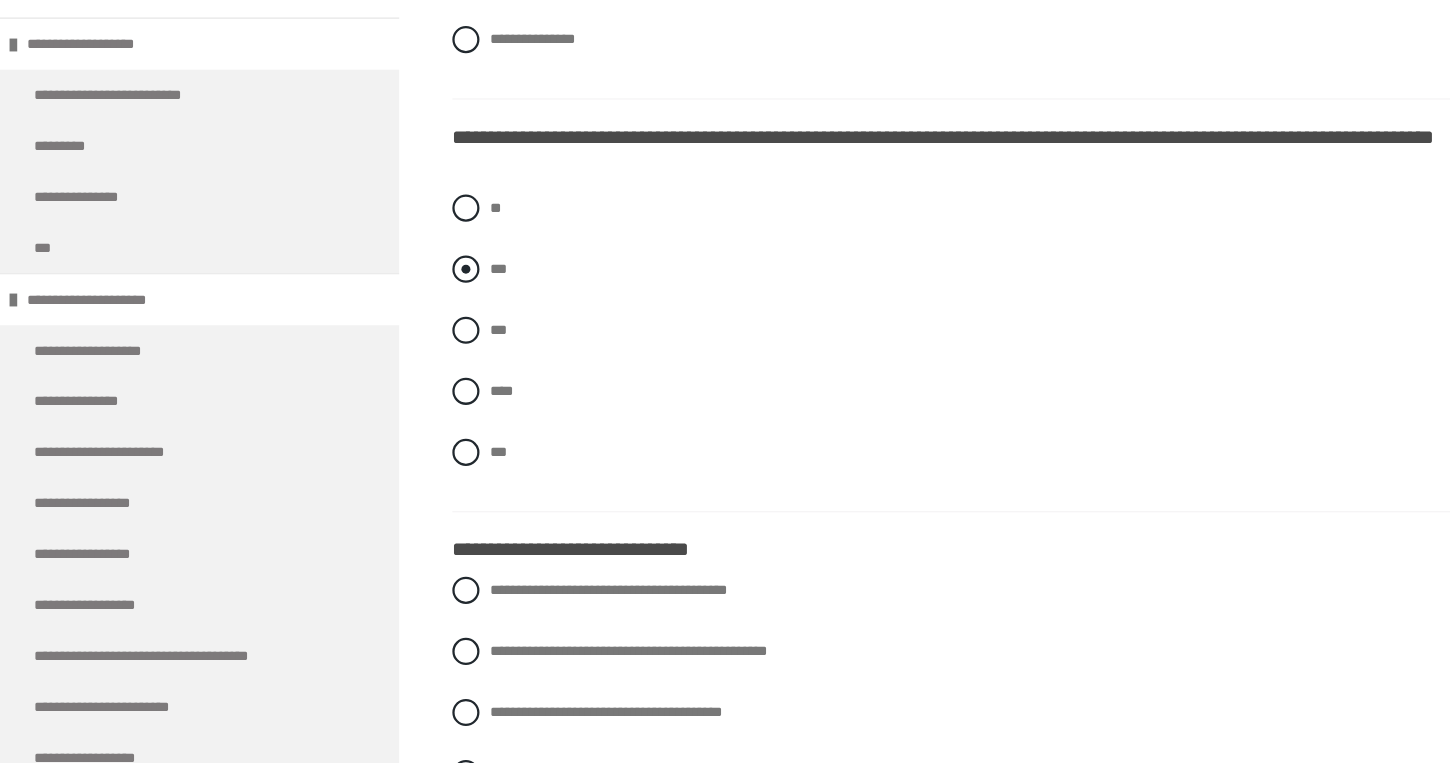 click at bounding box center (412, 326) 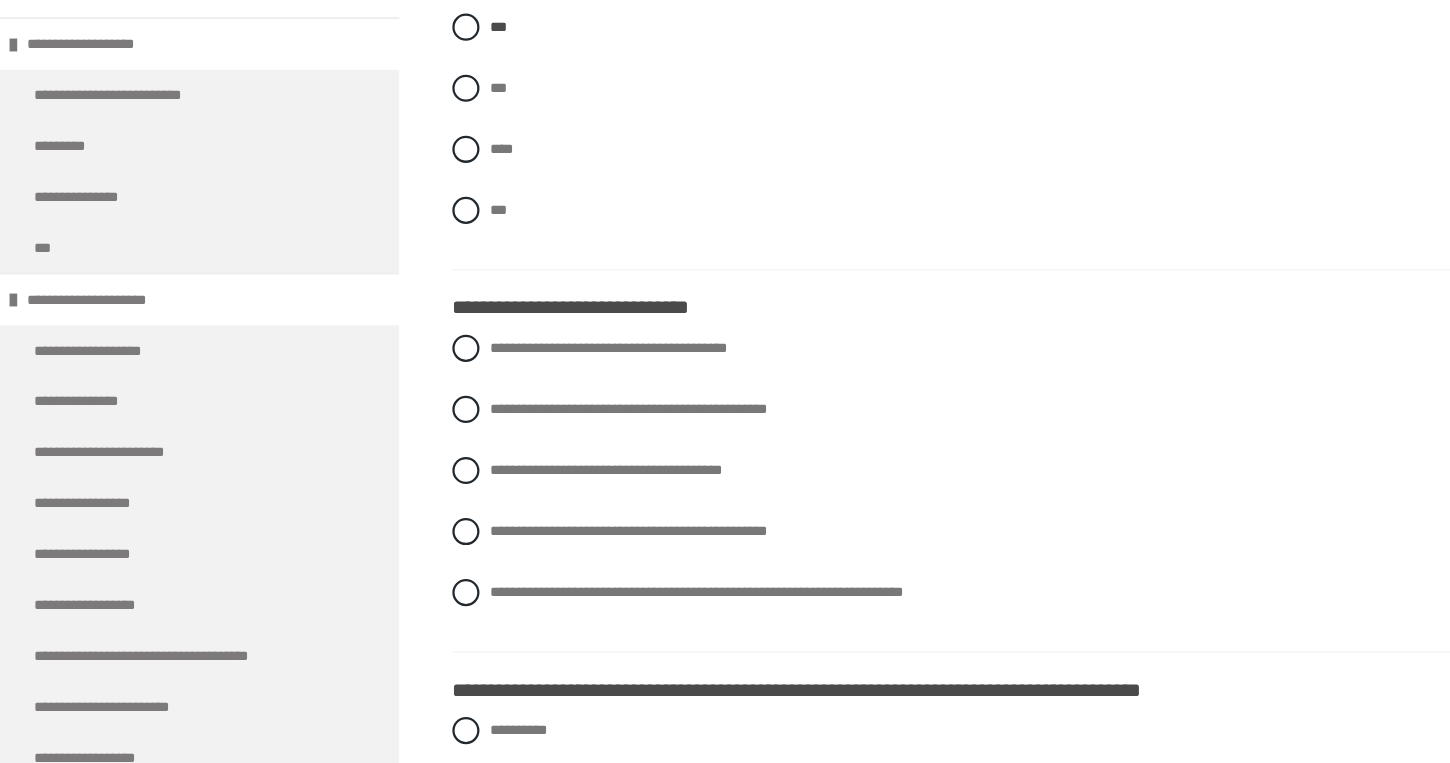 scroll, scrollTop: 1304, scrollLeft: 0, axis: vertical 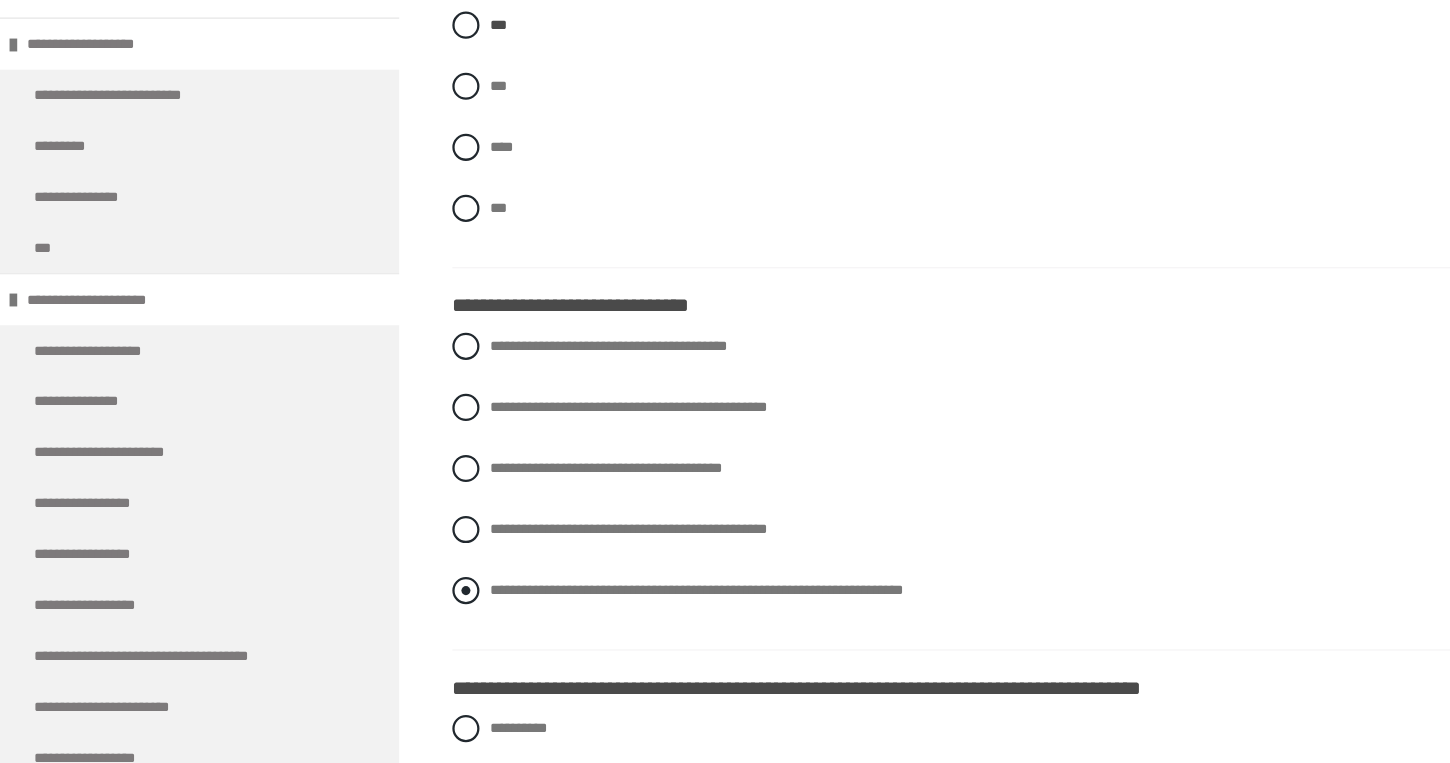 click at bounding box center [412, 611] 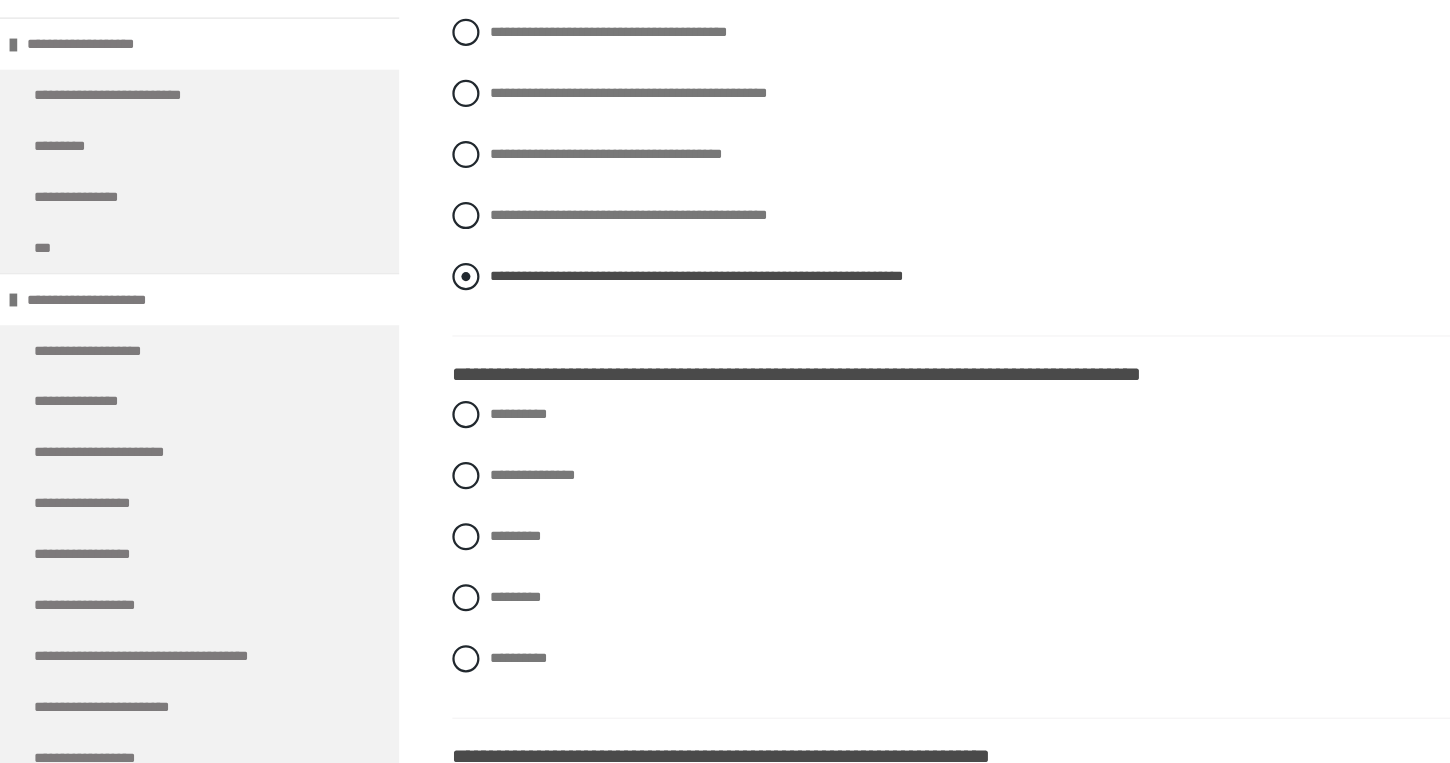 scroll, scrollTop: 1674, scrollLeft: 0, axis: vertical 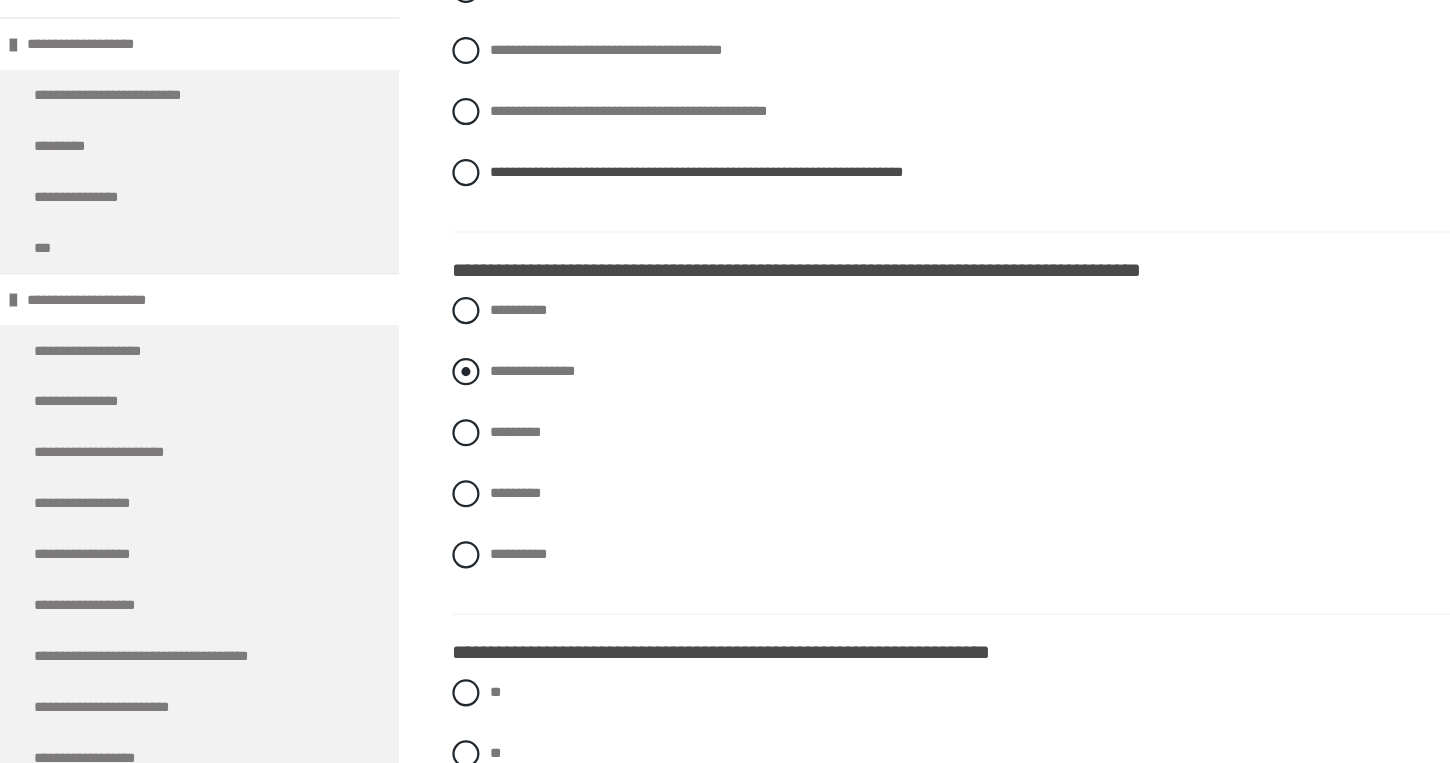 click at bounding box center (412, 417) 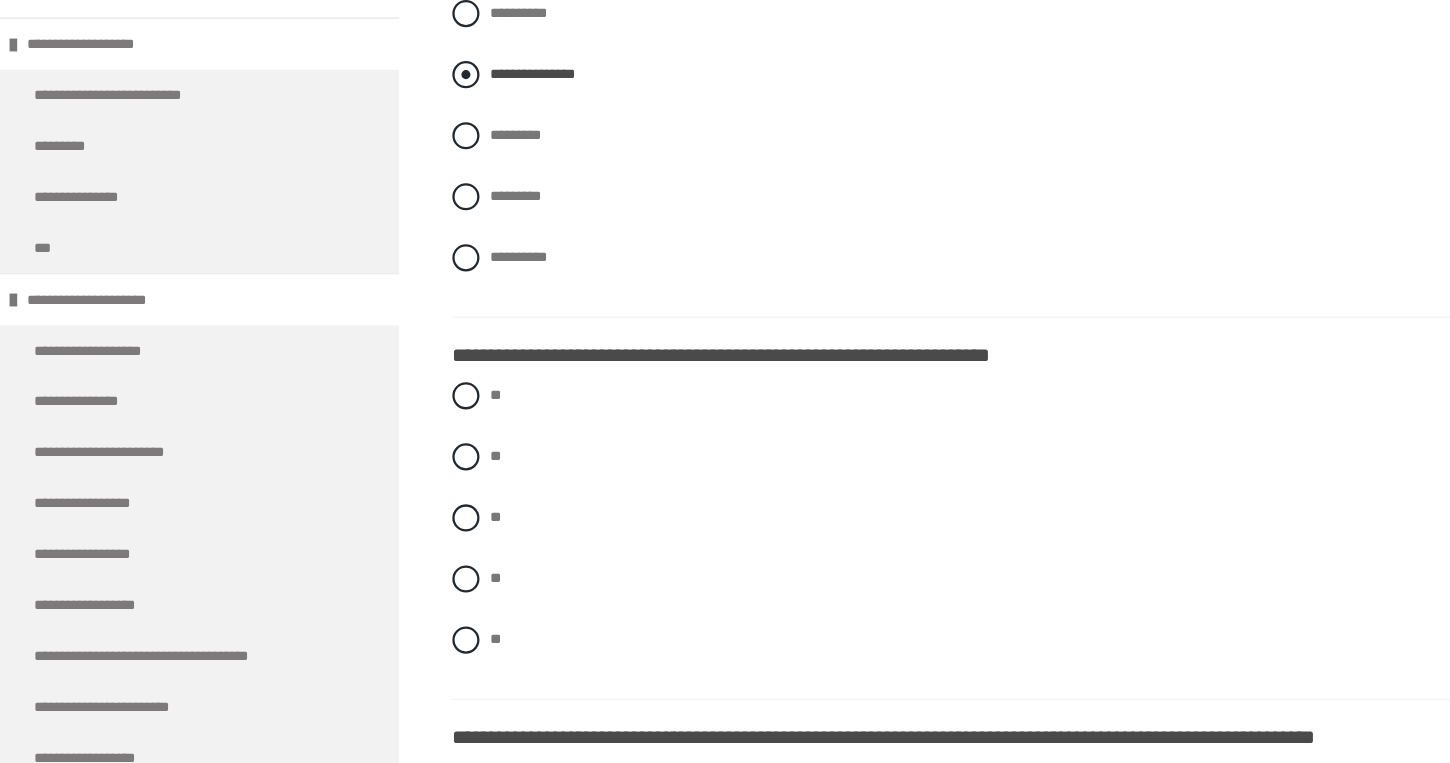 scroll, scrollTop: 1989, scrollLeft: 0, axis: vertical 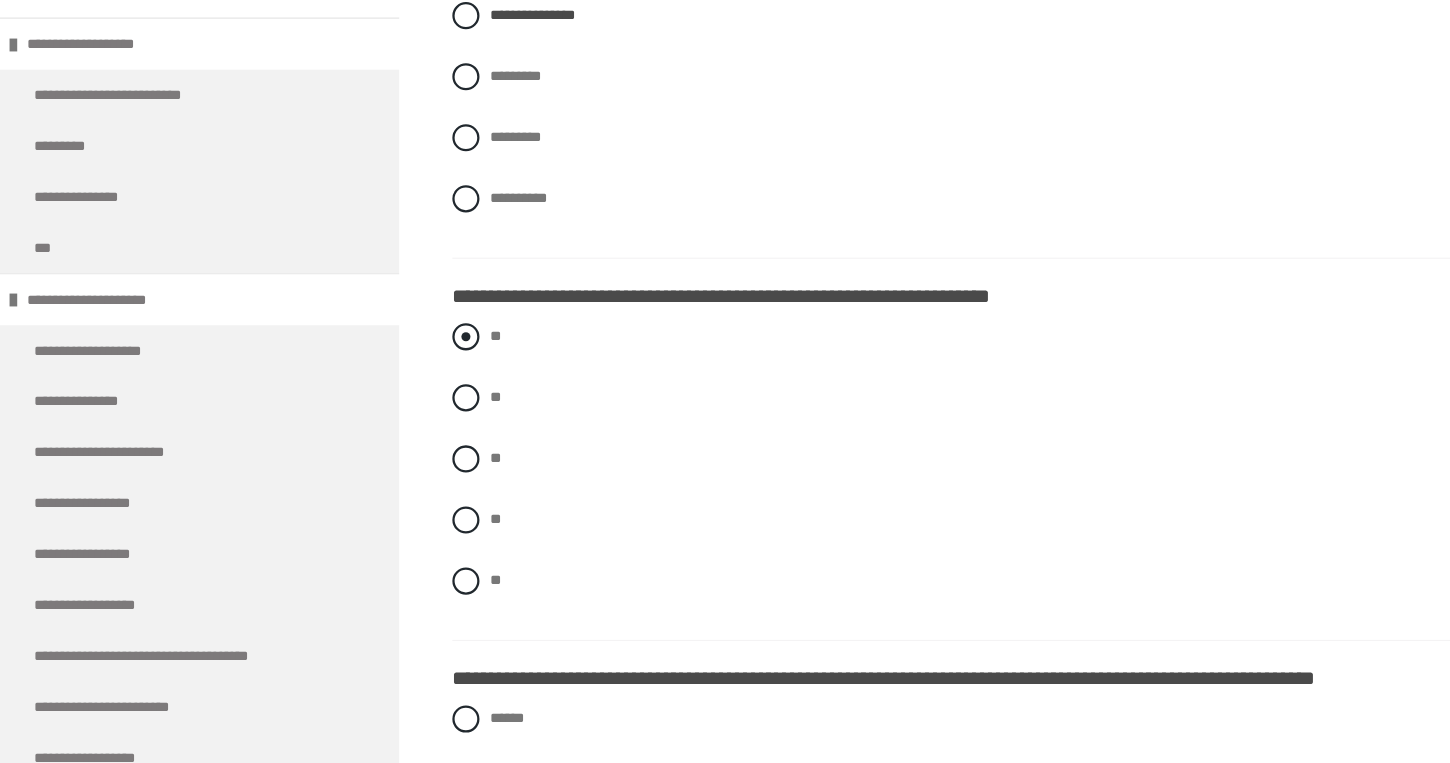 click at bounding box center [412, 386] 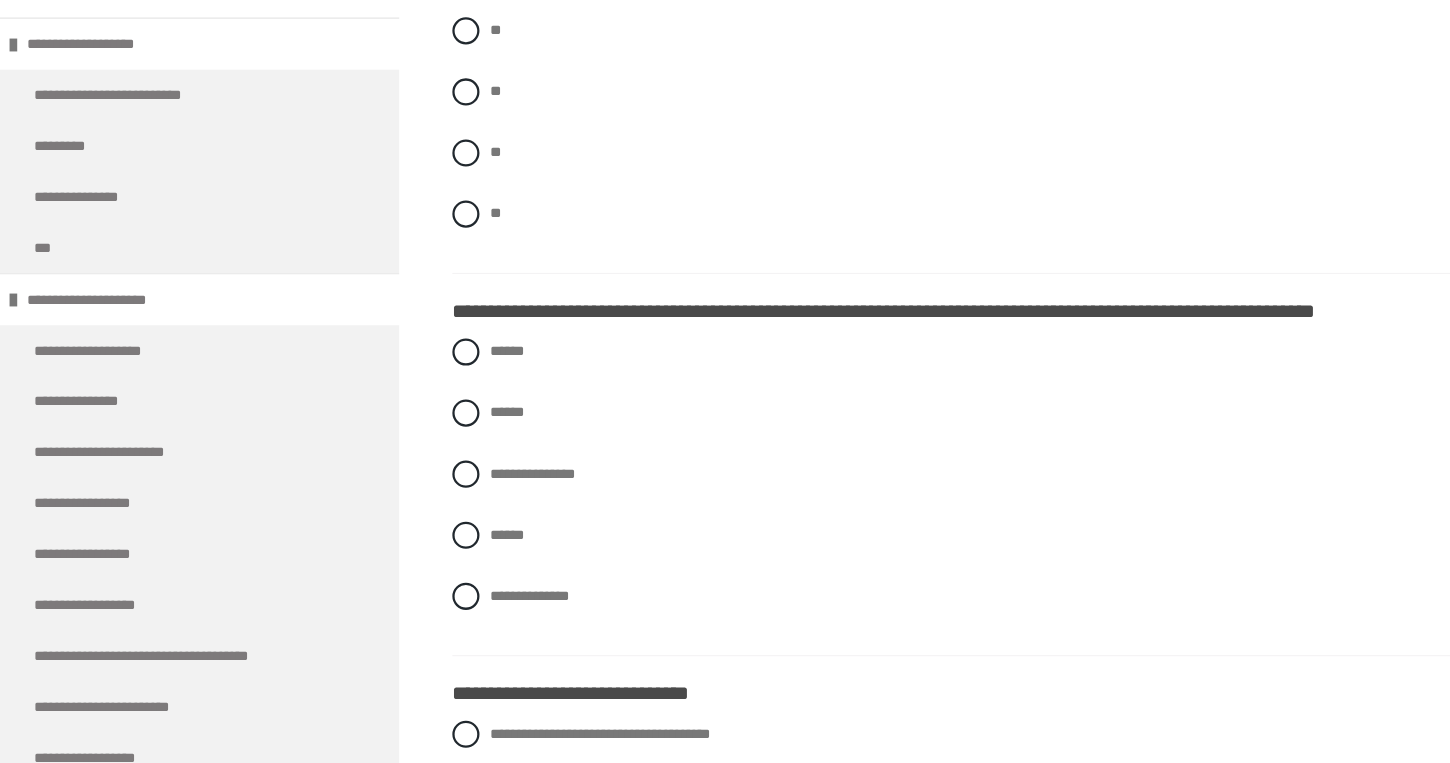 scroll, scrollTop: 2318, scrollLeft: 0, axis: vertical 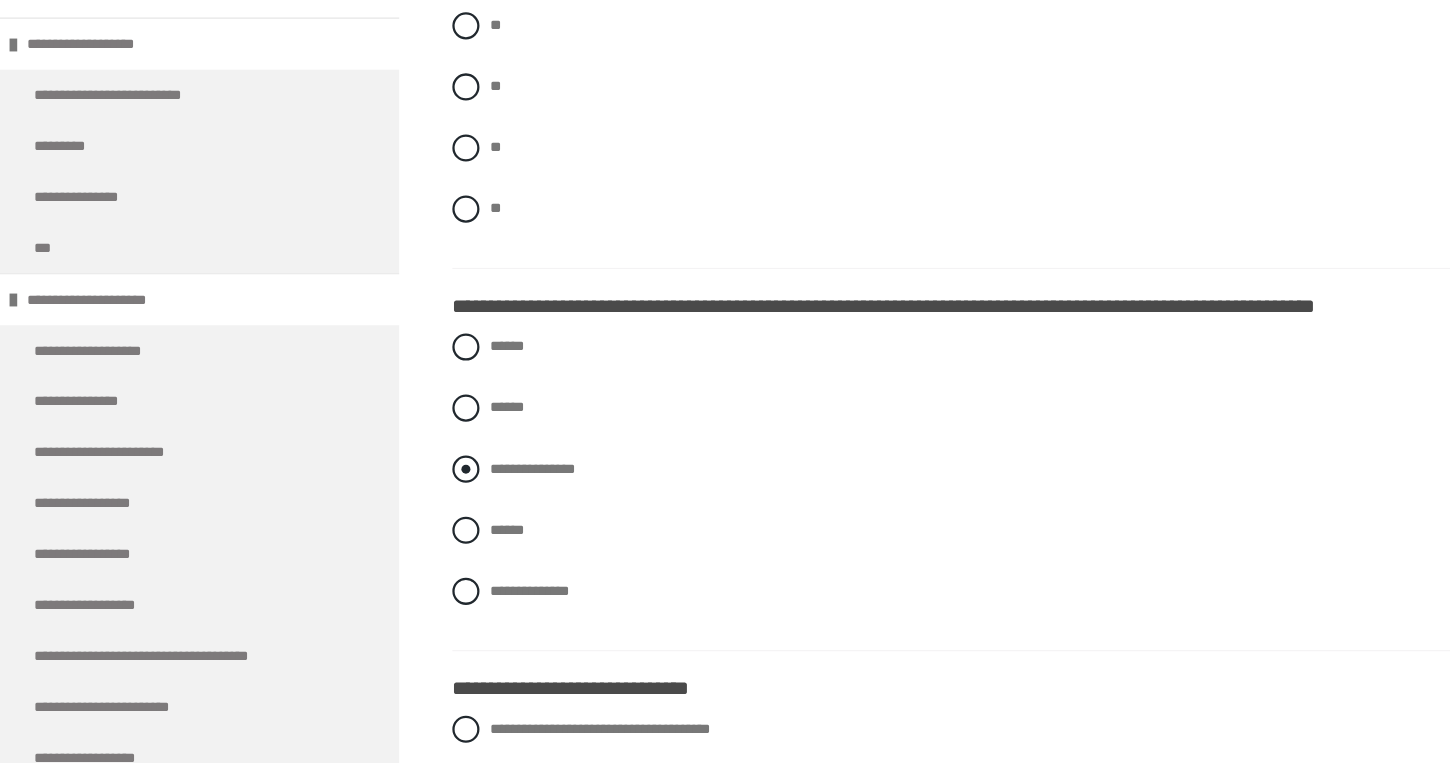 click at bounding box center [412, 503] 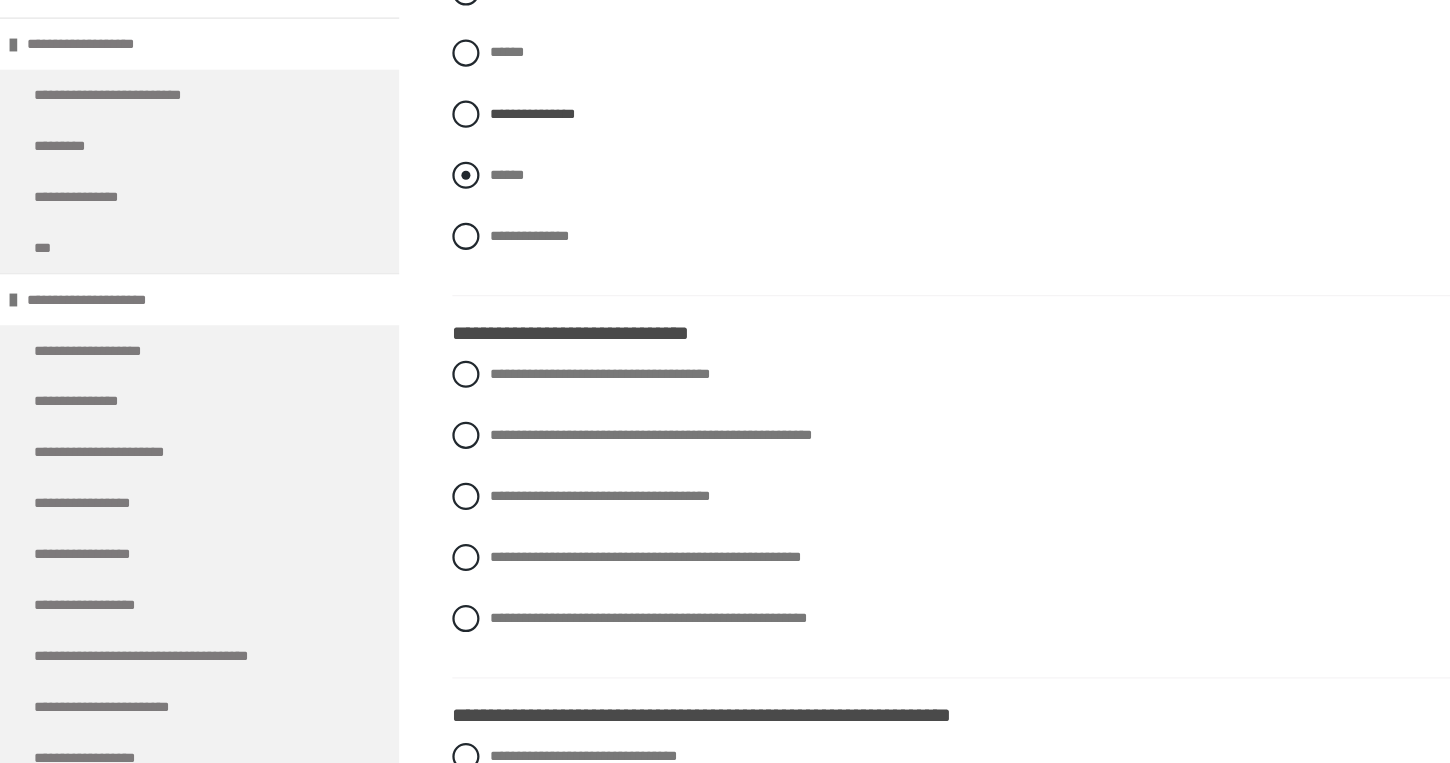 scroll, scrollTop: 2639, scrollLeft: 0, axis: vertical 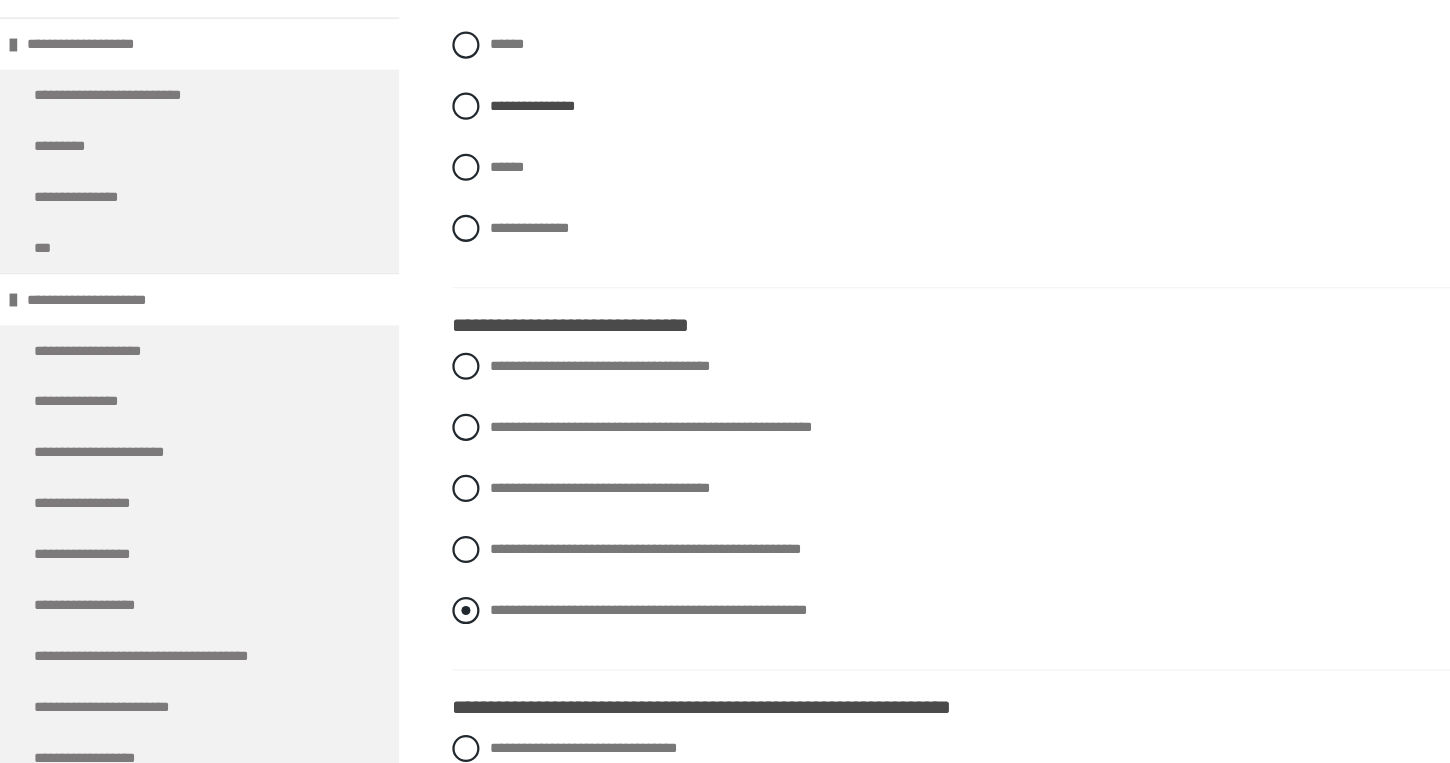 click at bounding box center [412, 628] 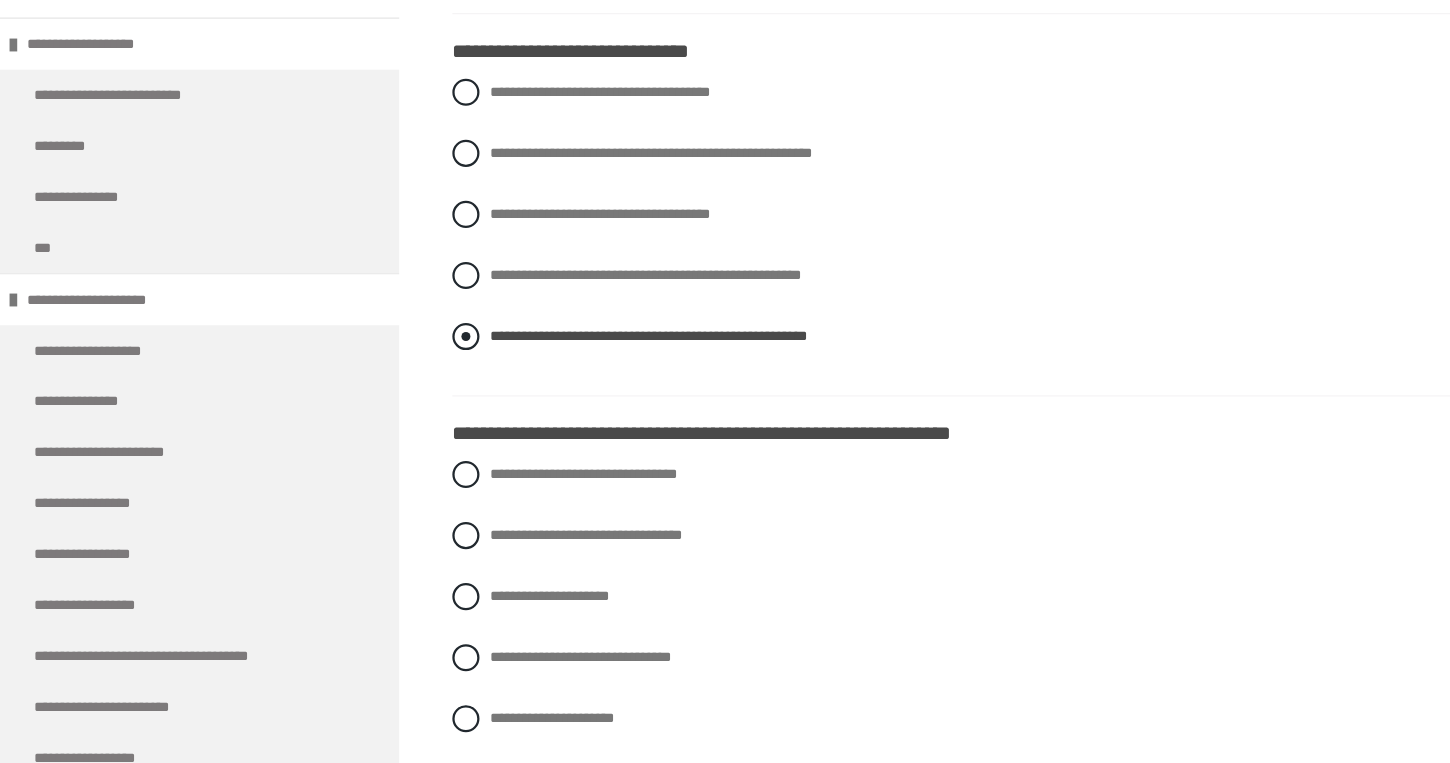 scroll, scrollTop: 2907, scrollLeft: 0, axis: vertical 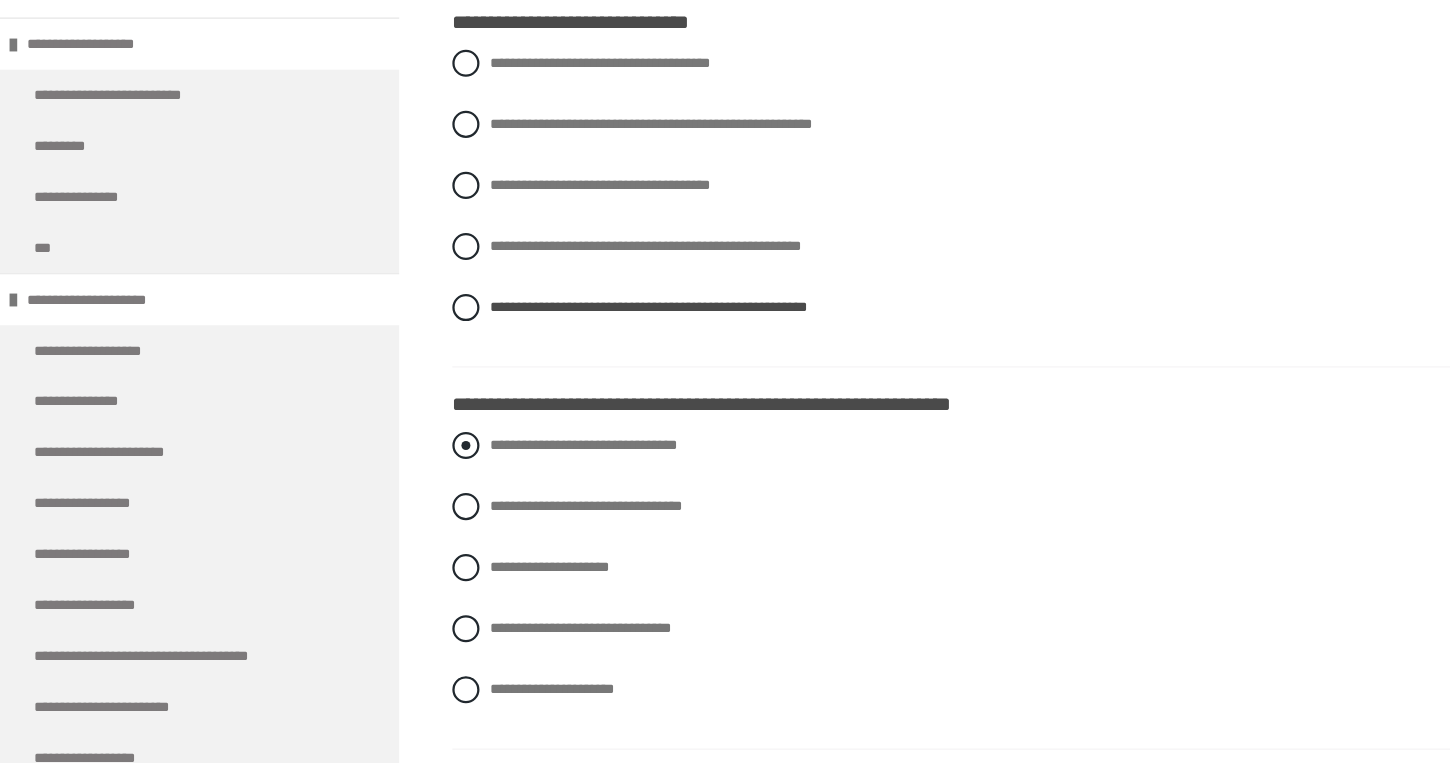 click at bounding box center (412, 482) 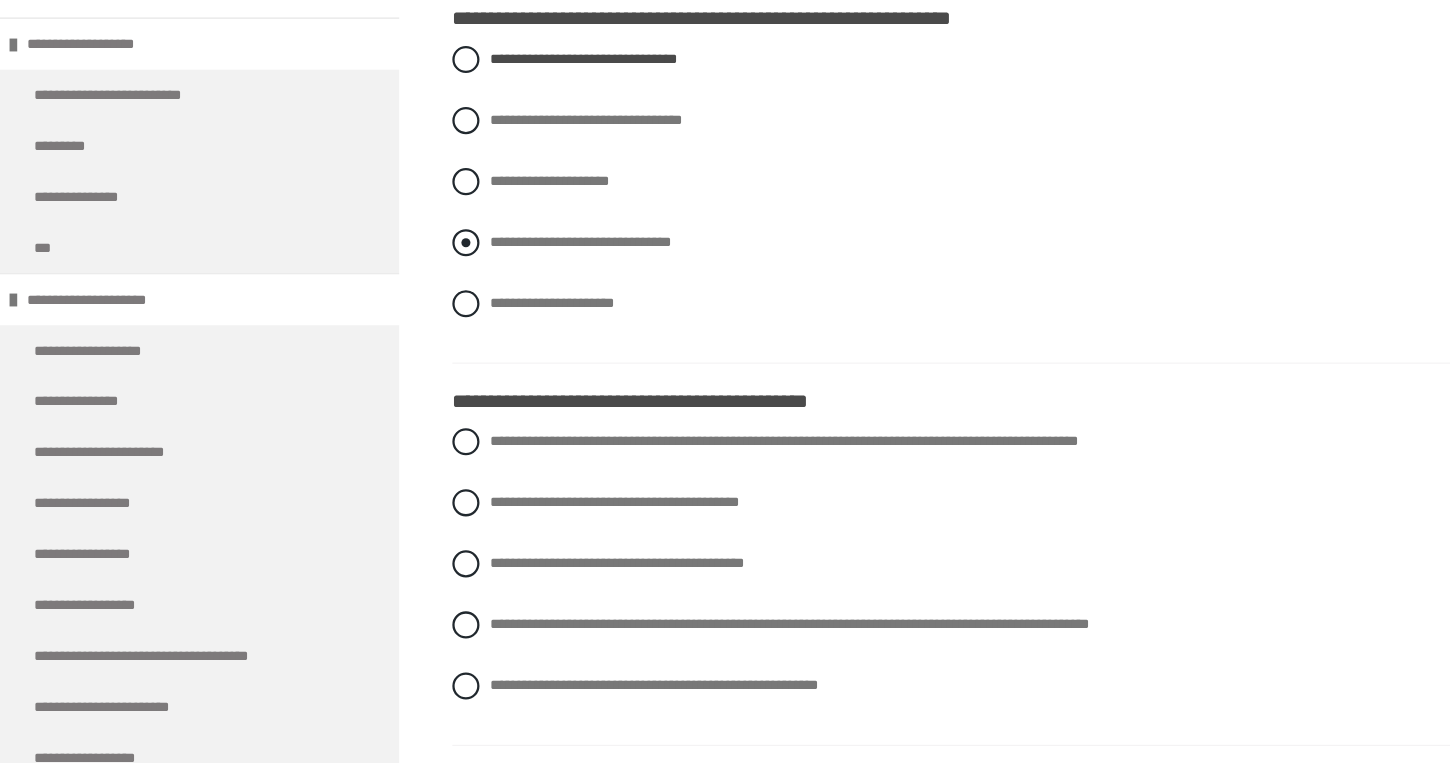 scroll, scrollTop: 3249, scrollLeft: 0, axis: vertical 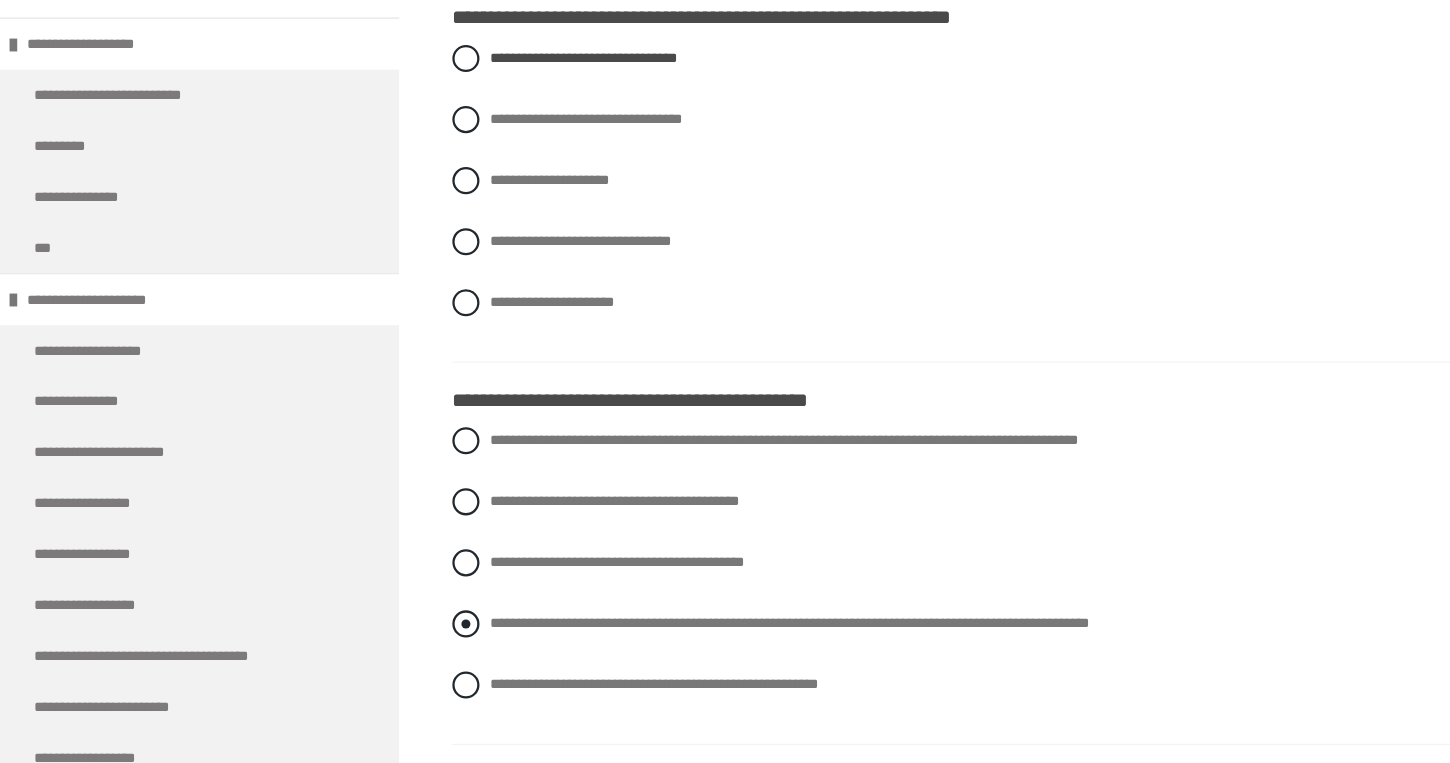 click at bounding box center [412, 640] 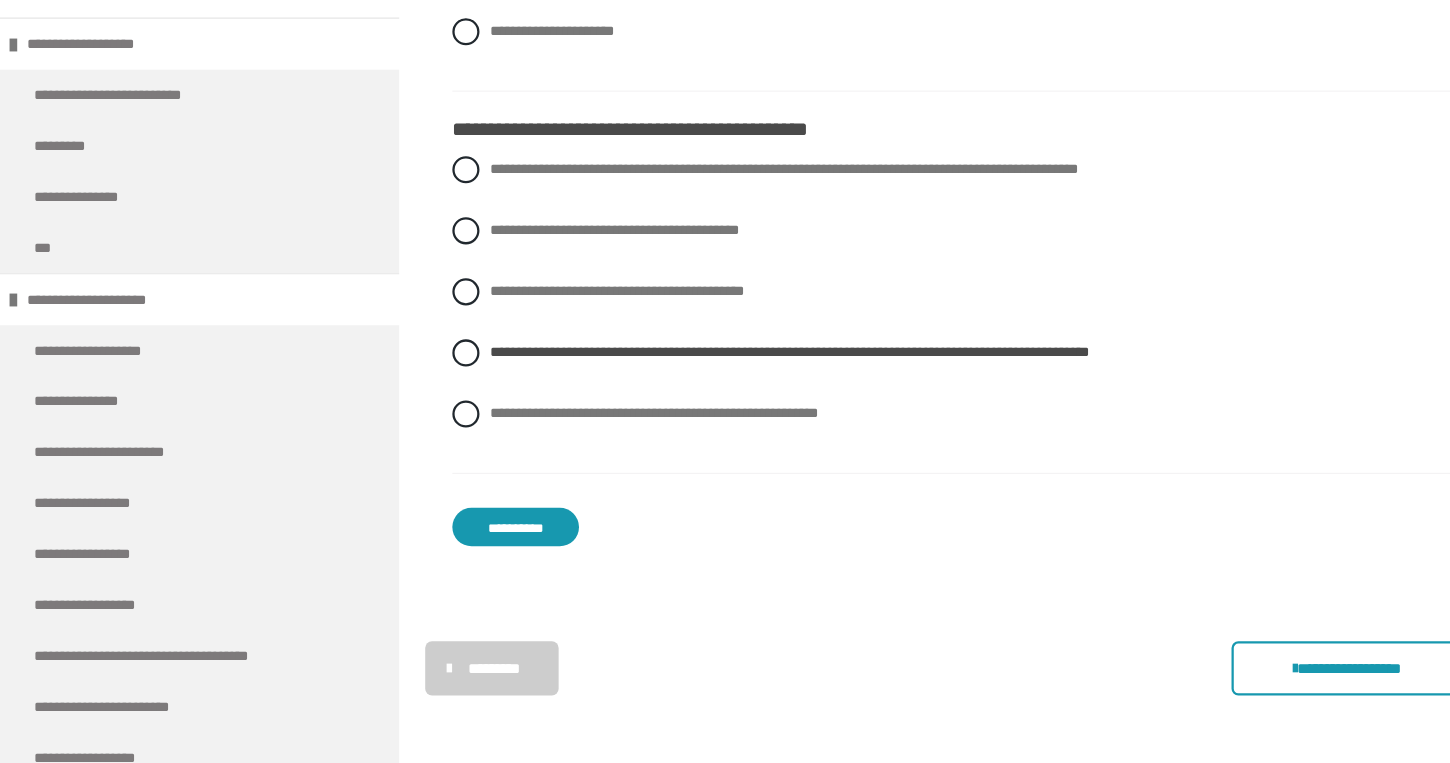 scroll, scrollTop: 3489, scrollLeft: 0, axis: vertical 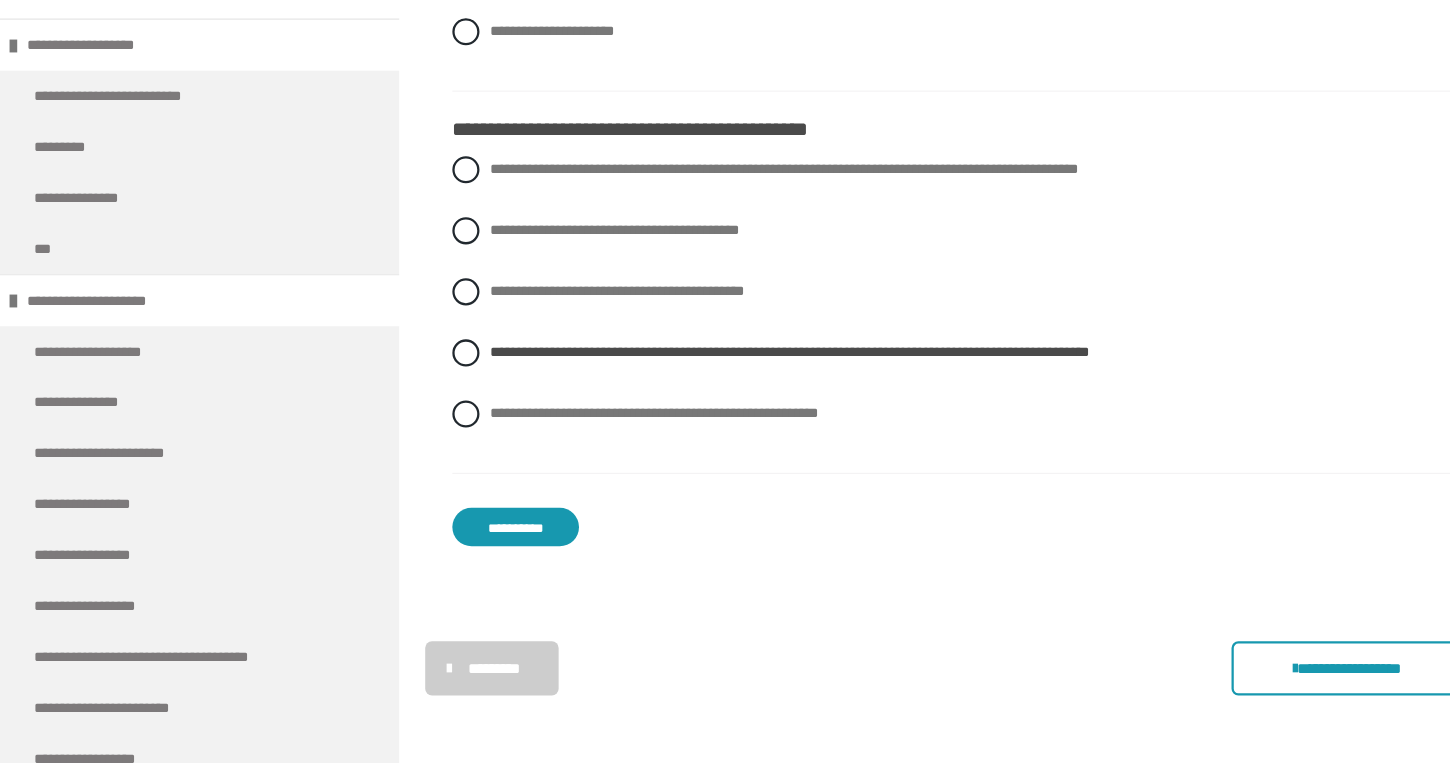 click on "**********" at bounding box center (456, 554) 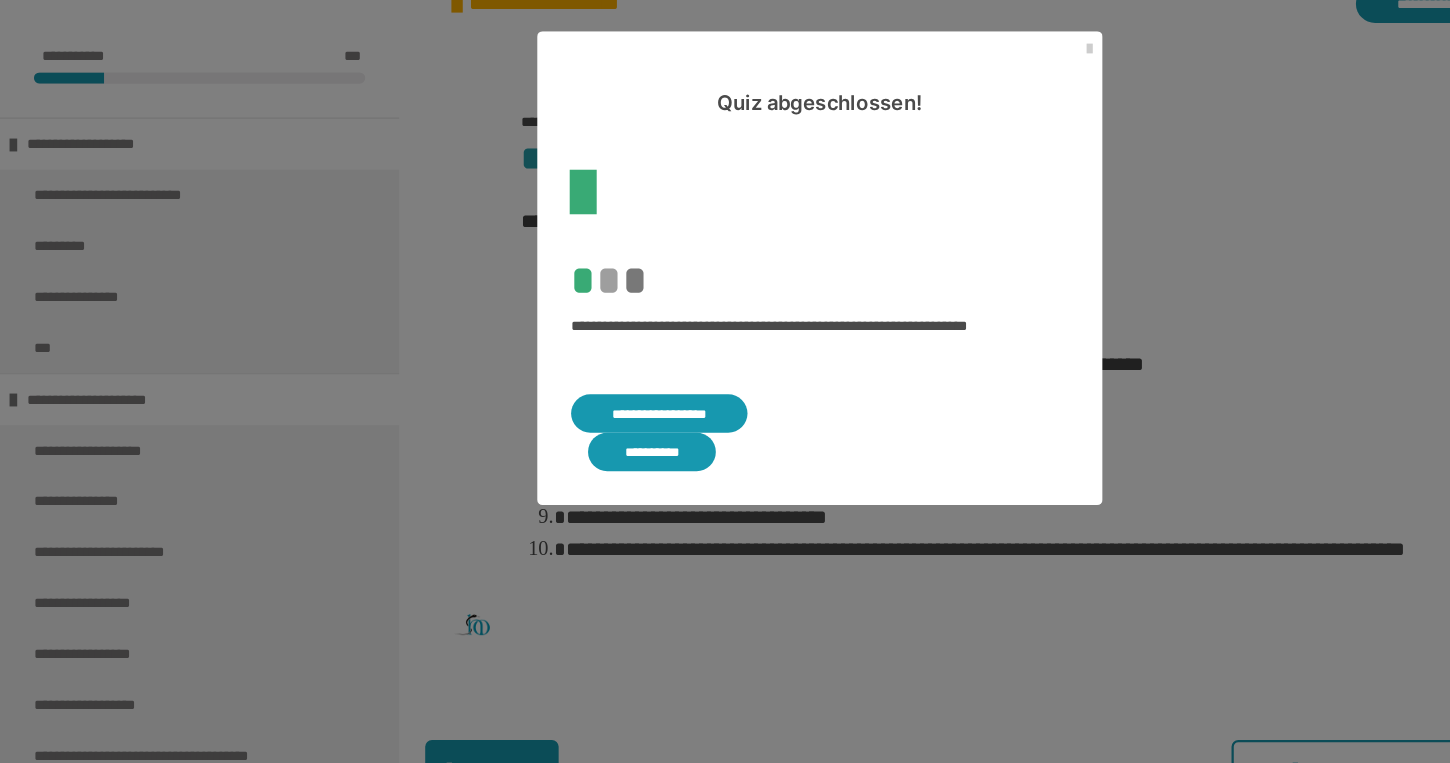 scroll, scrollTop: 583, scrollLeft: 0, axis: vertical 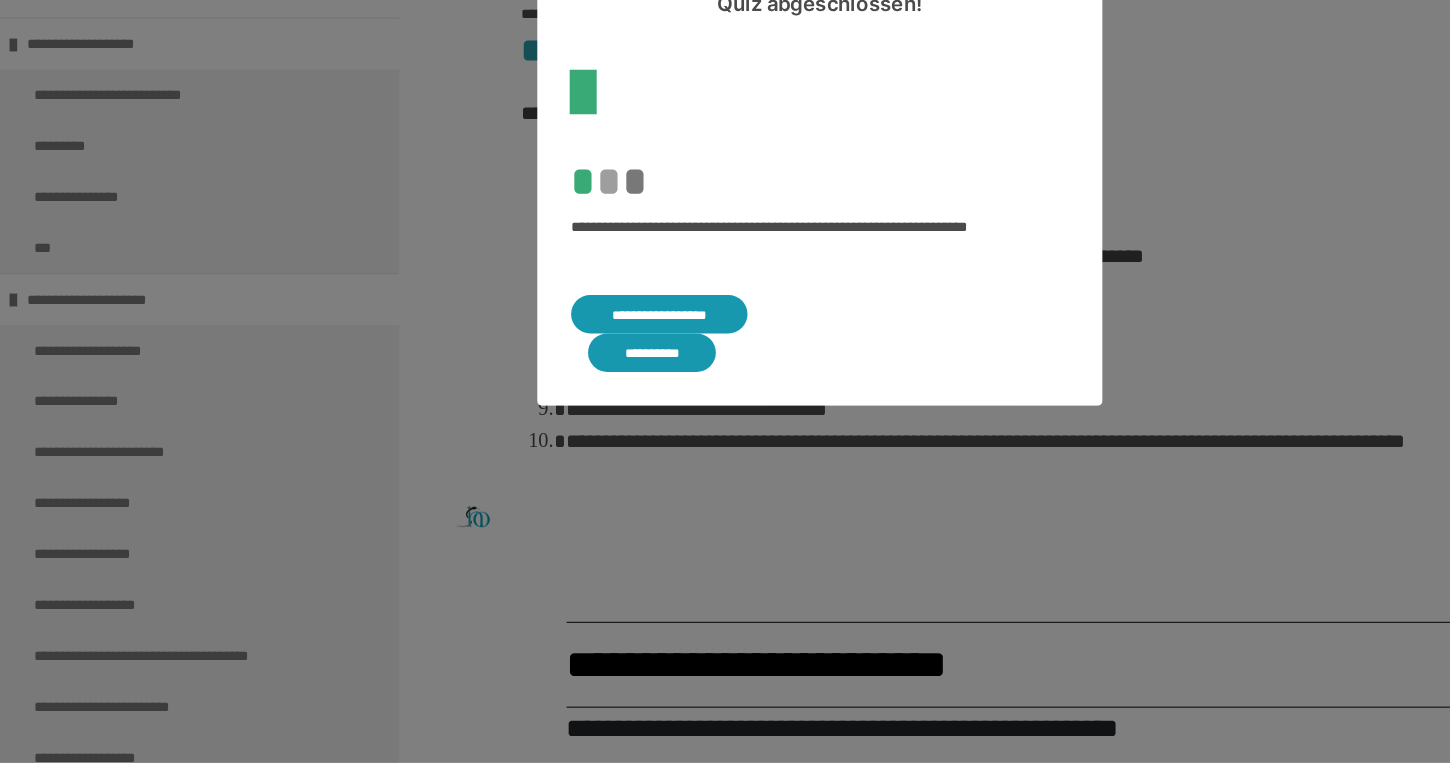 click on "**********" at bounding box center (583, 366) 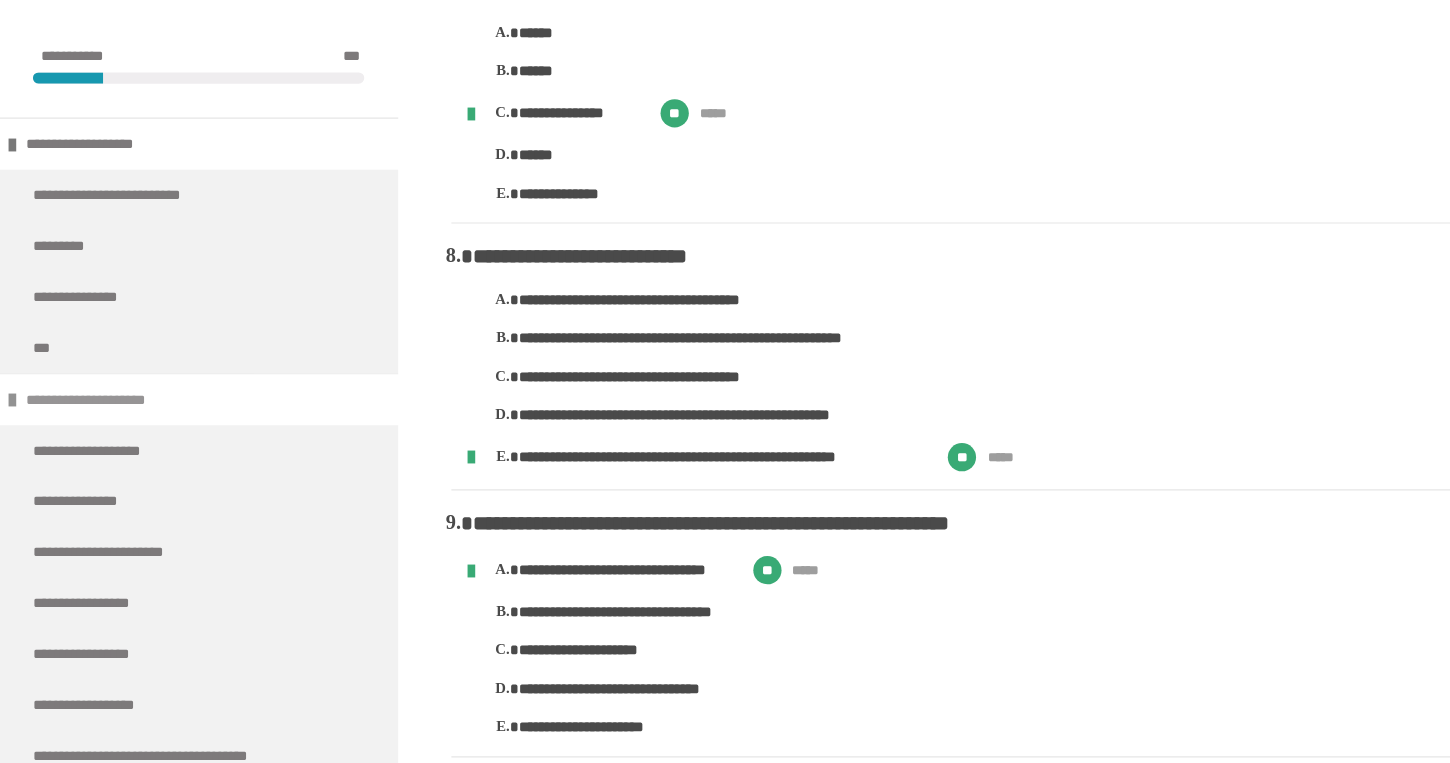 scroll, scrollTop: 1758, scrollLeft: 0, axis: vertical 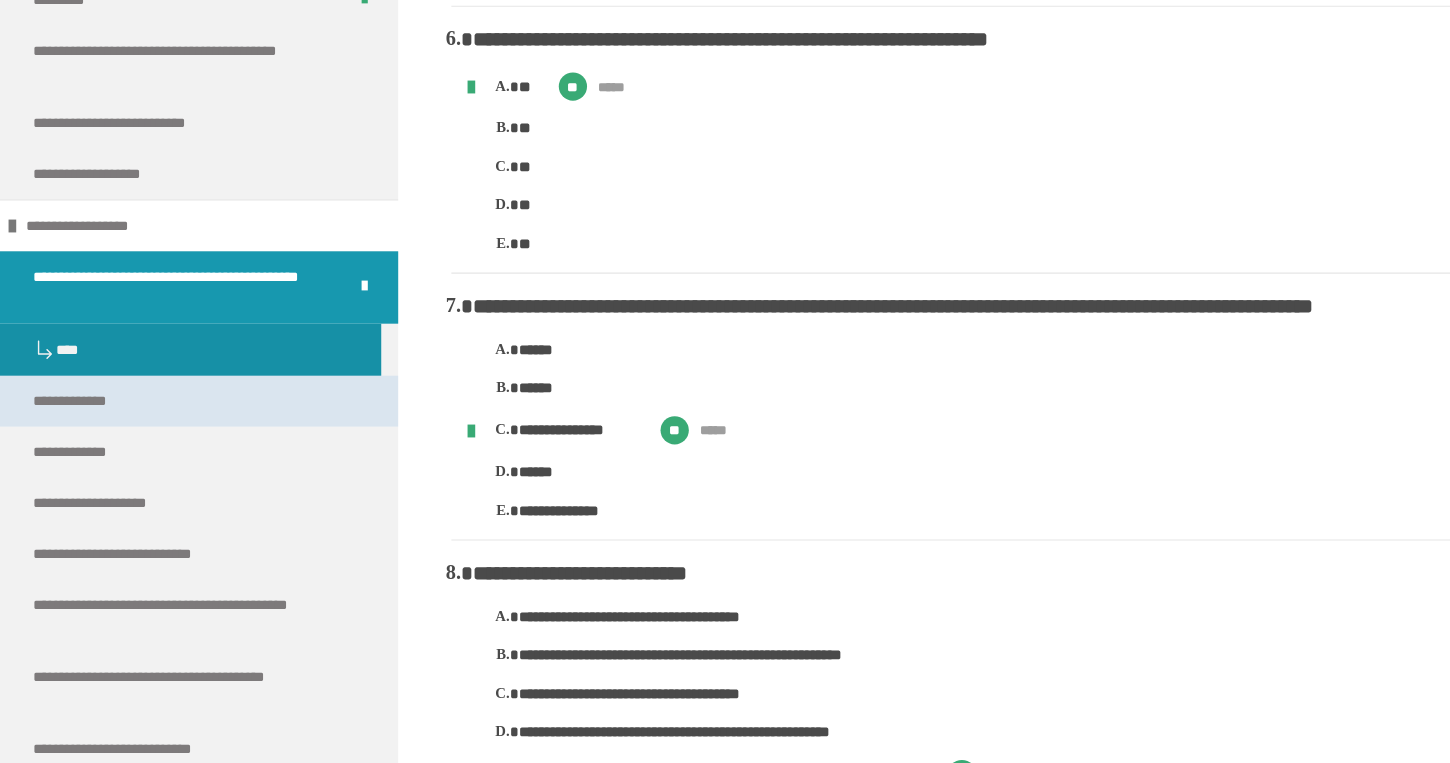 click on "**********" at bounding box center (78, 354) 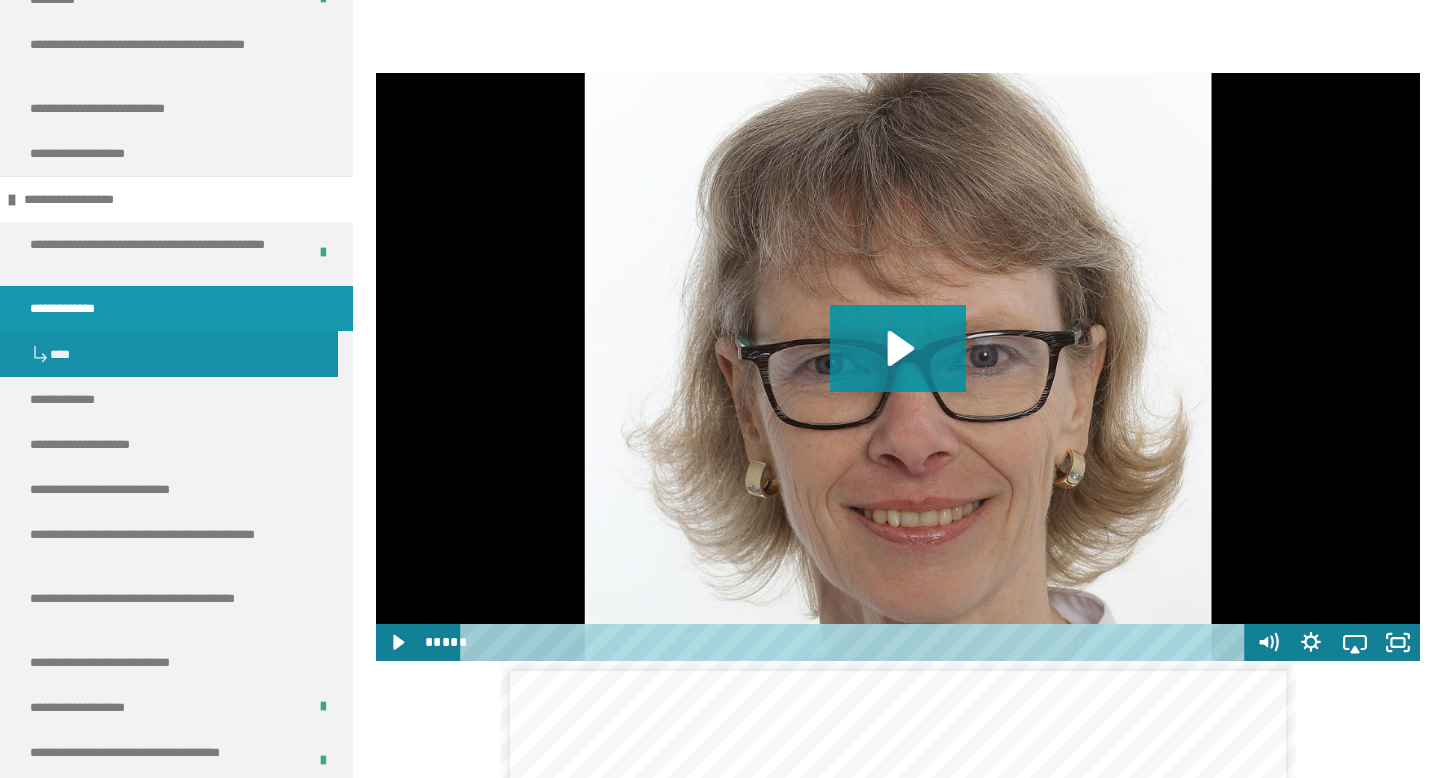 scroll, scrollTop: 927, scrollLeft: 0, axis: vertical 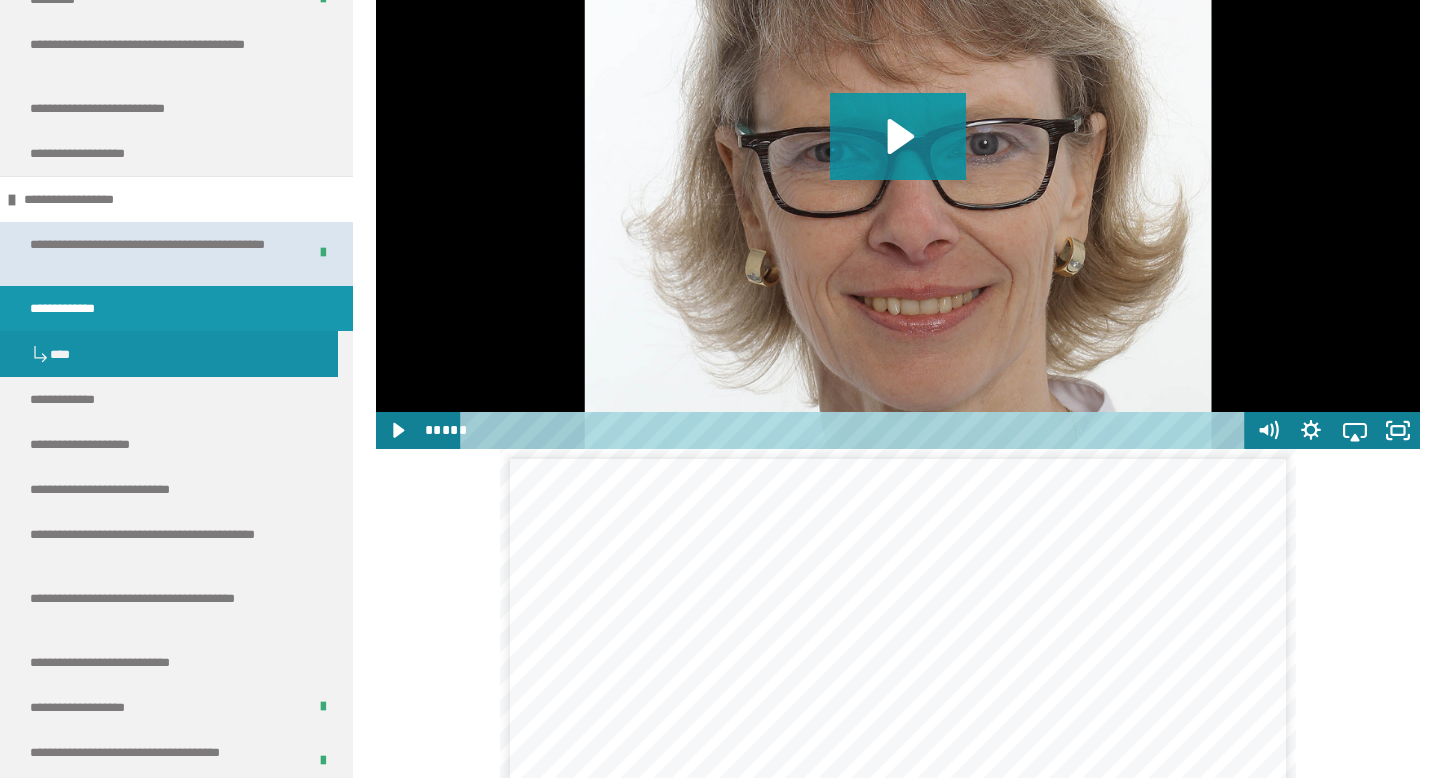 click on "**********" at bounding box center (153, 254) 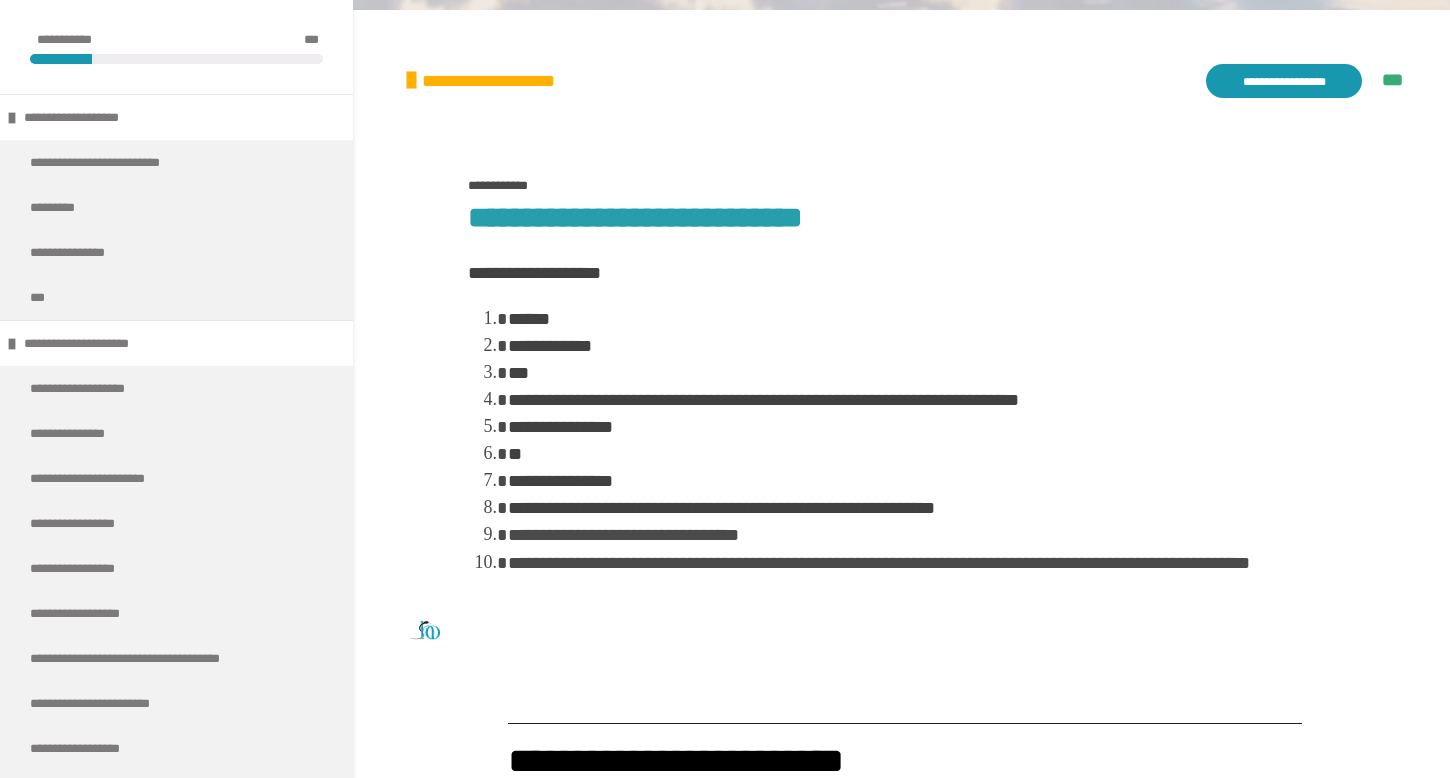 scroll, scrollTop: 189, scrollLeft: 0, axis: vertical 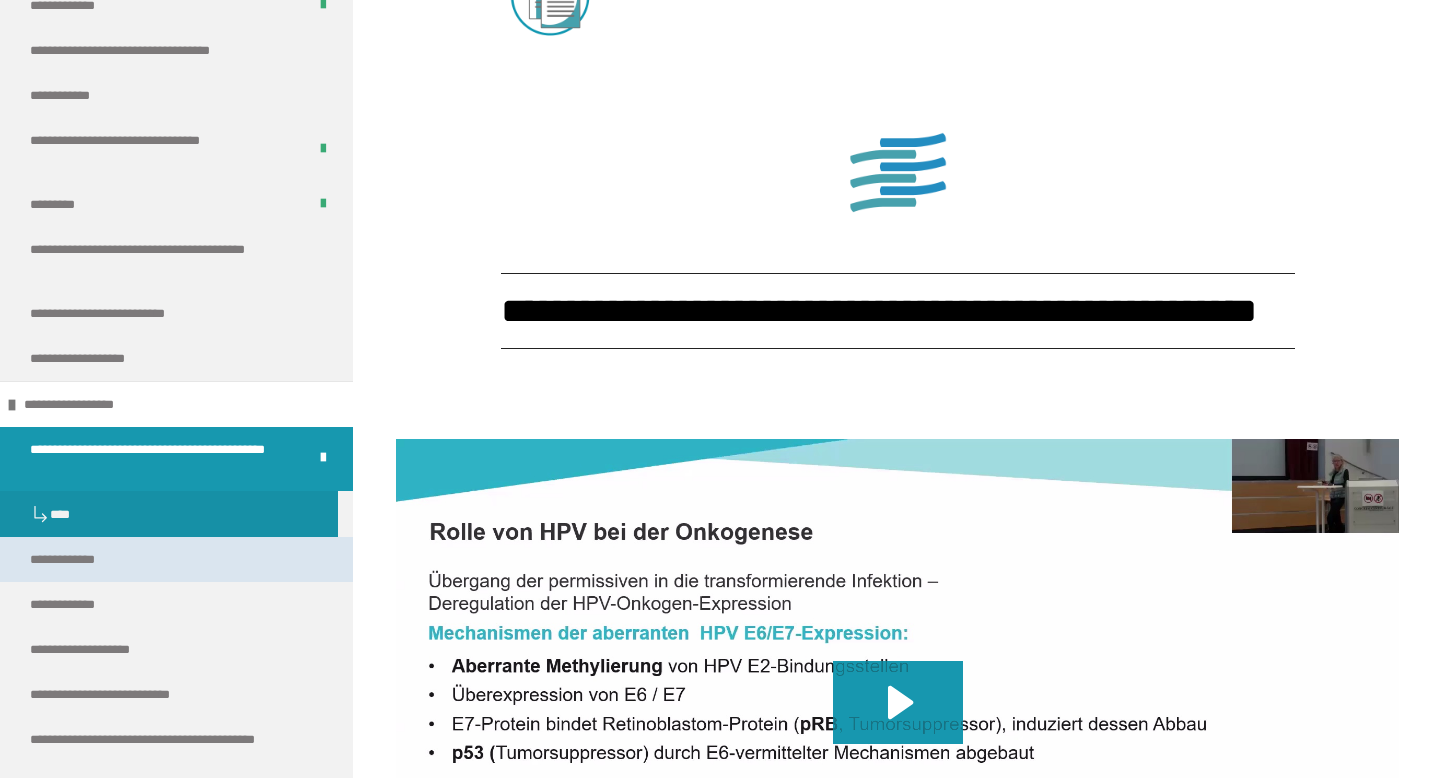 click on "**********" at bounding box center (78, 559) 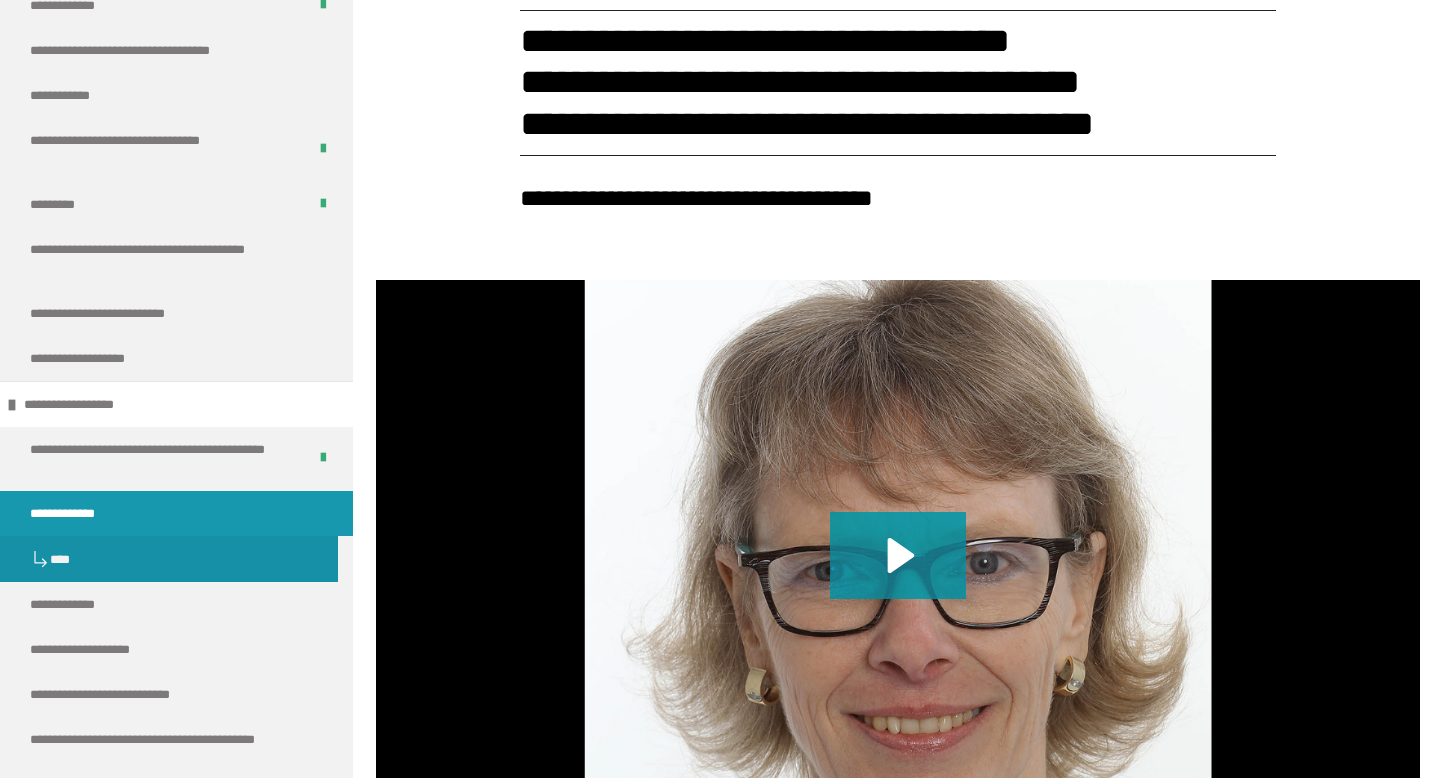 scroll, scrollTop: 464, scrollLeft: 0, axis: vertical 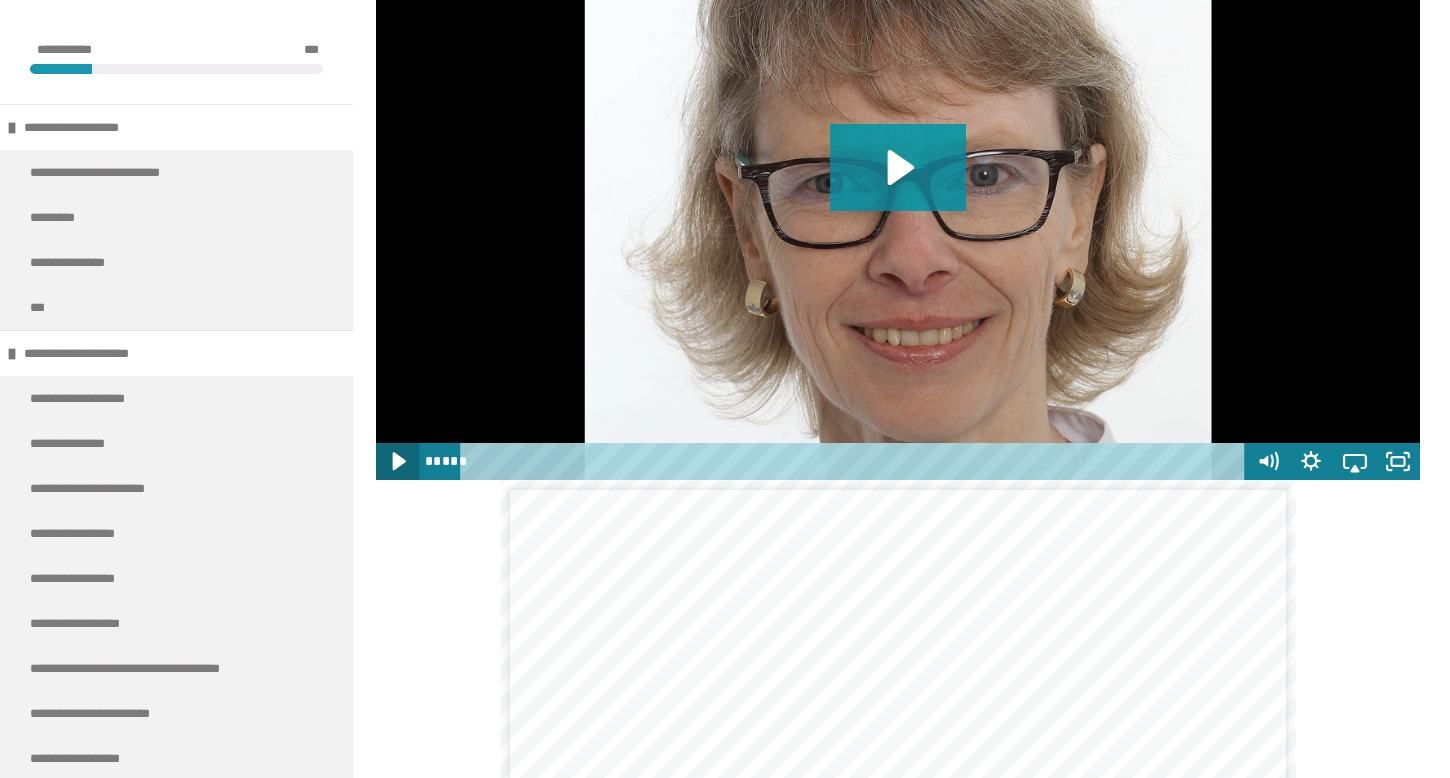 click 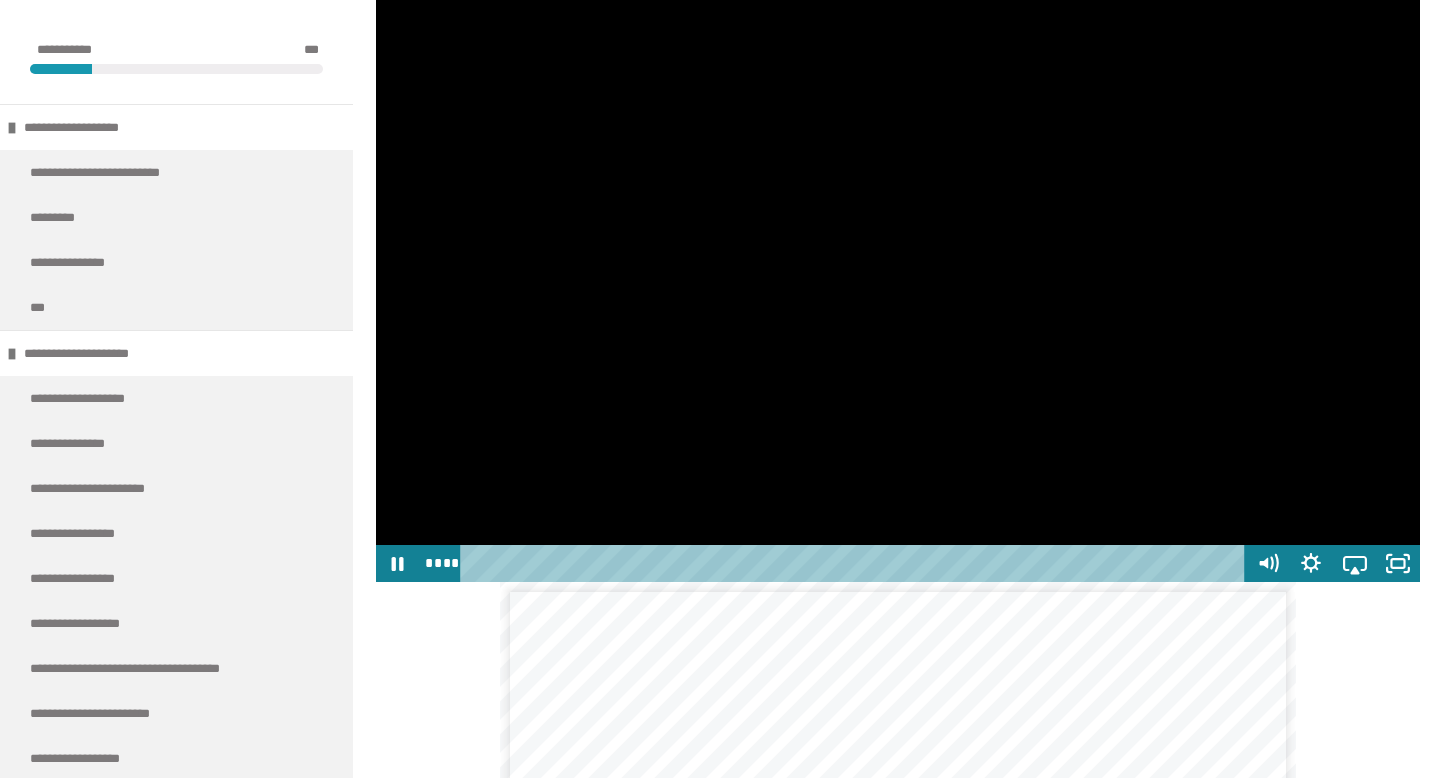 scroll, scrollTop: 794, scrollLeft: 0, axis: vertical 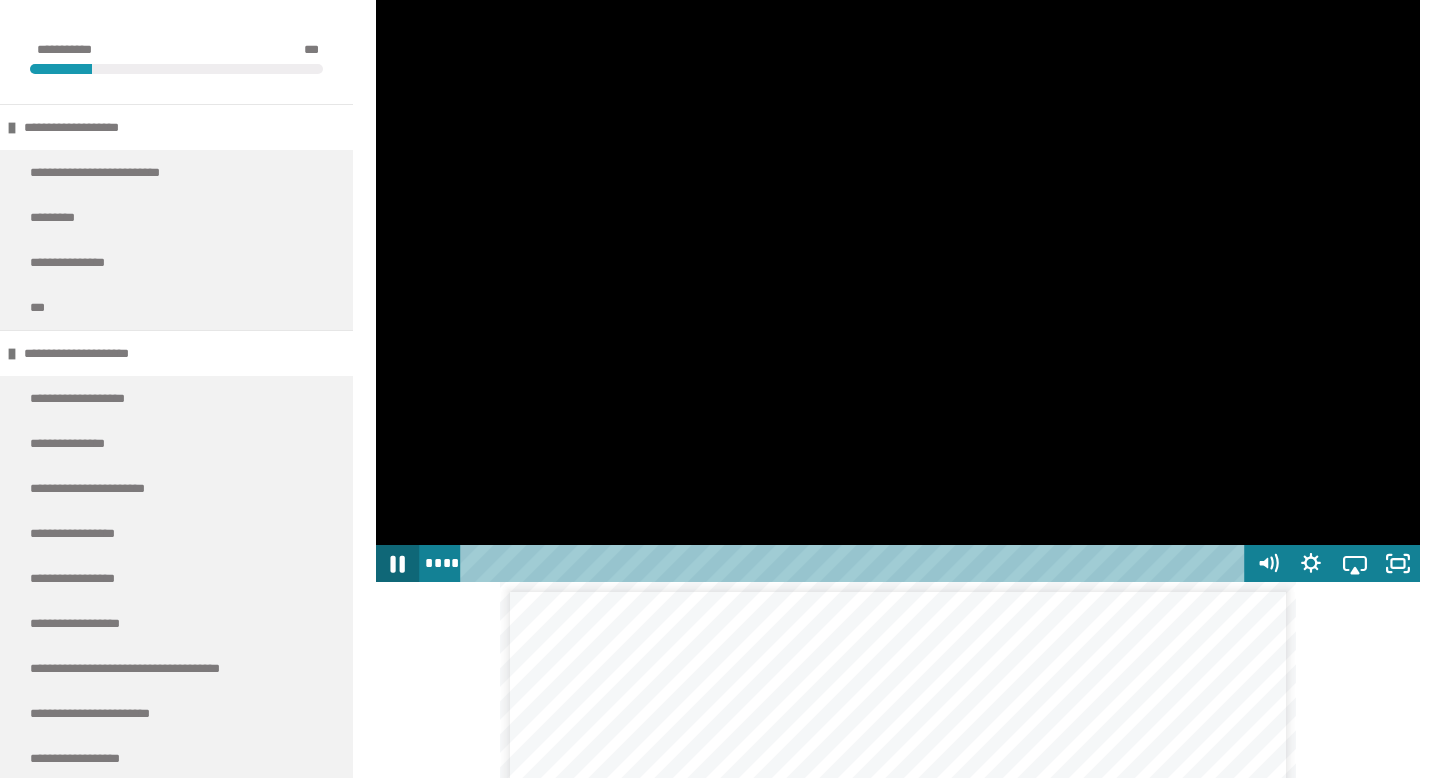 click 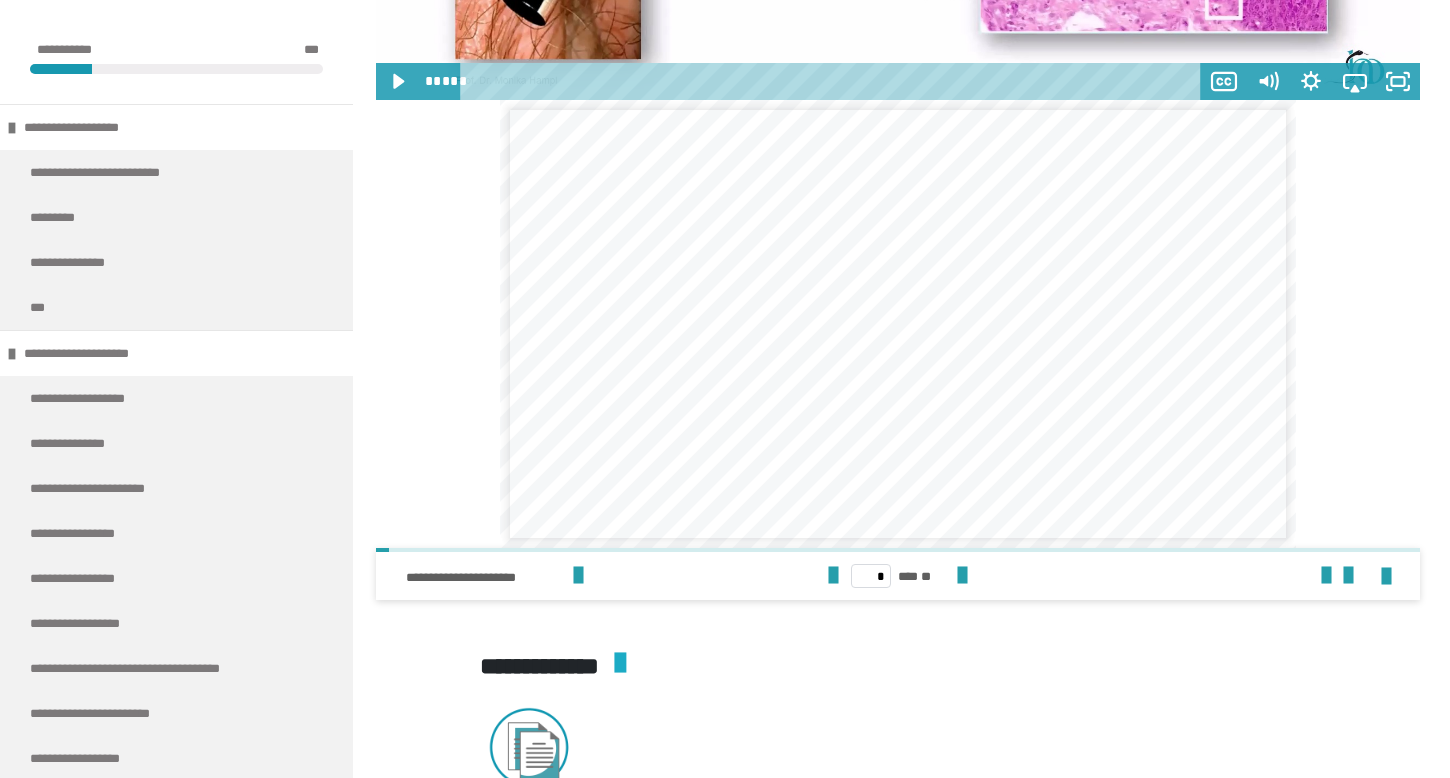 scroll, scrollTop: 2634, scrollLeft: 0, axis: vertical 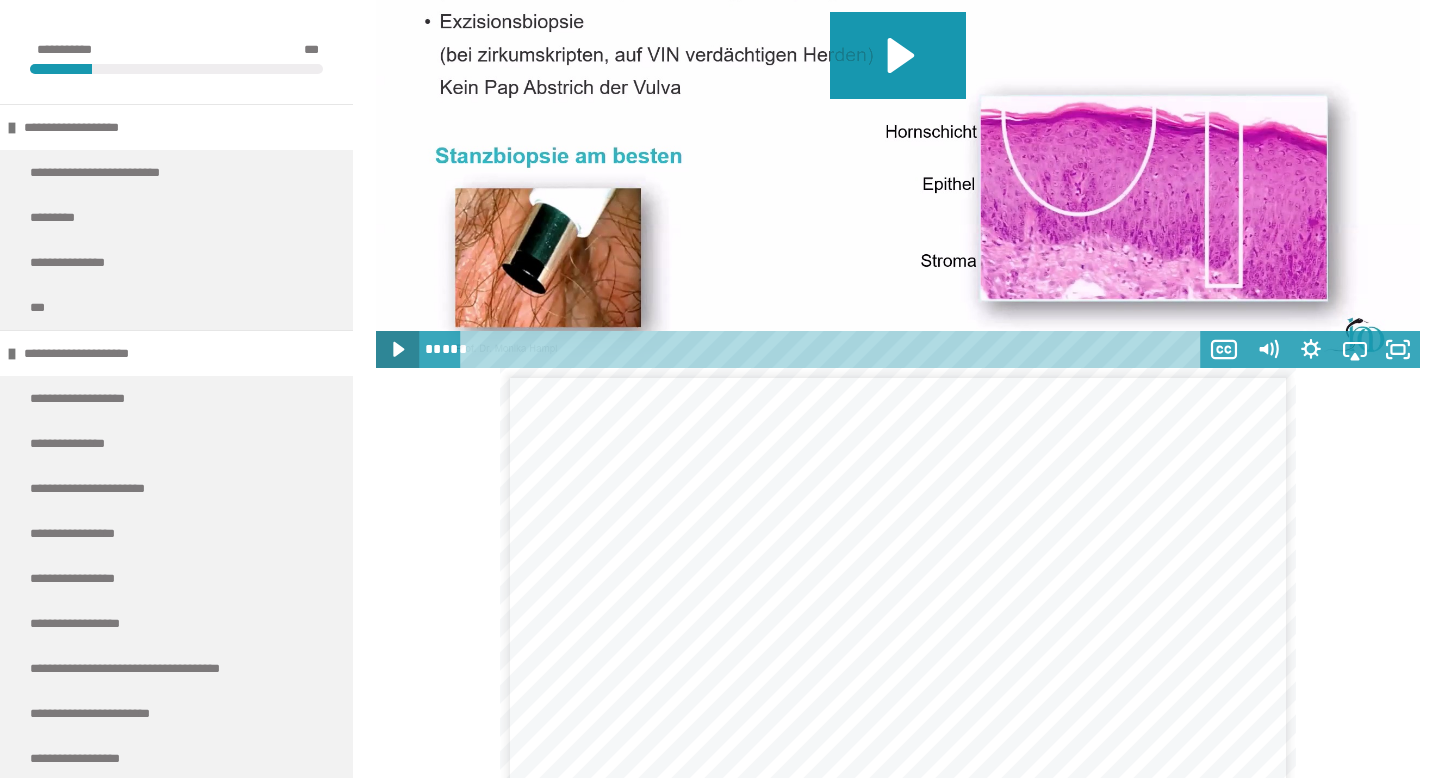 click 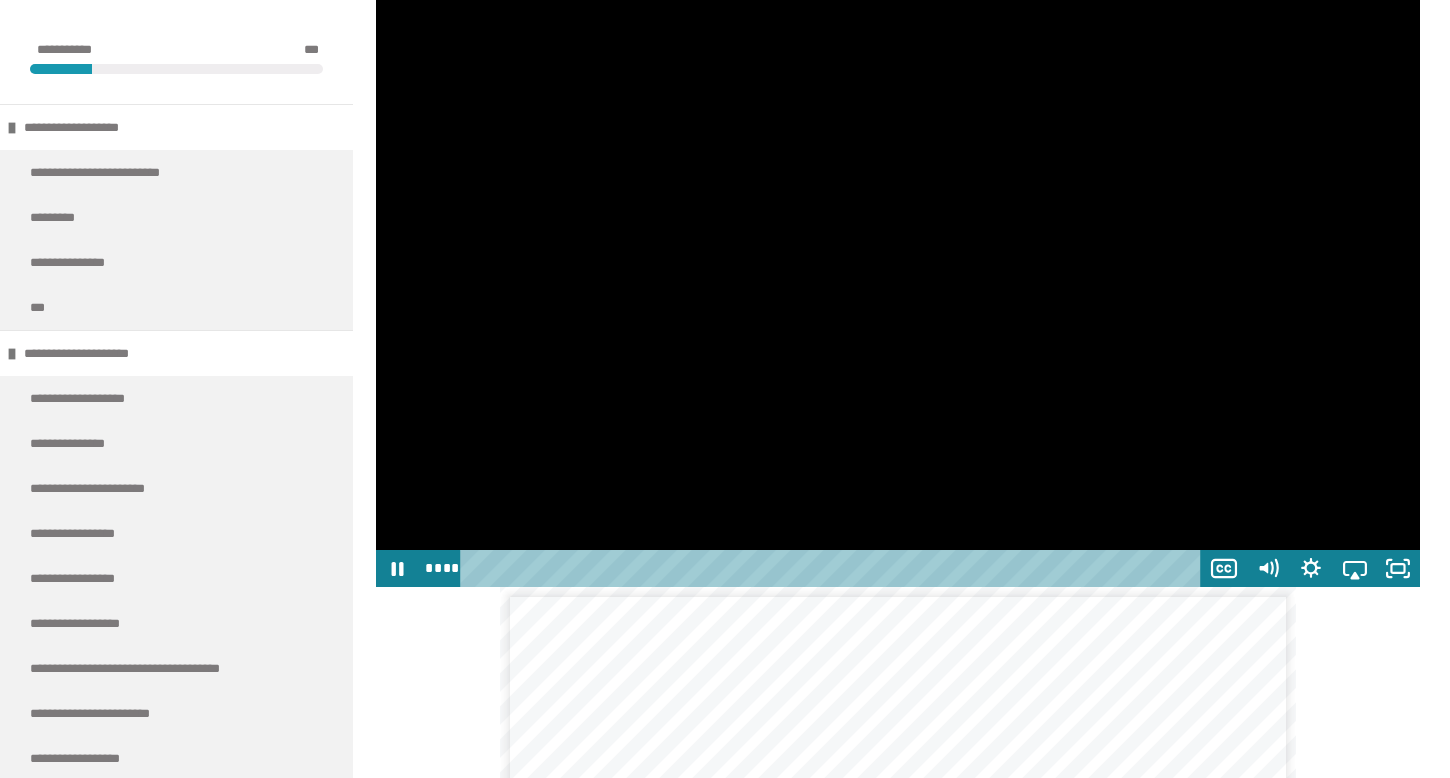 scroll, scrollTop: 2445, scrollLeft: 0, axis: vertical 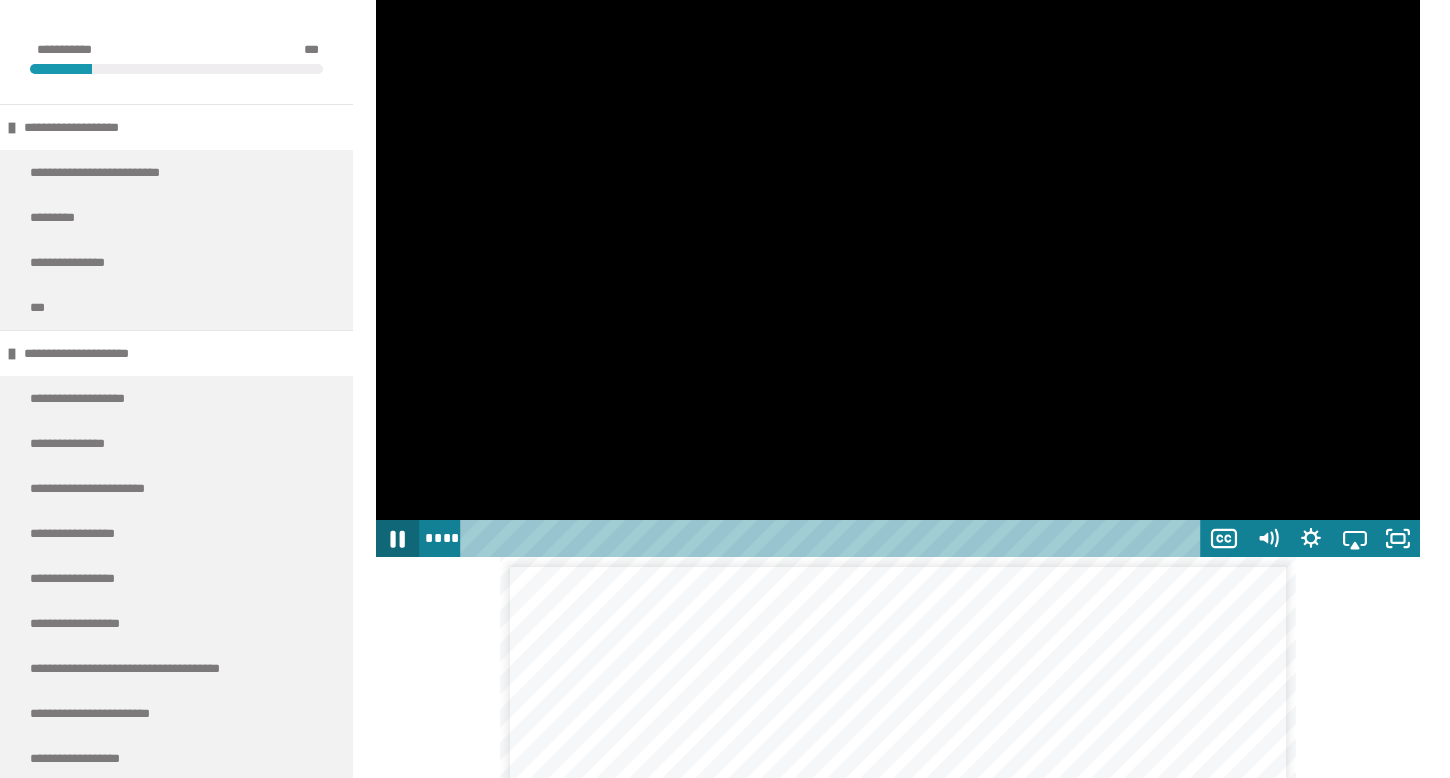 click 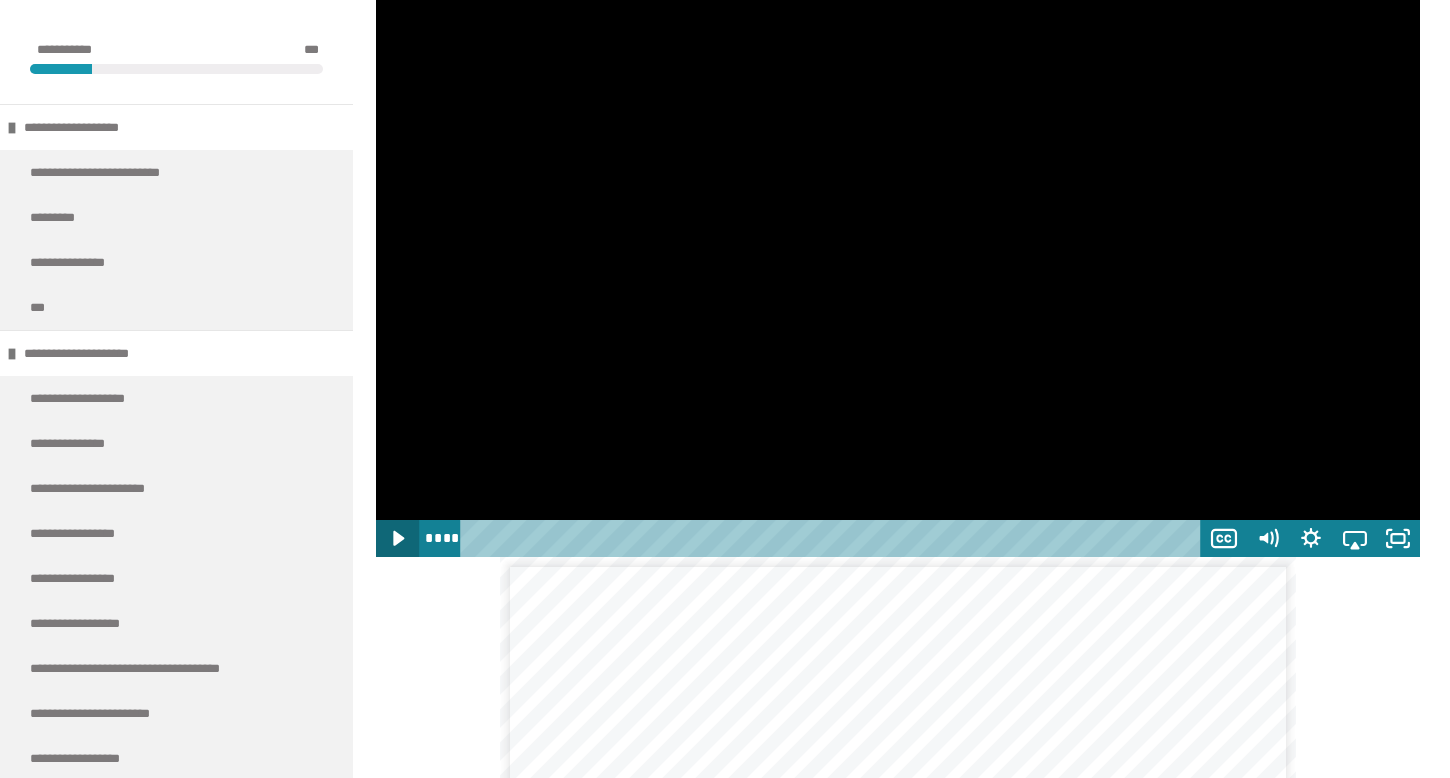 click 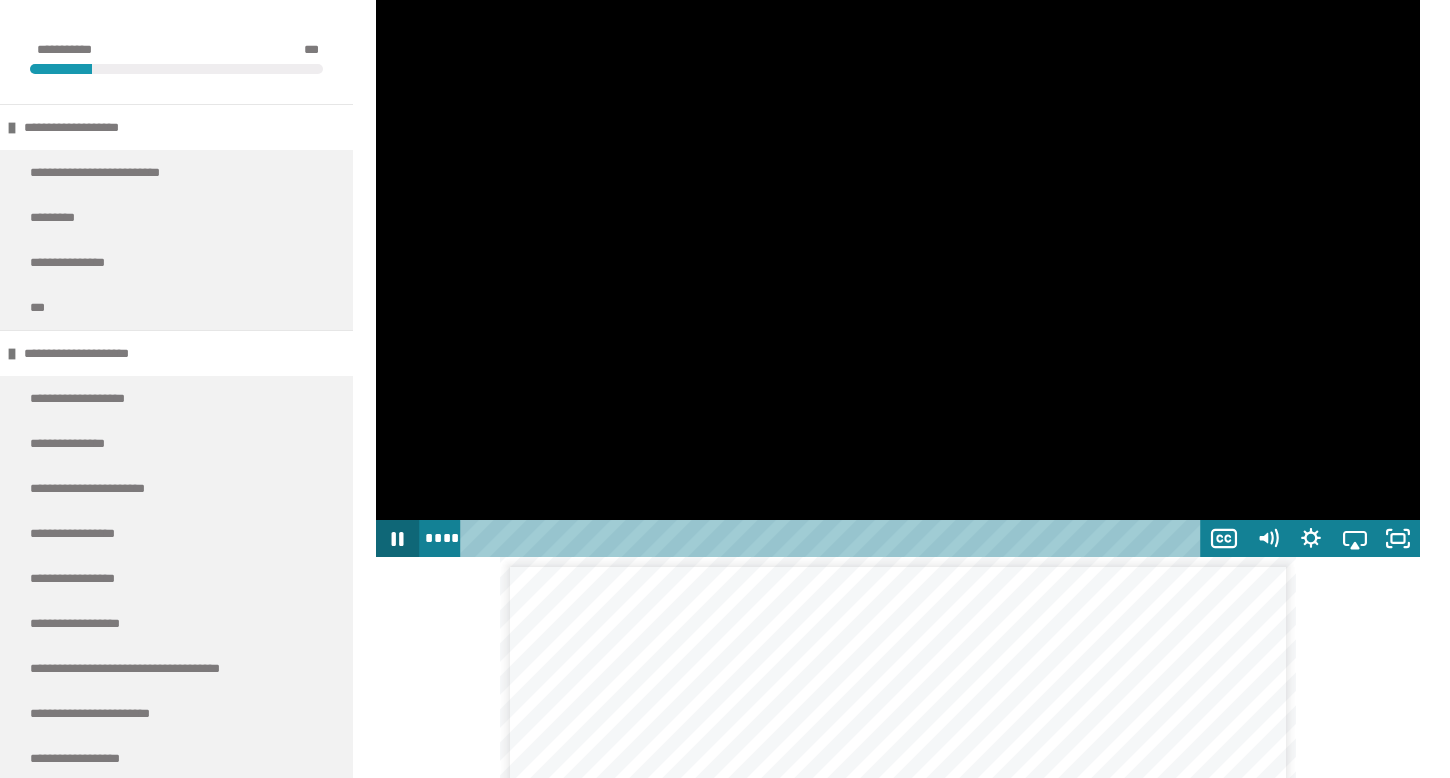 click 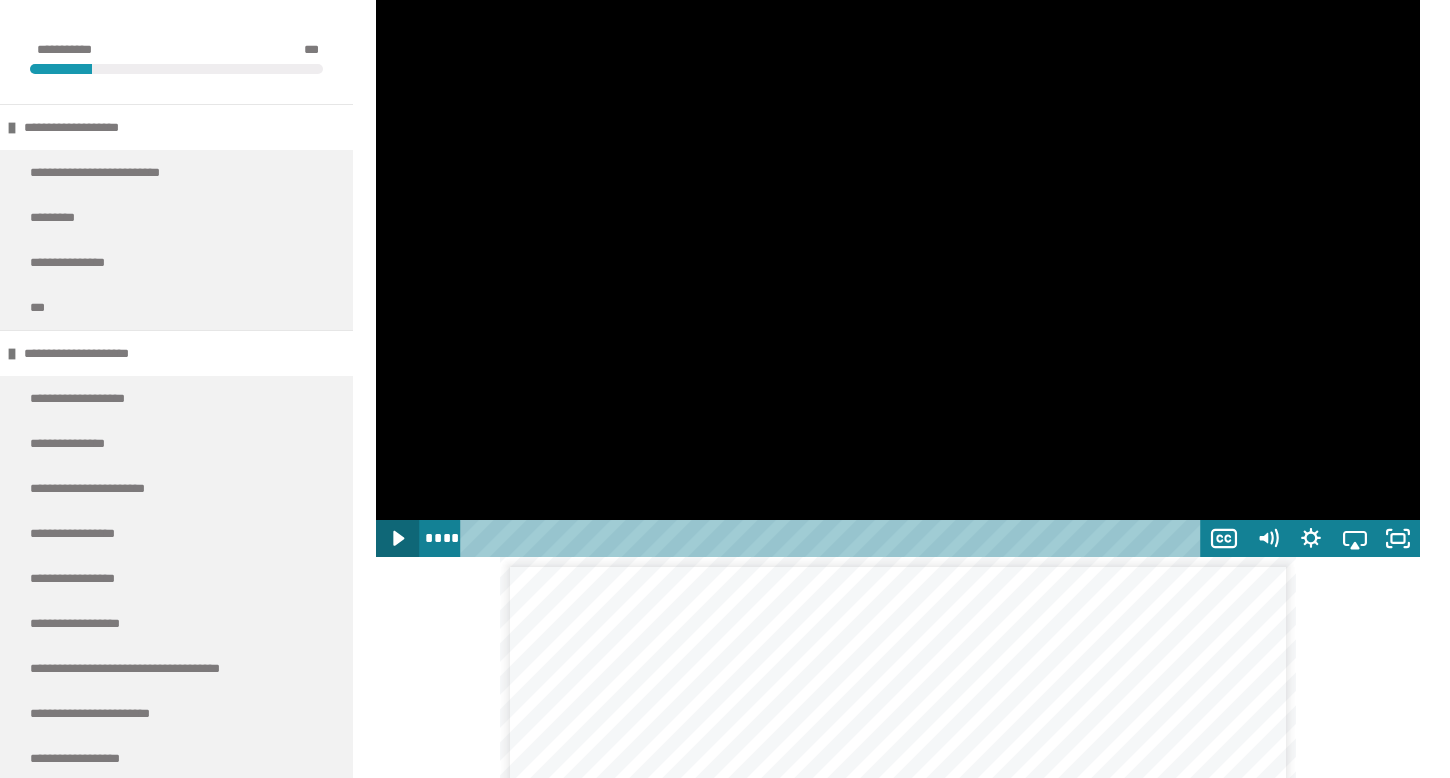 click 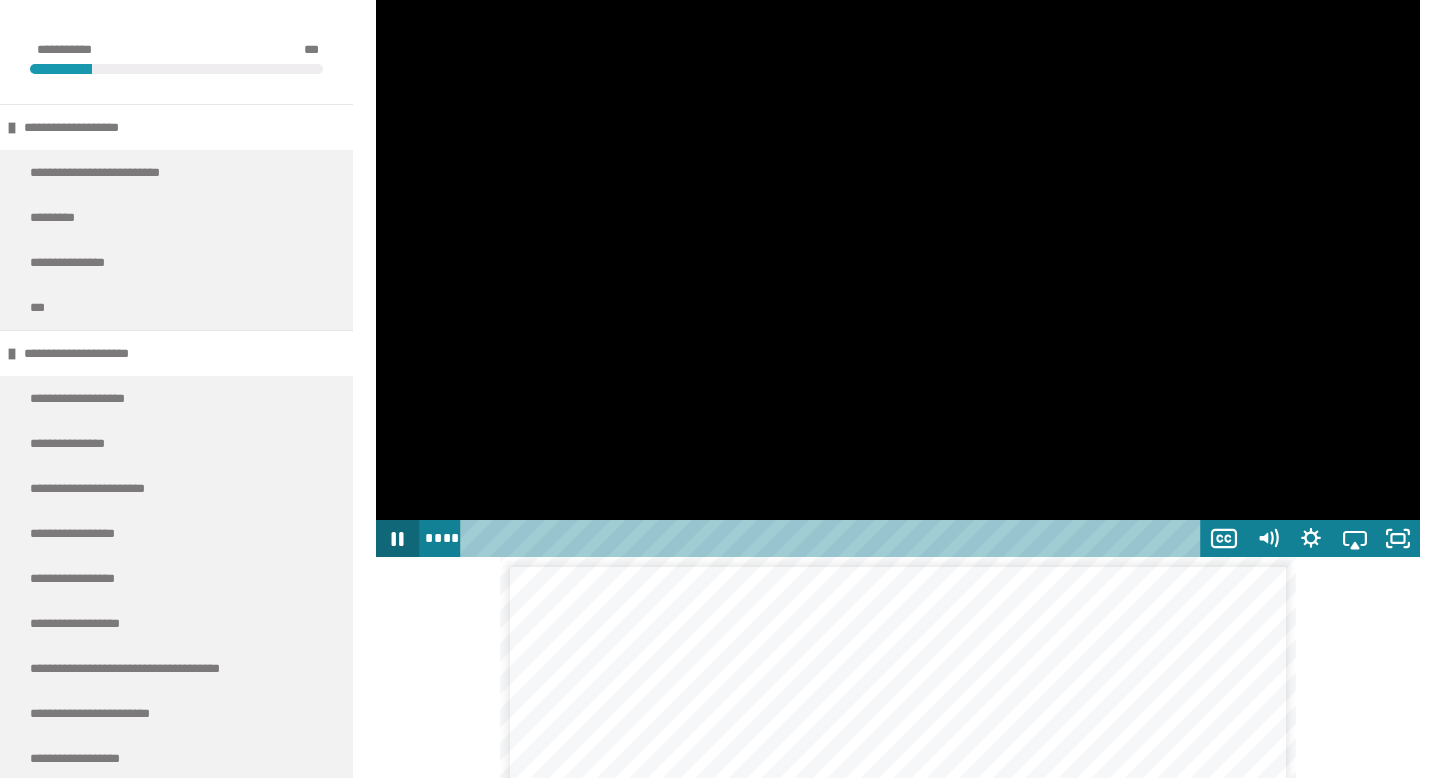 click 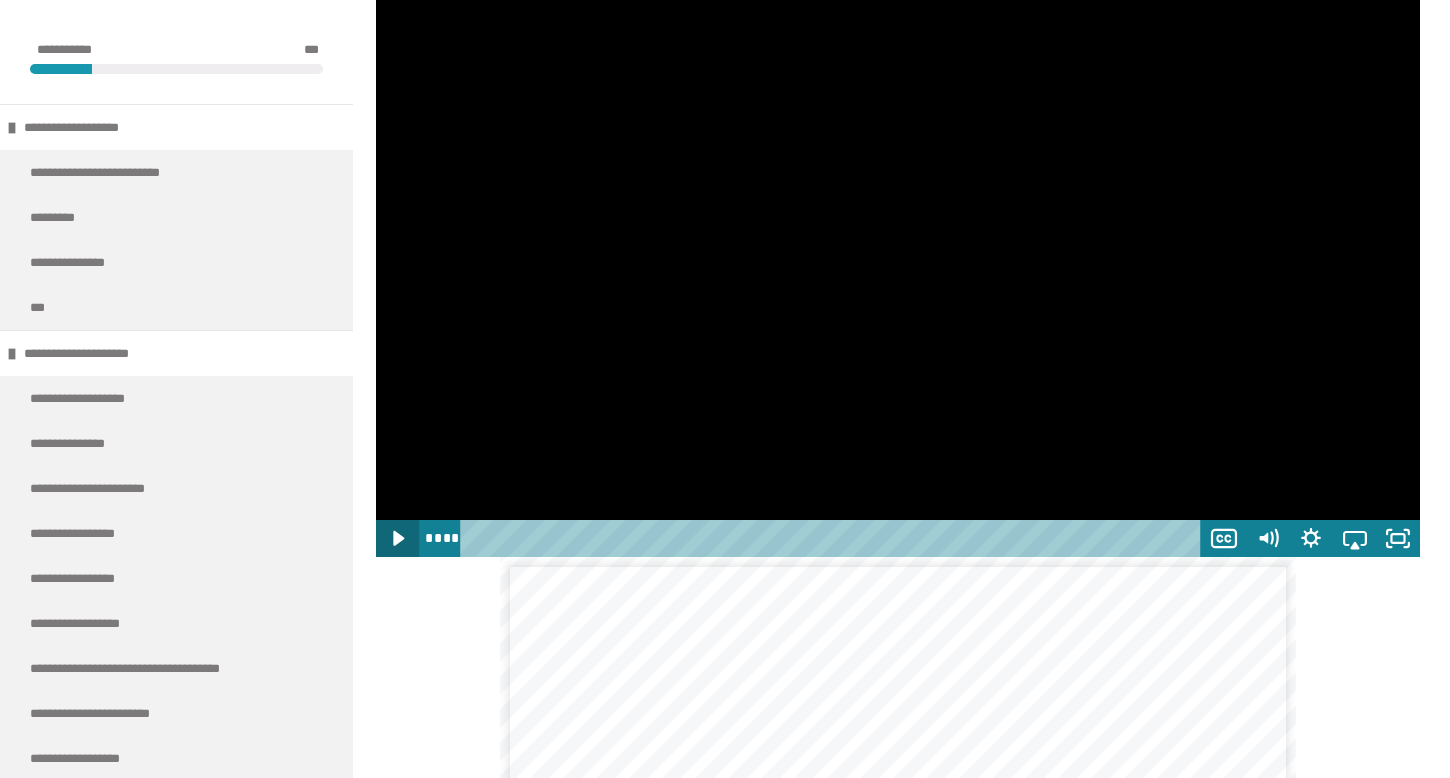 click 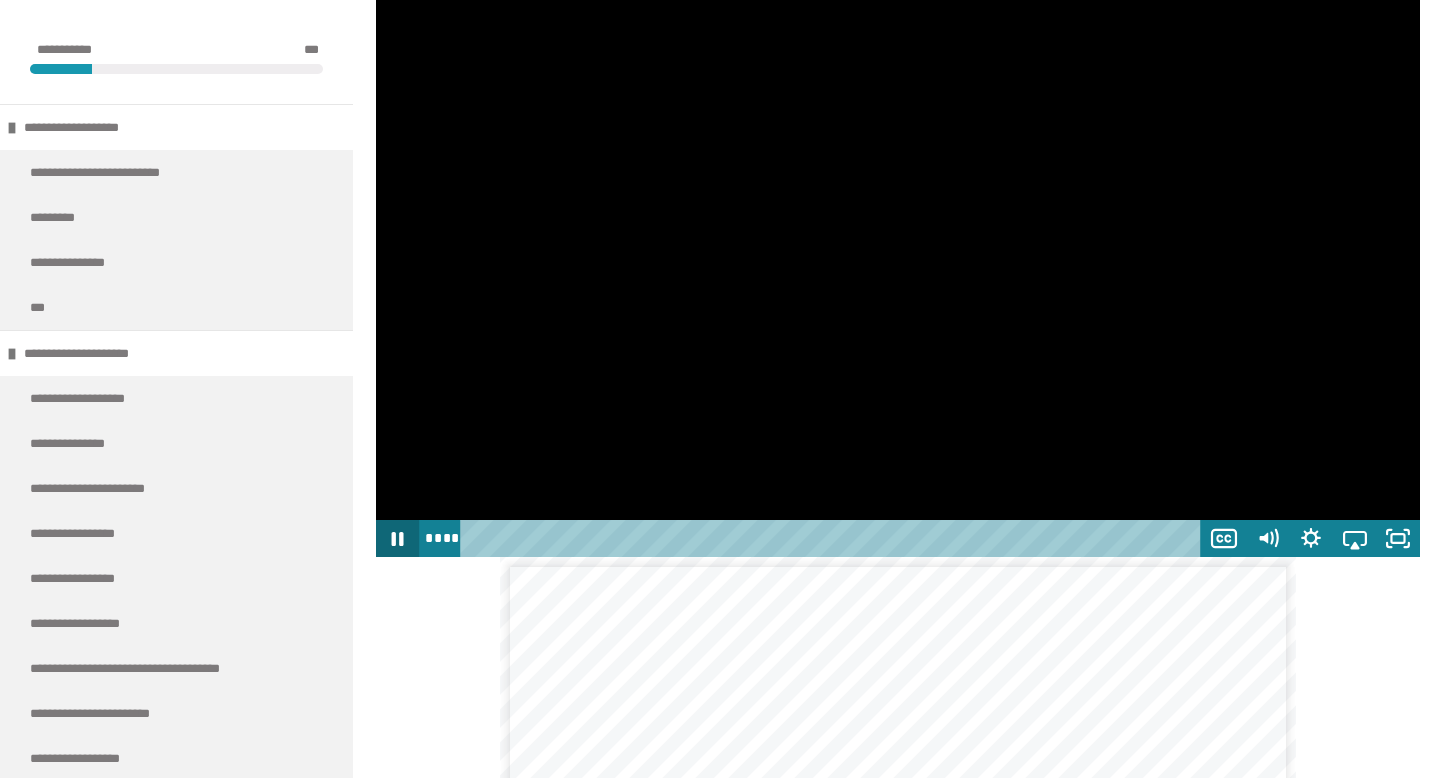 click 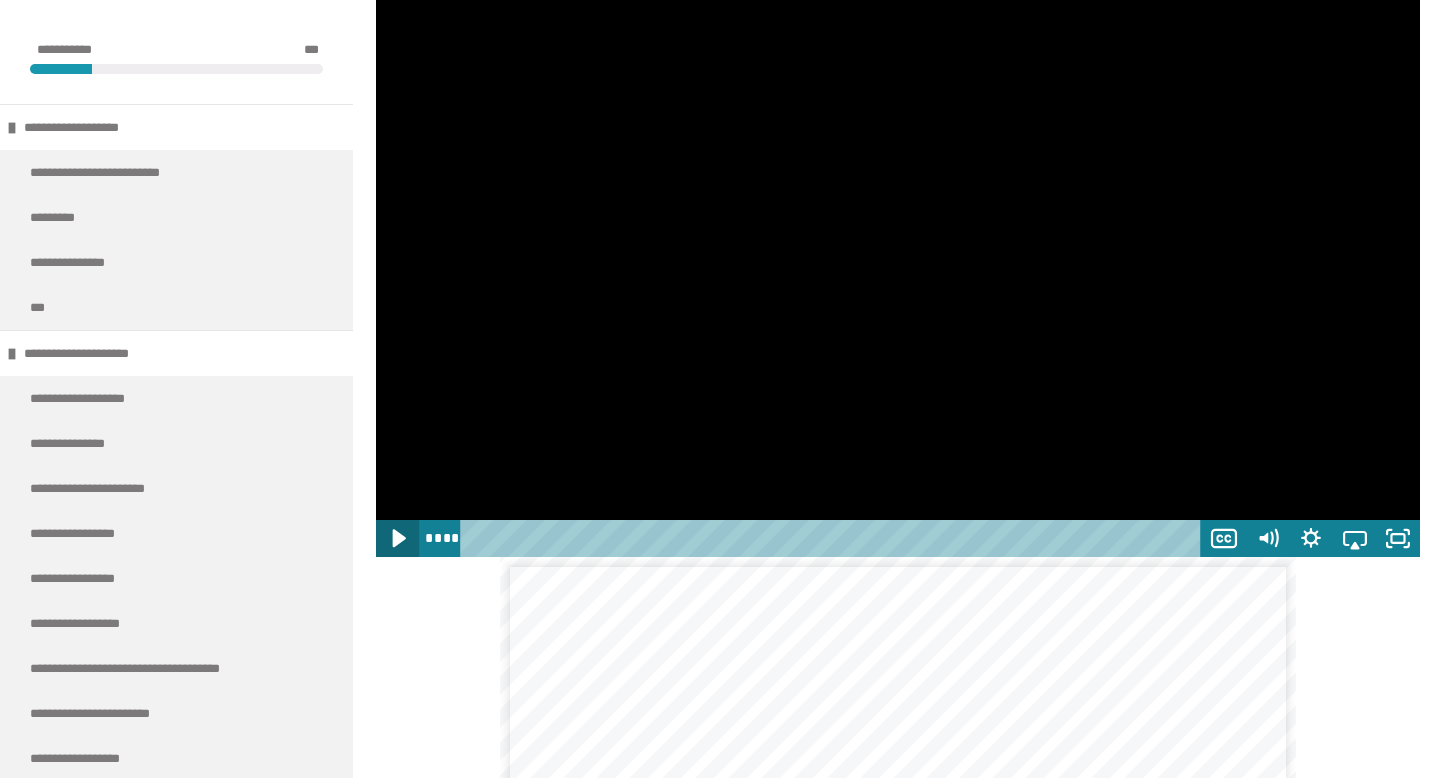 click 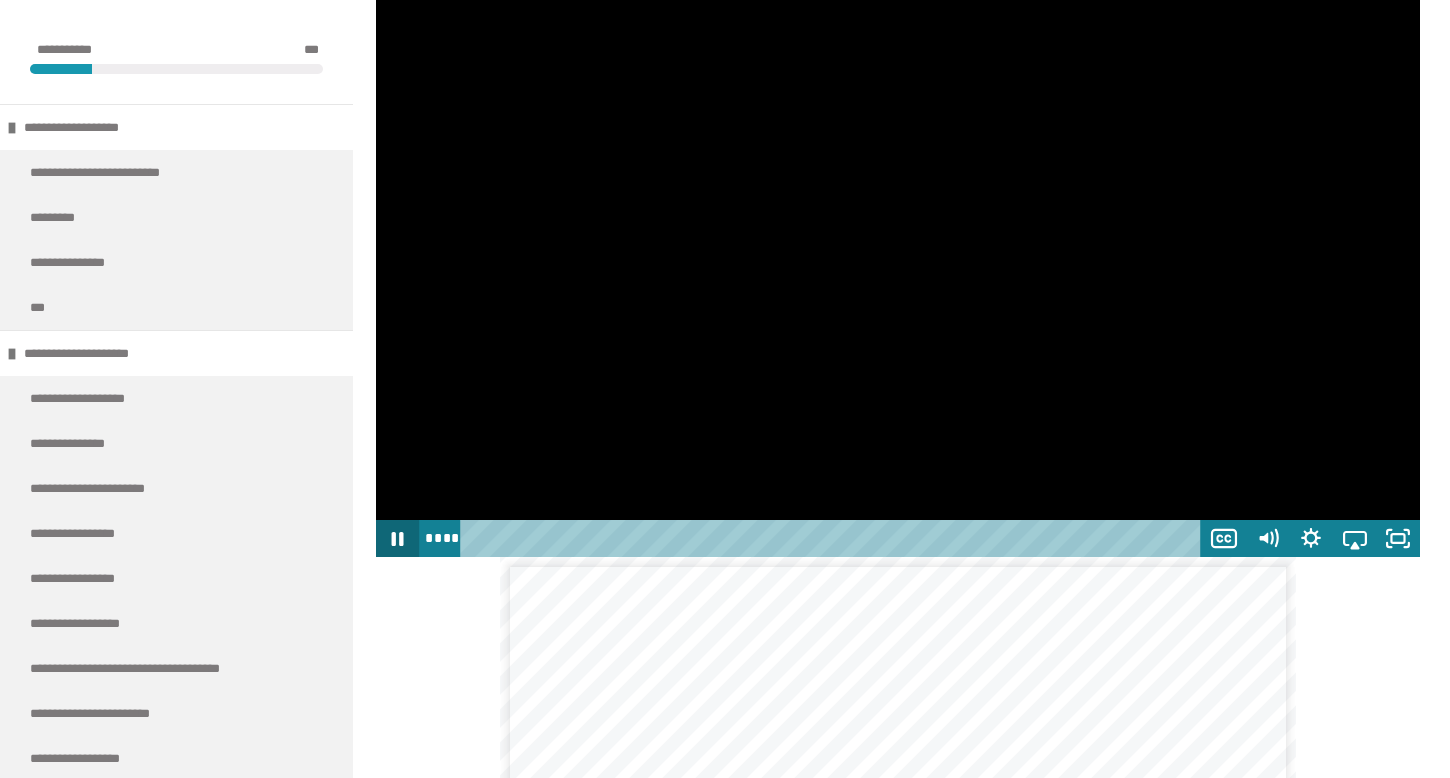 click 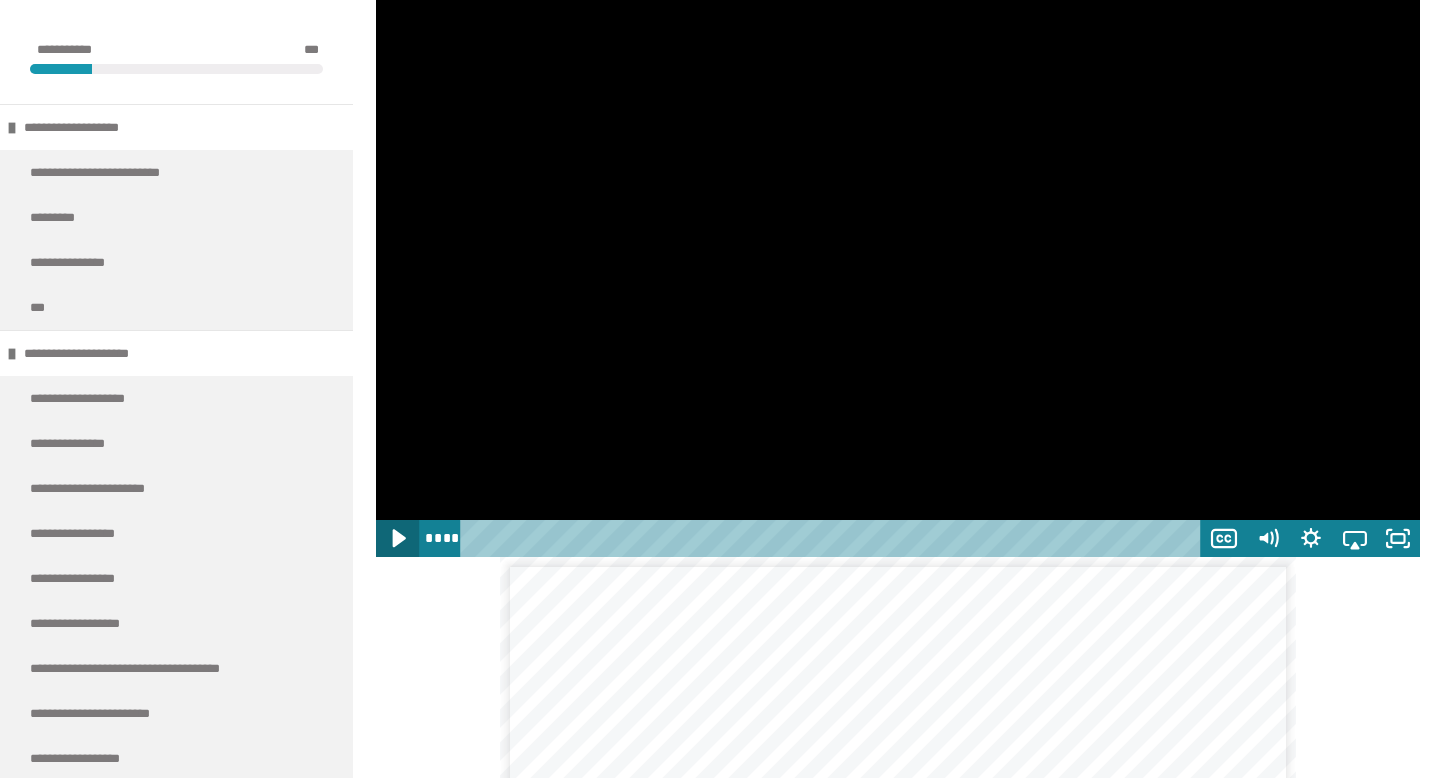 click 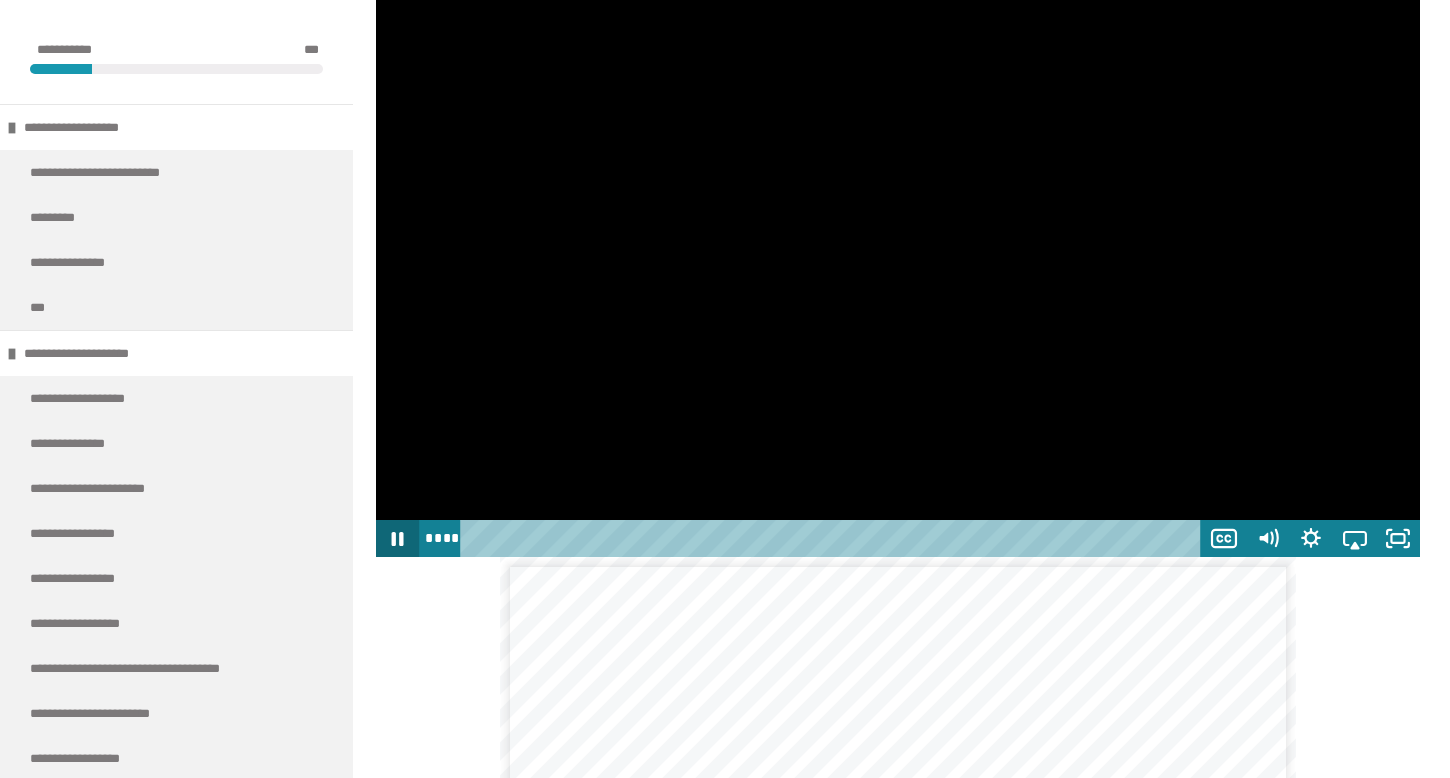 click 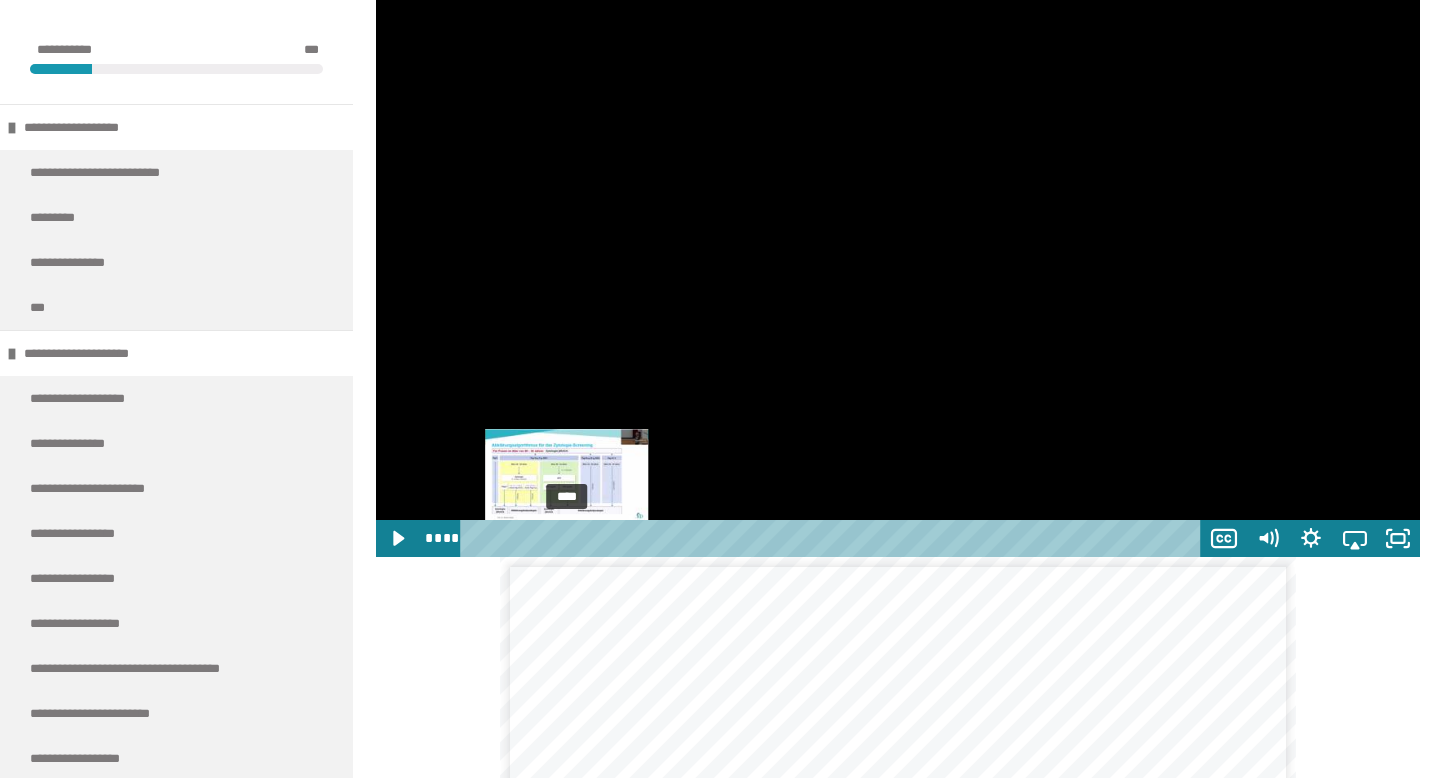 click at bounding box center [571, 538] 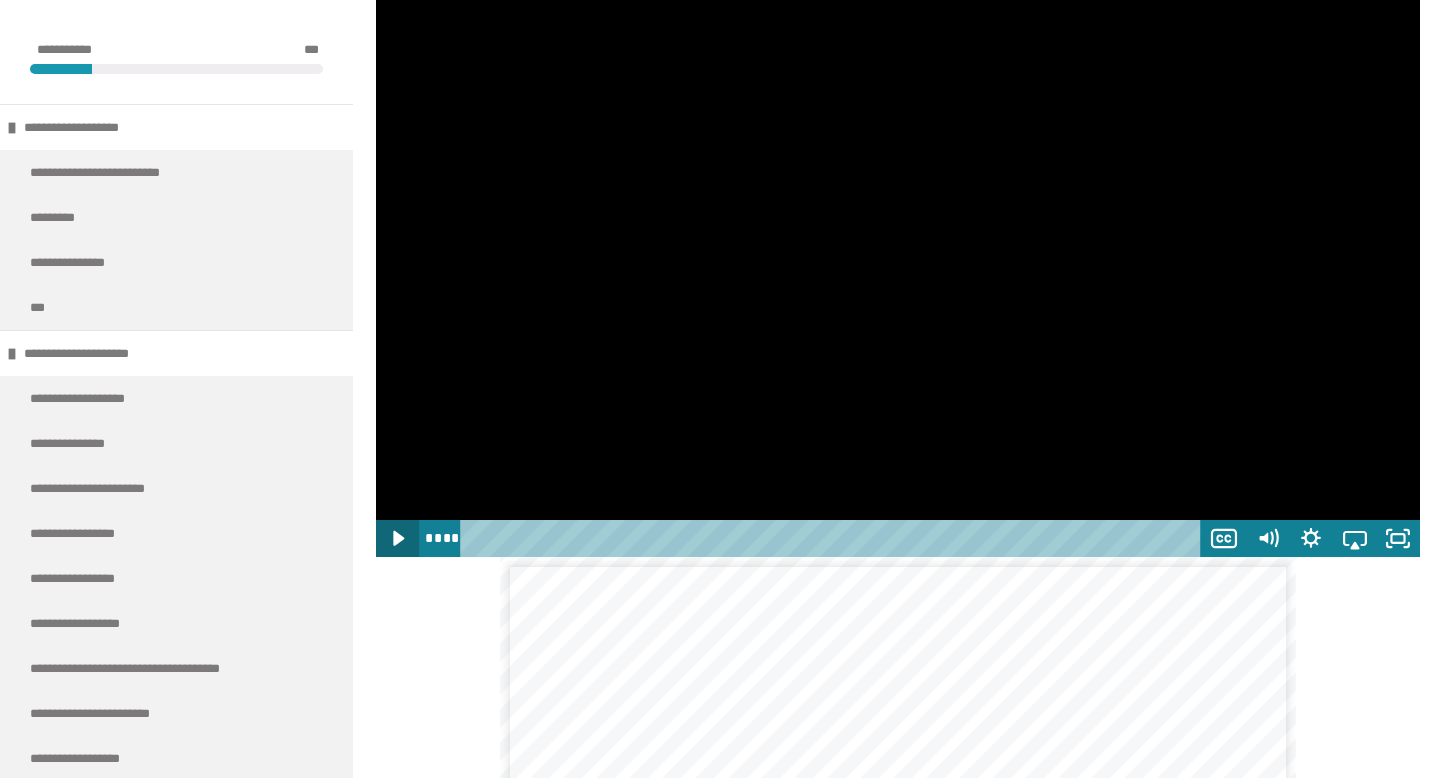 click 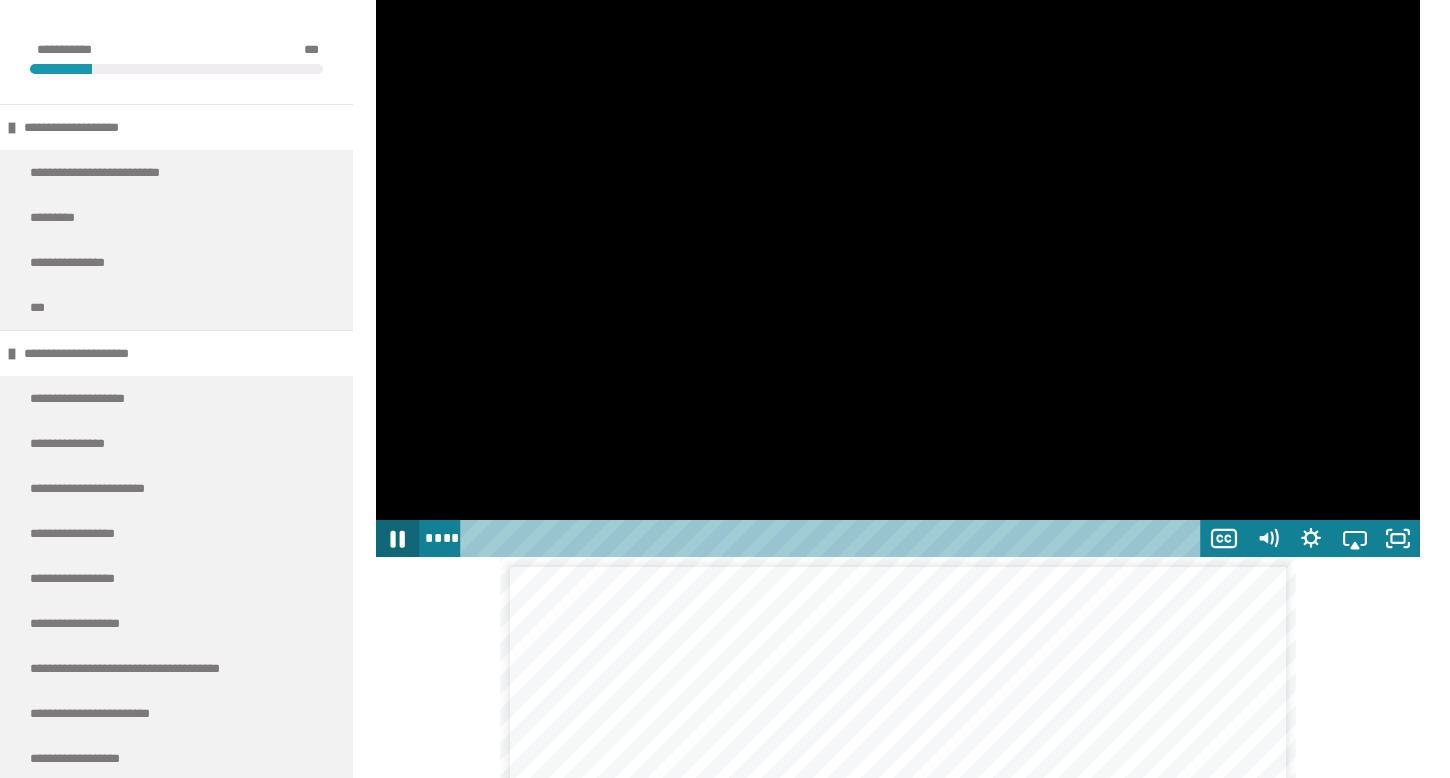 click 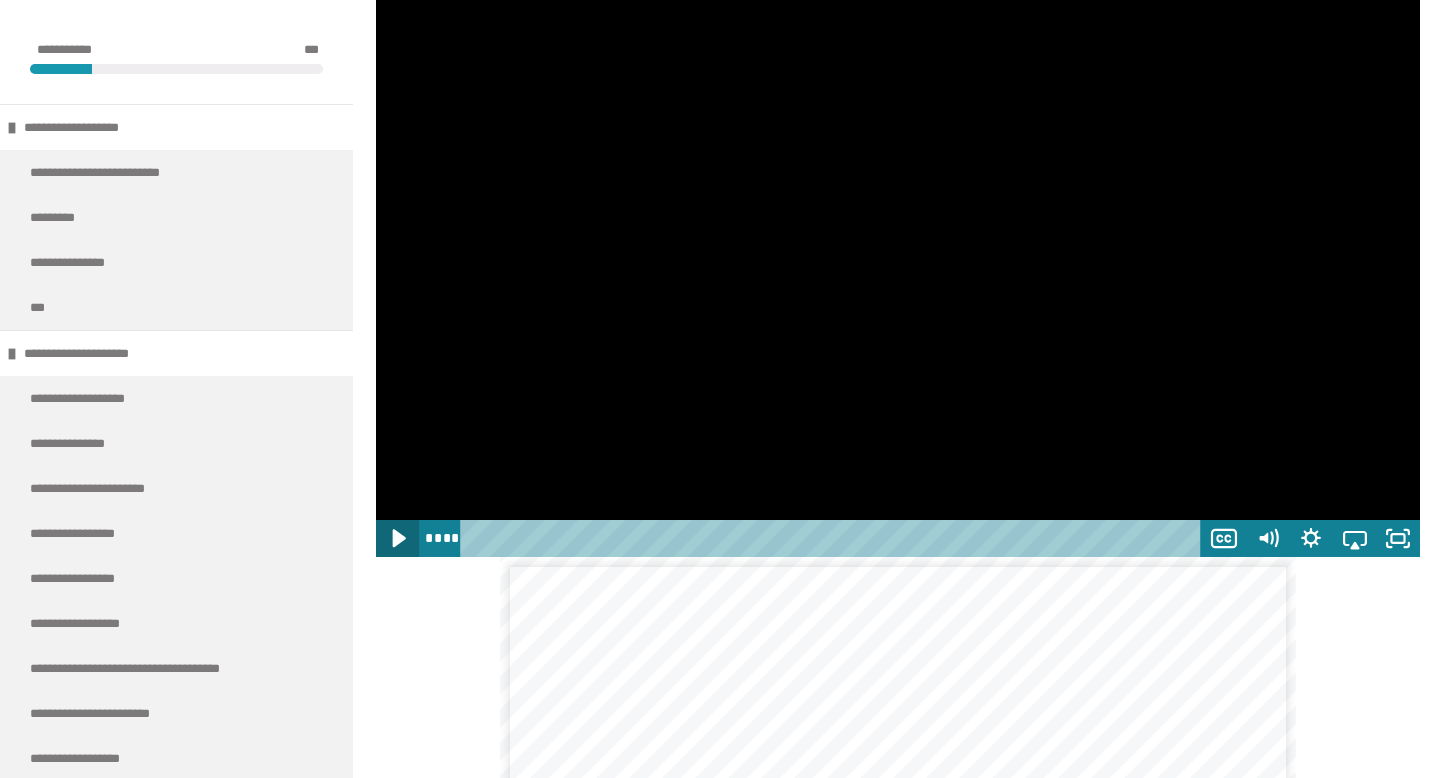click 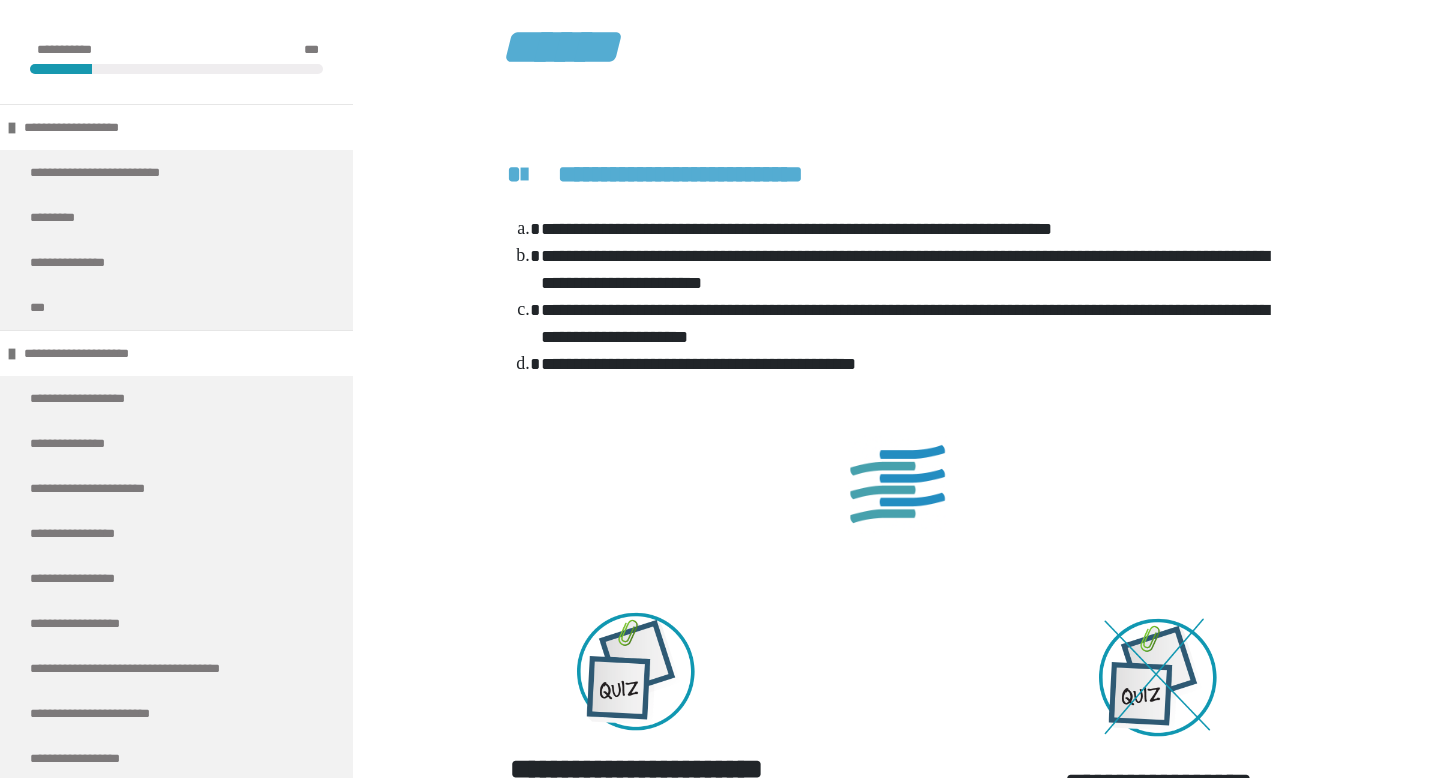 scroll, scrollTop: 3967, scrollLeft: 0, axis: vertical 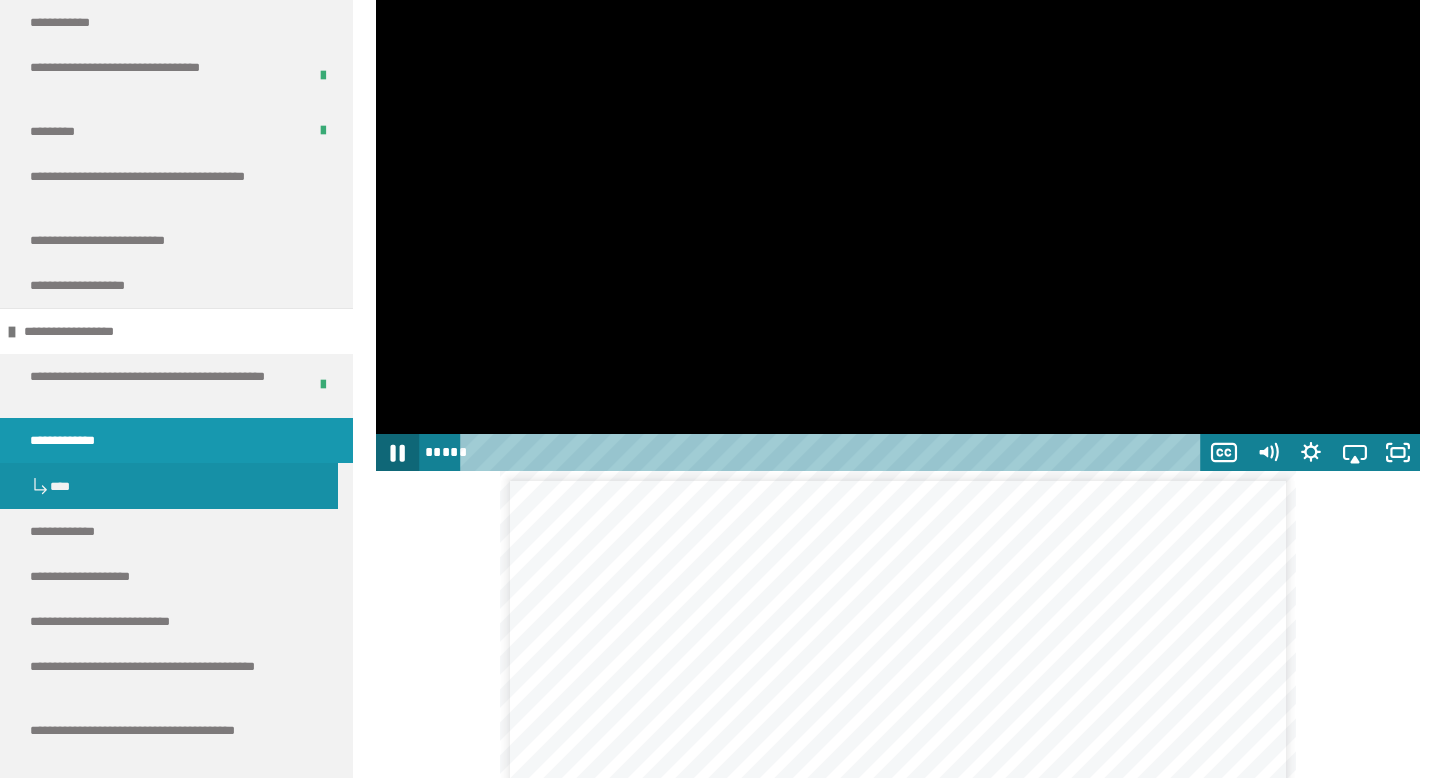 click 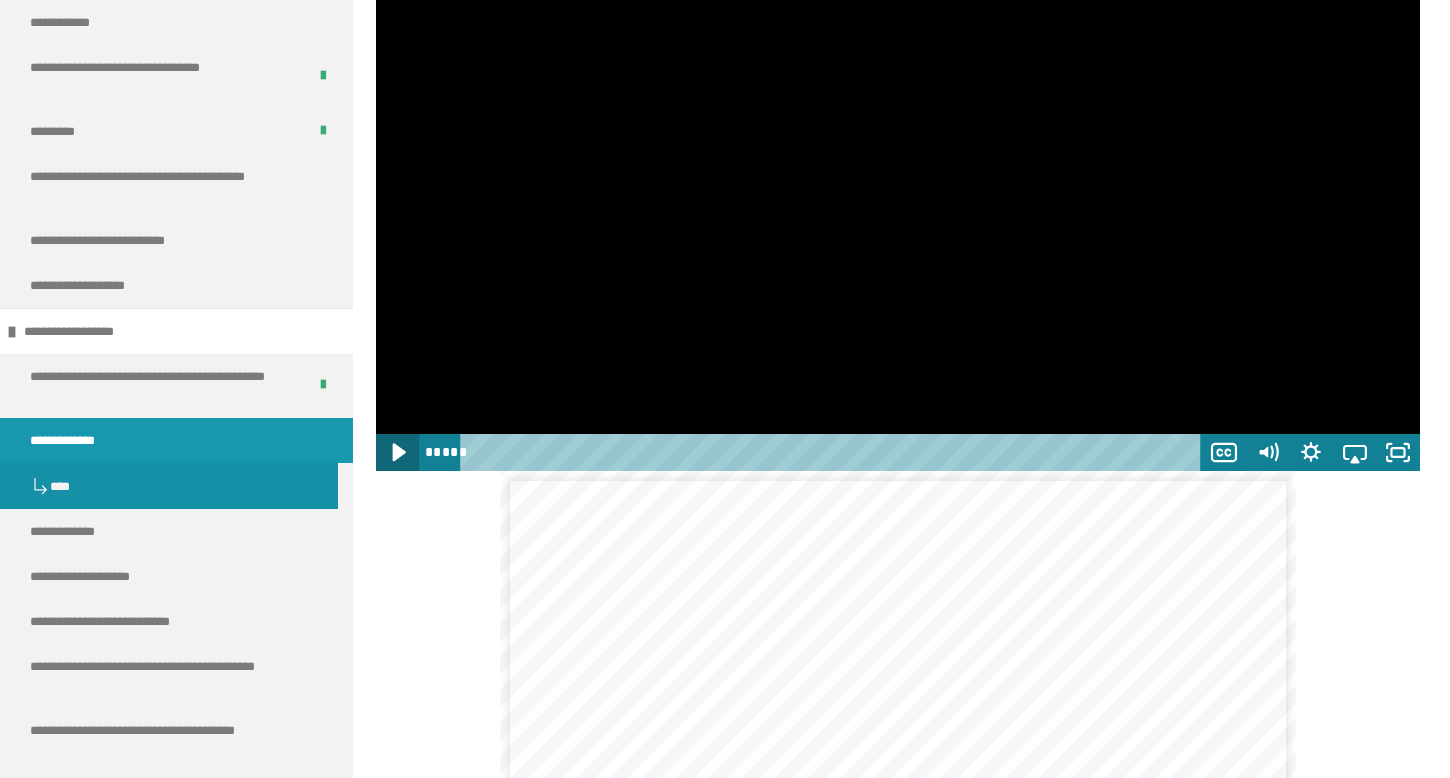 click 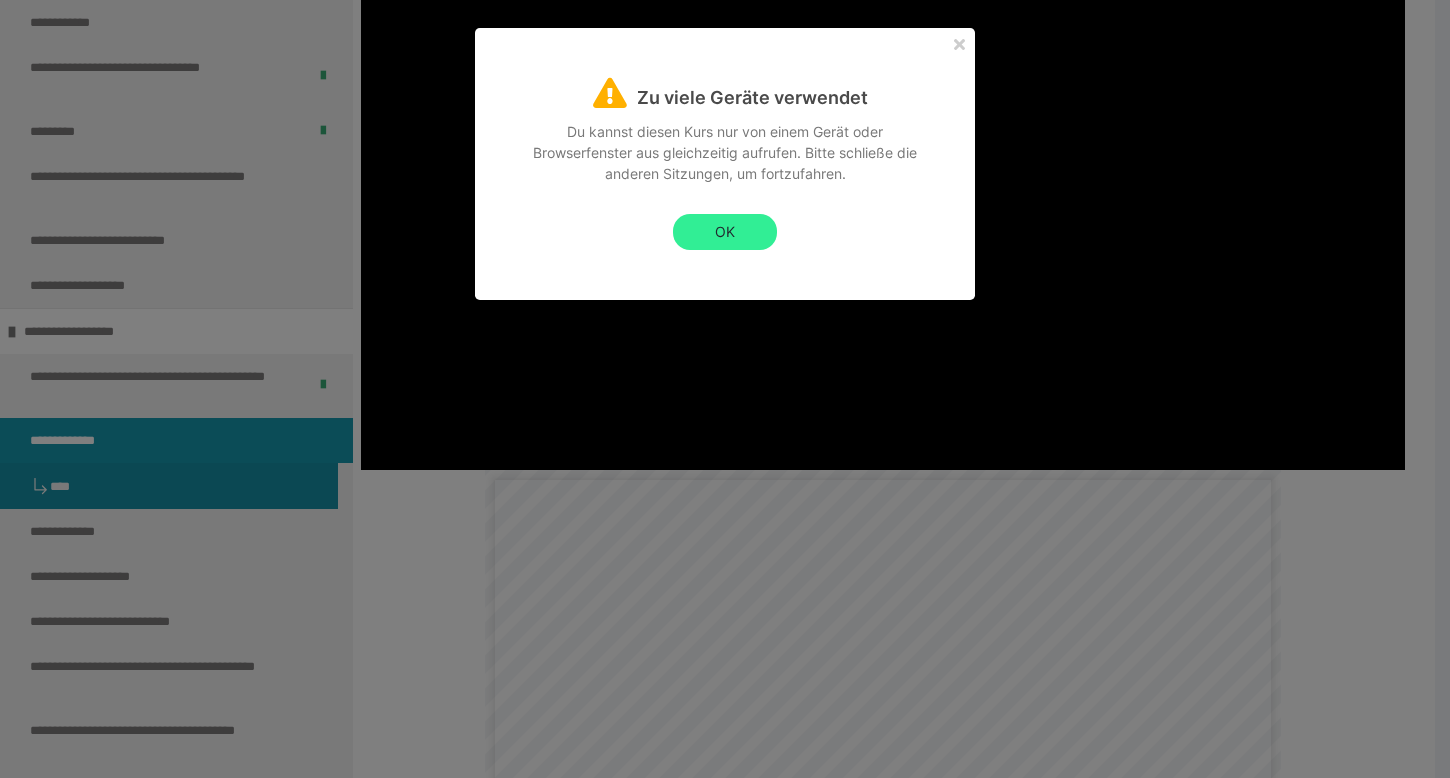click on "OK" at bounding box center (725, 232) 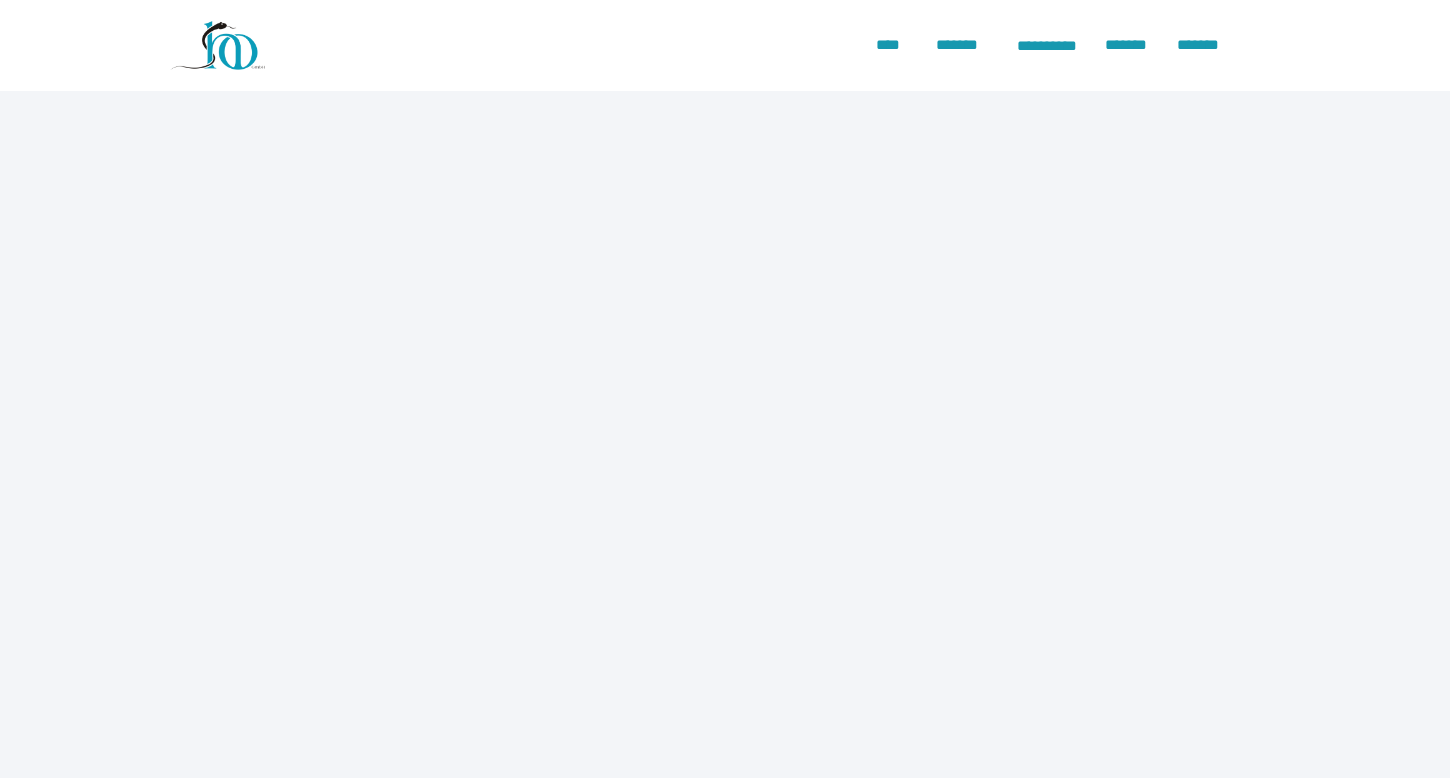 scroll, scrollTop: 0, scrollLeft: 0, axis: both 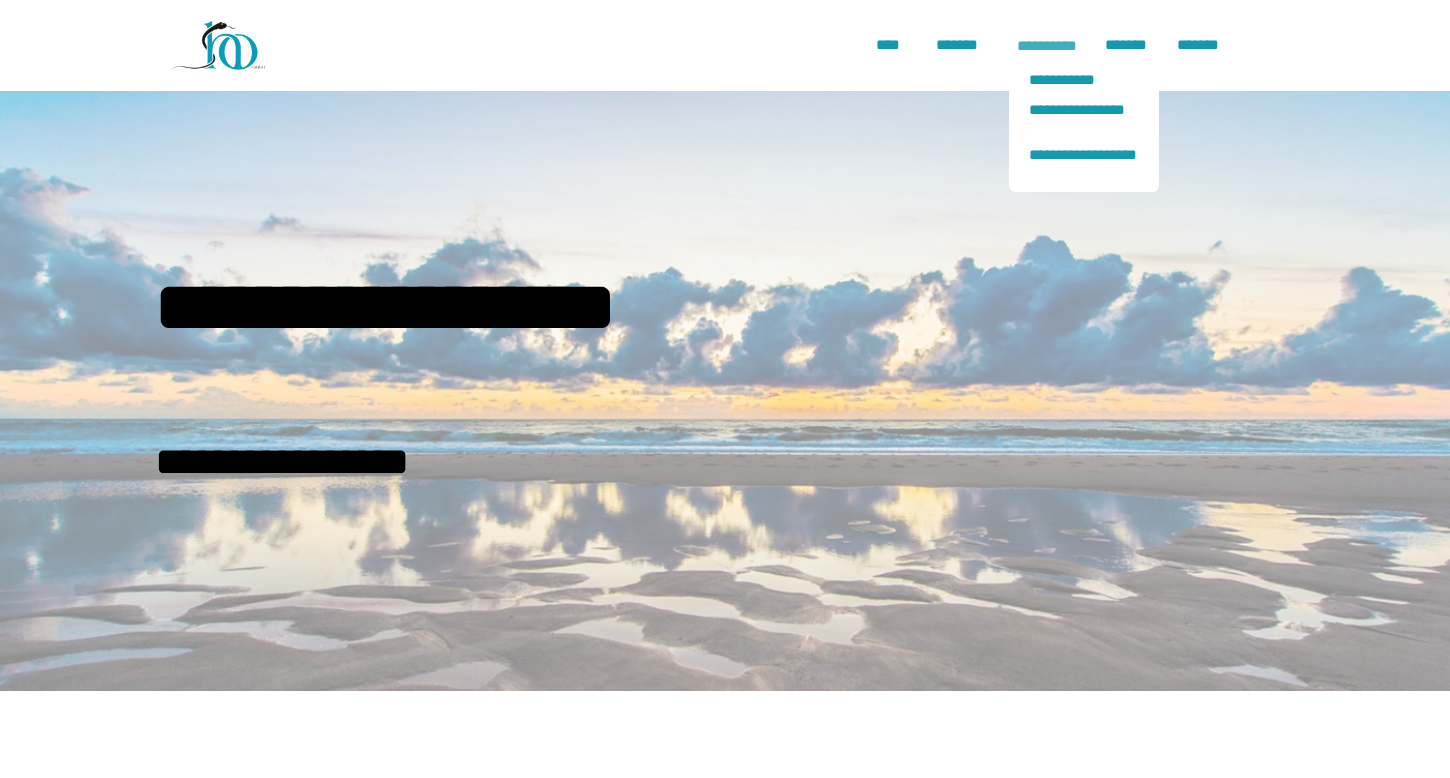 click on "**********" at bounding box center [1047, 46] 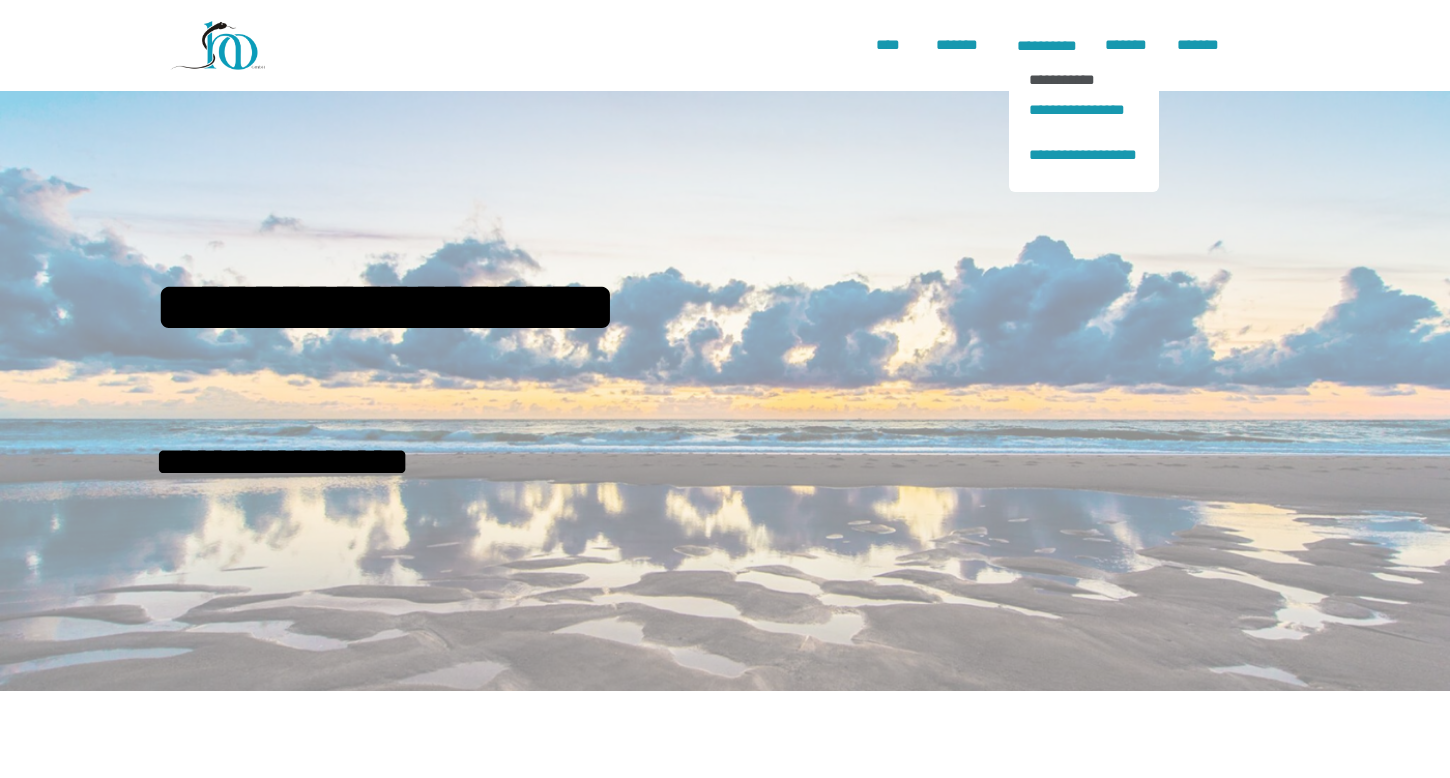 click on "**********" at bounding box center (1084, 79) 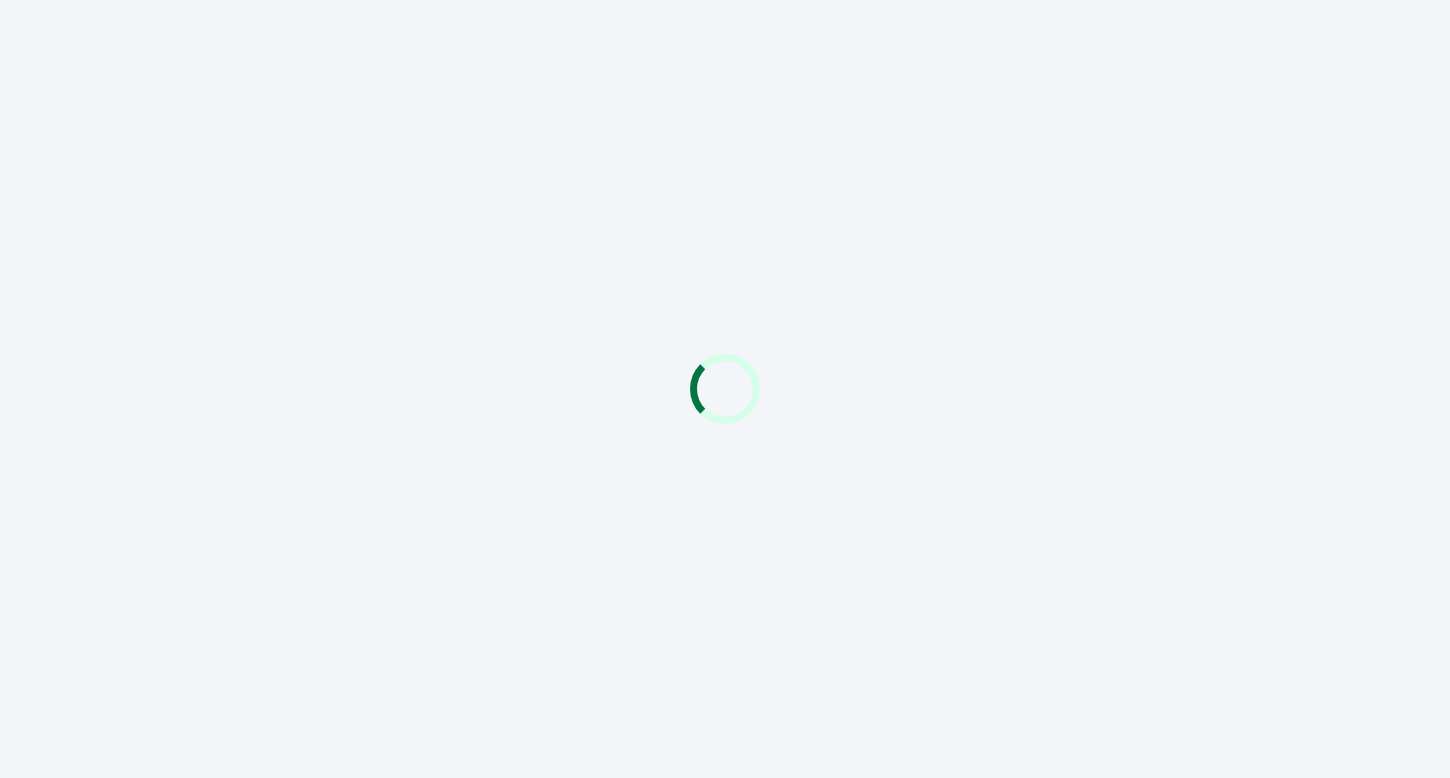 scroll, scrollTop: 0, scrollLeft: 0, axis: both 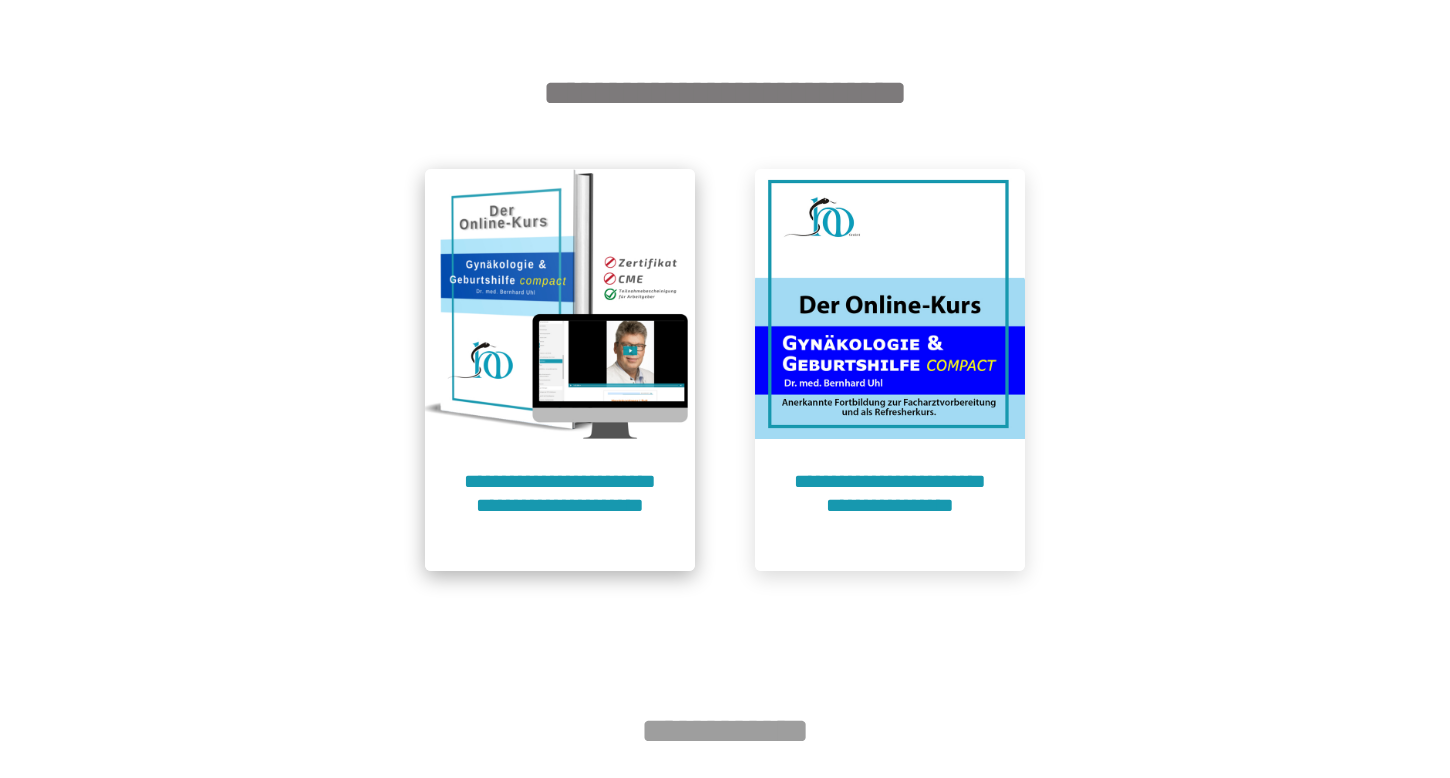 click on "**********" at bounding box center (560, 505) 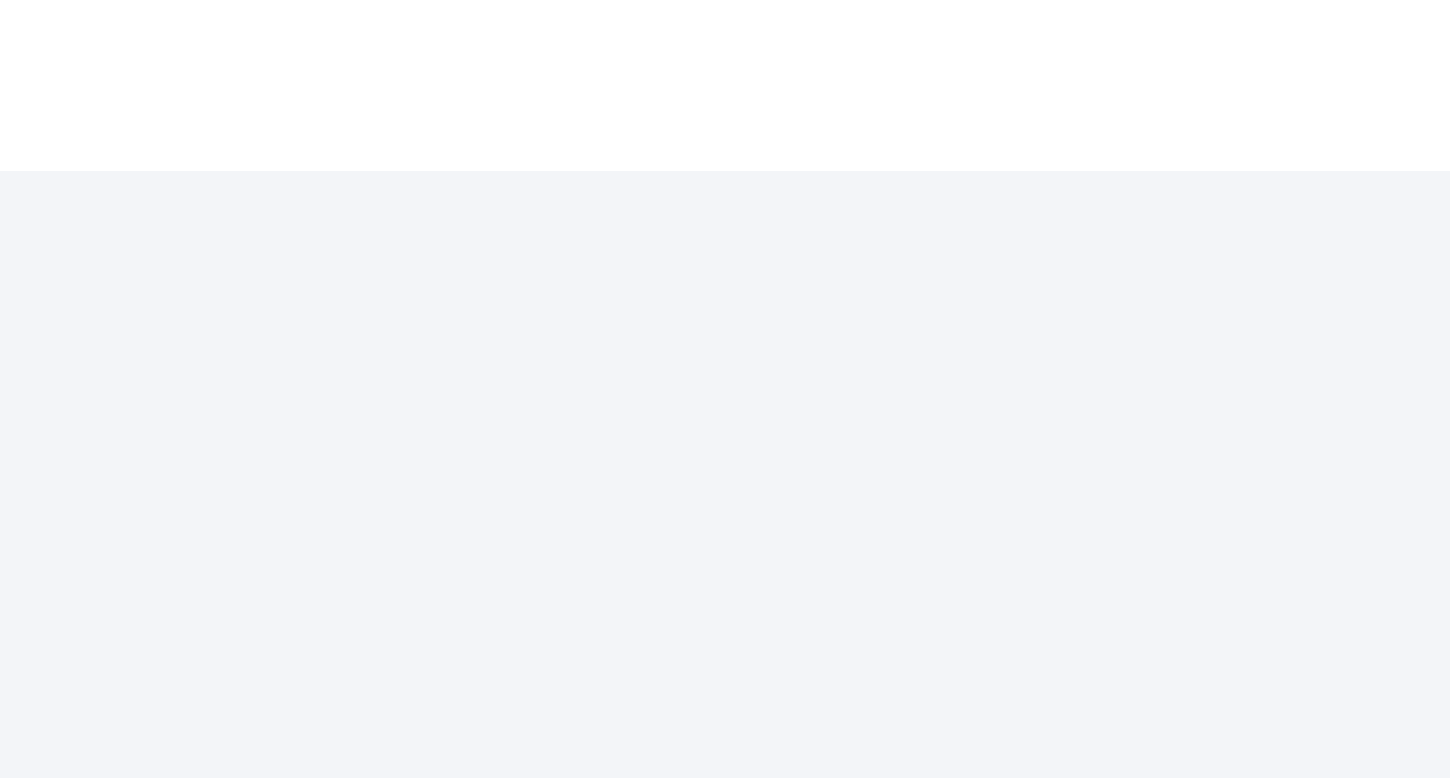 scroll, scrollTop: 91, scrollLeft: 0, axis: vertical 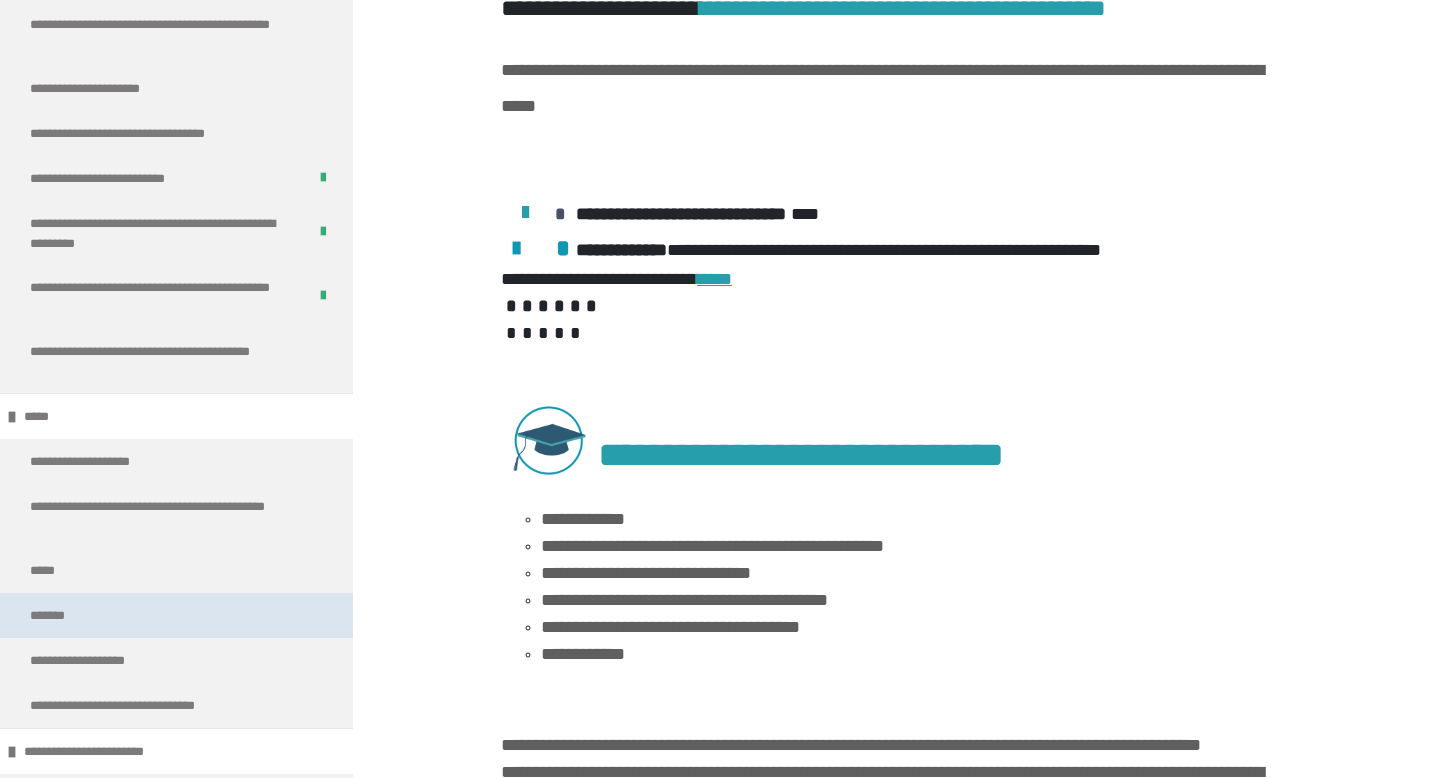 click on "*******" at bounding box center (176, 615) 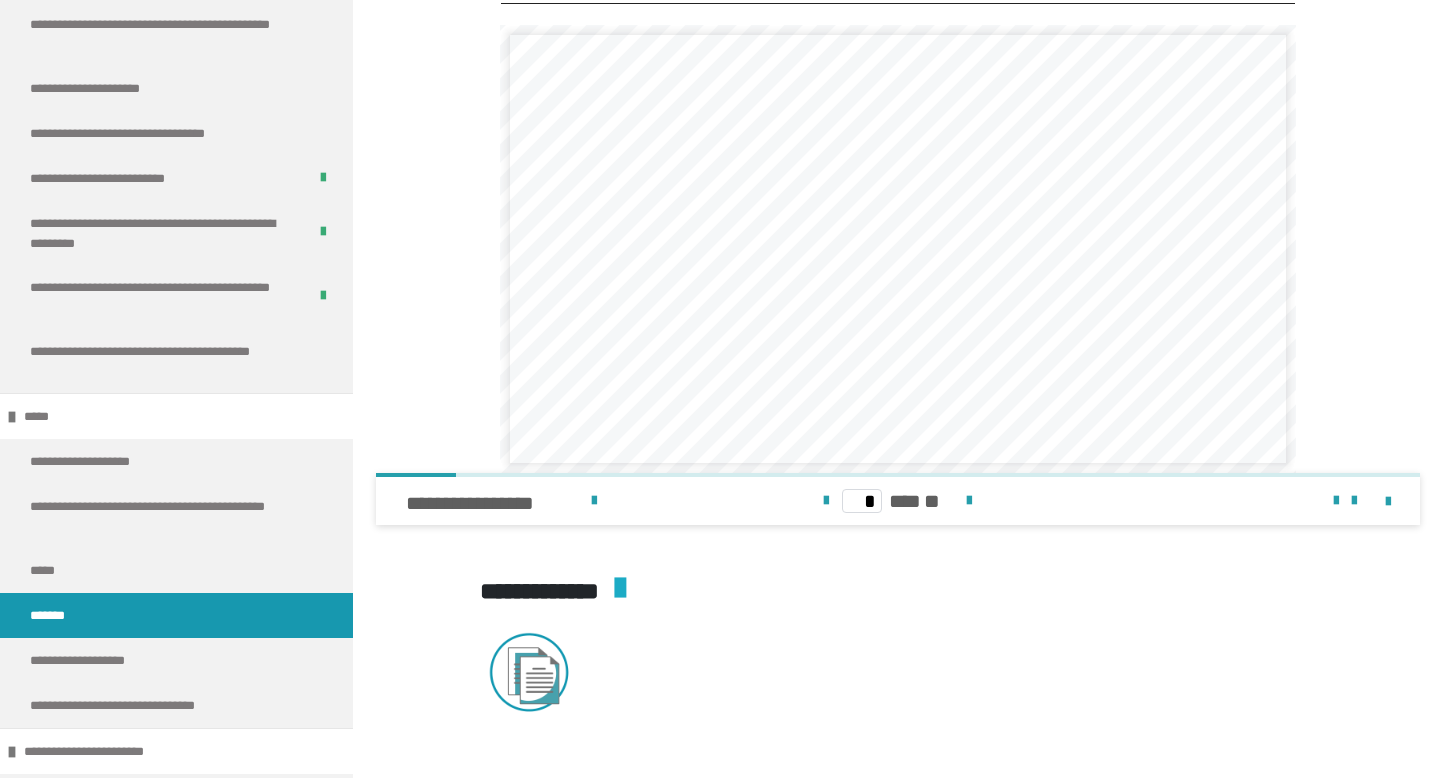 scroll, scrollTop: 843, scrollLeft: 0, axis: vertical 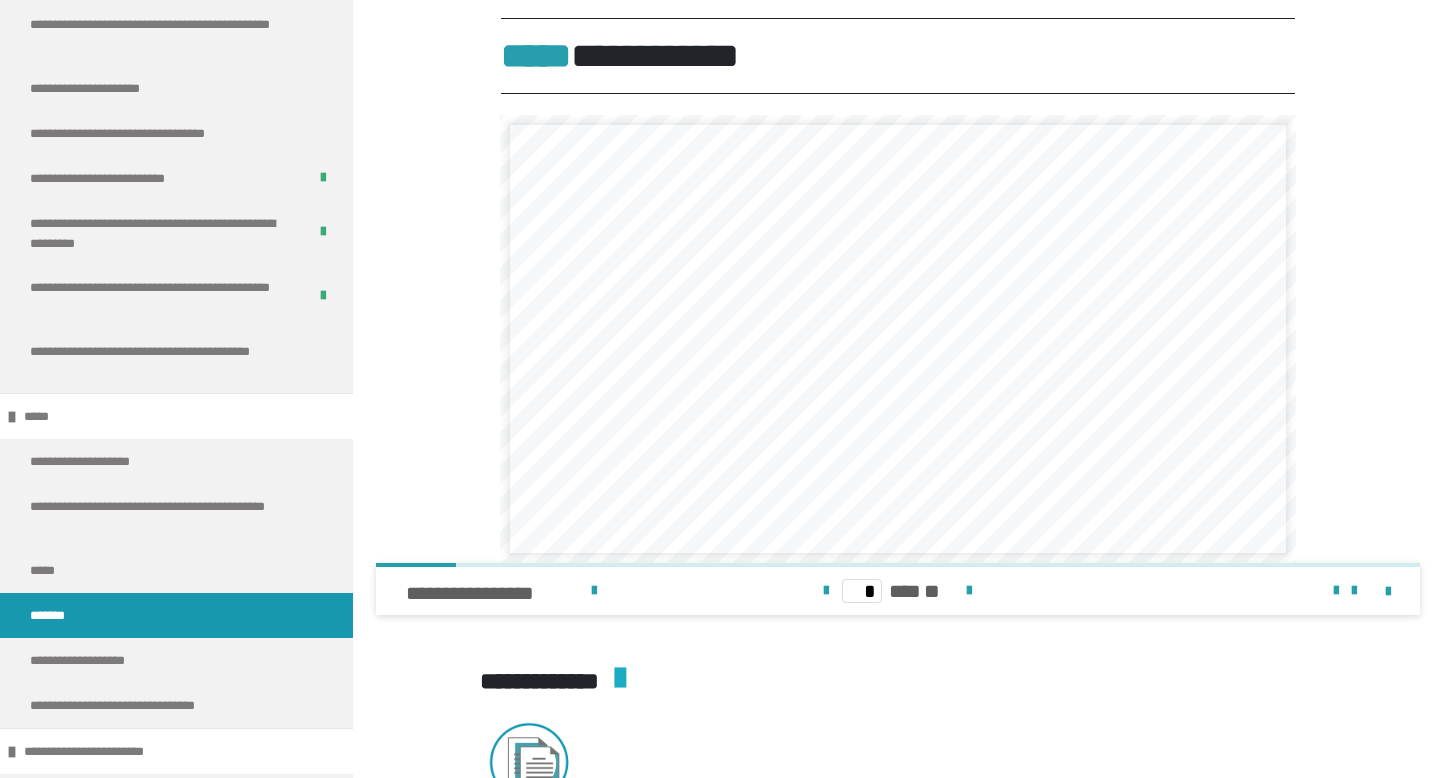 click on "* *** **" at bounding box center [897, 591] 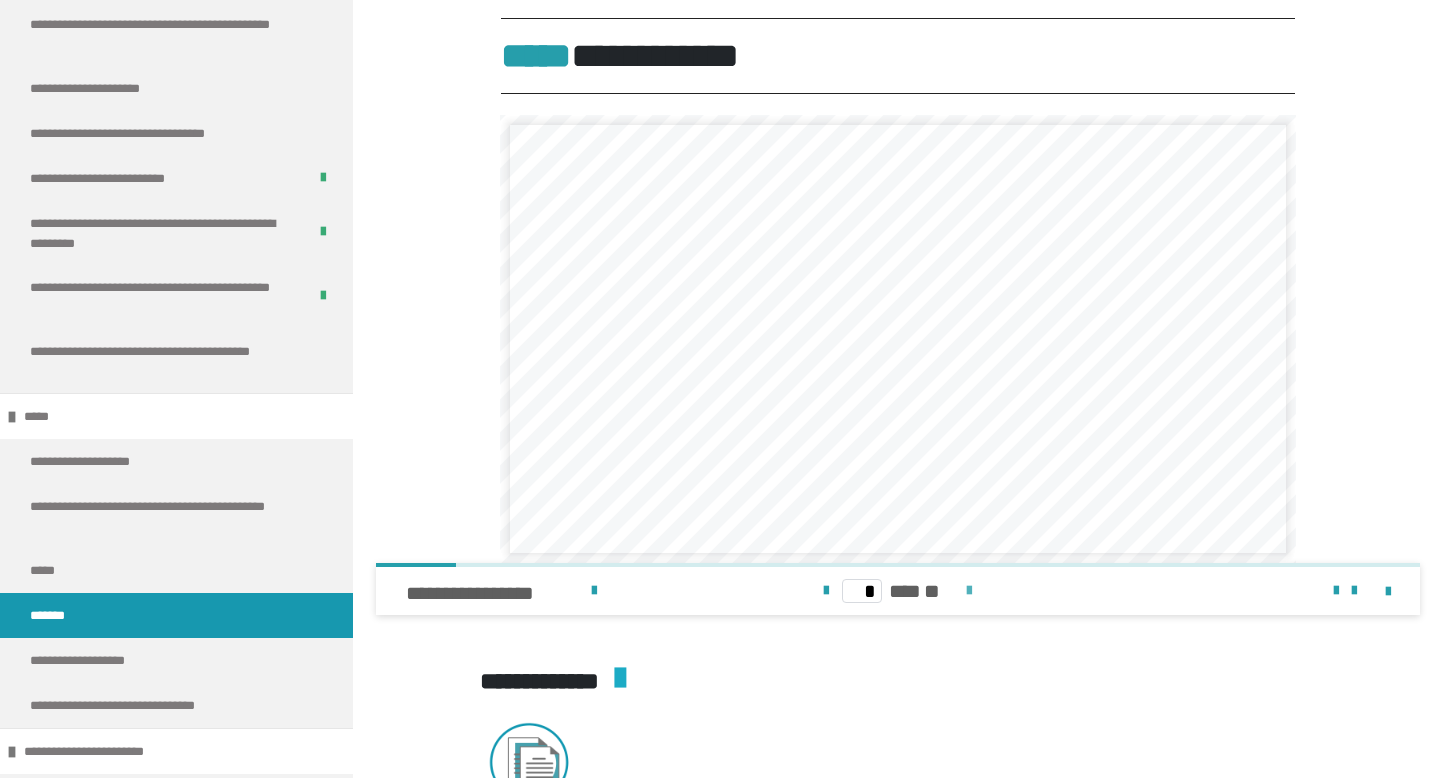 click at bounding box center (969, 591) 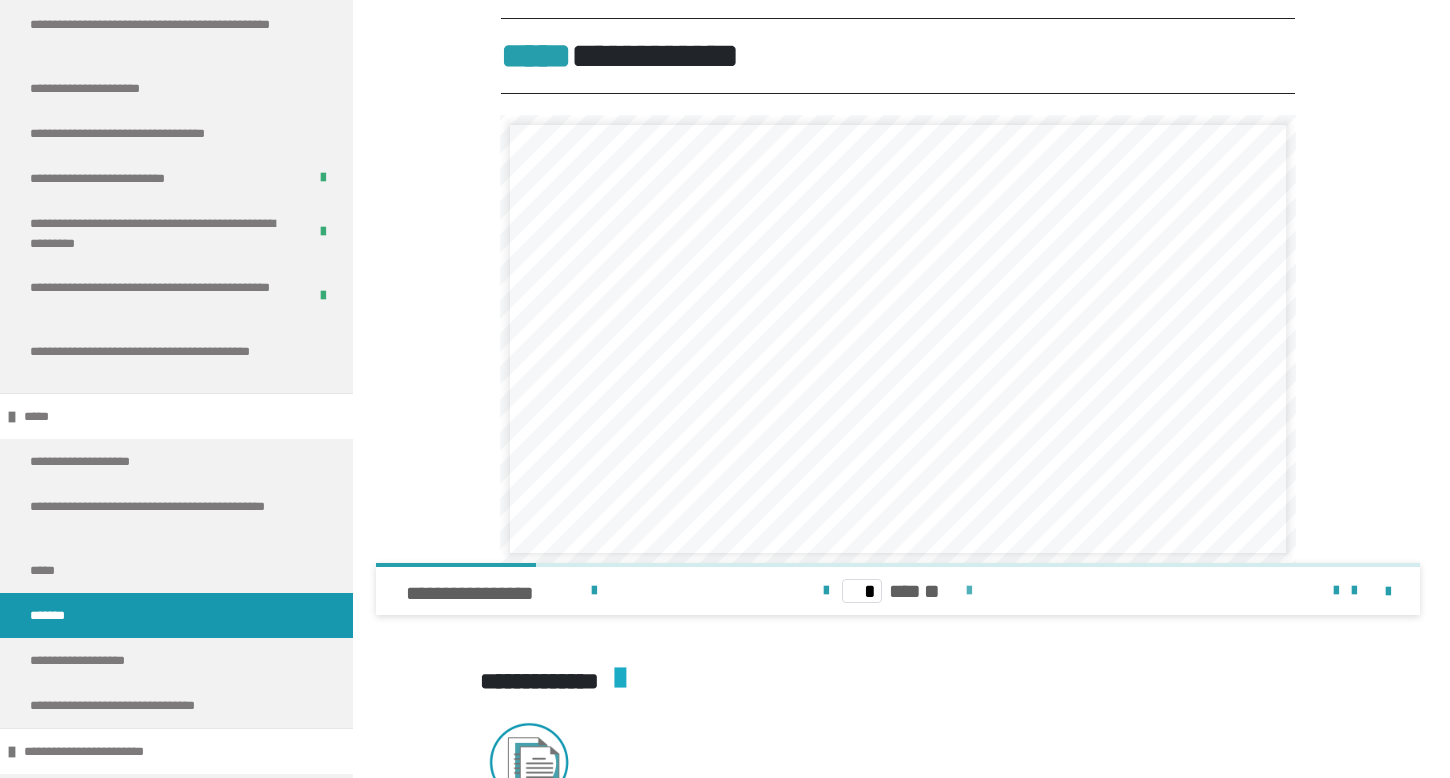 click at bounding box center (969, 591) 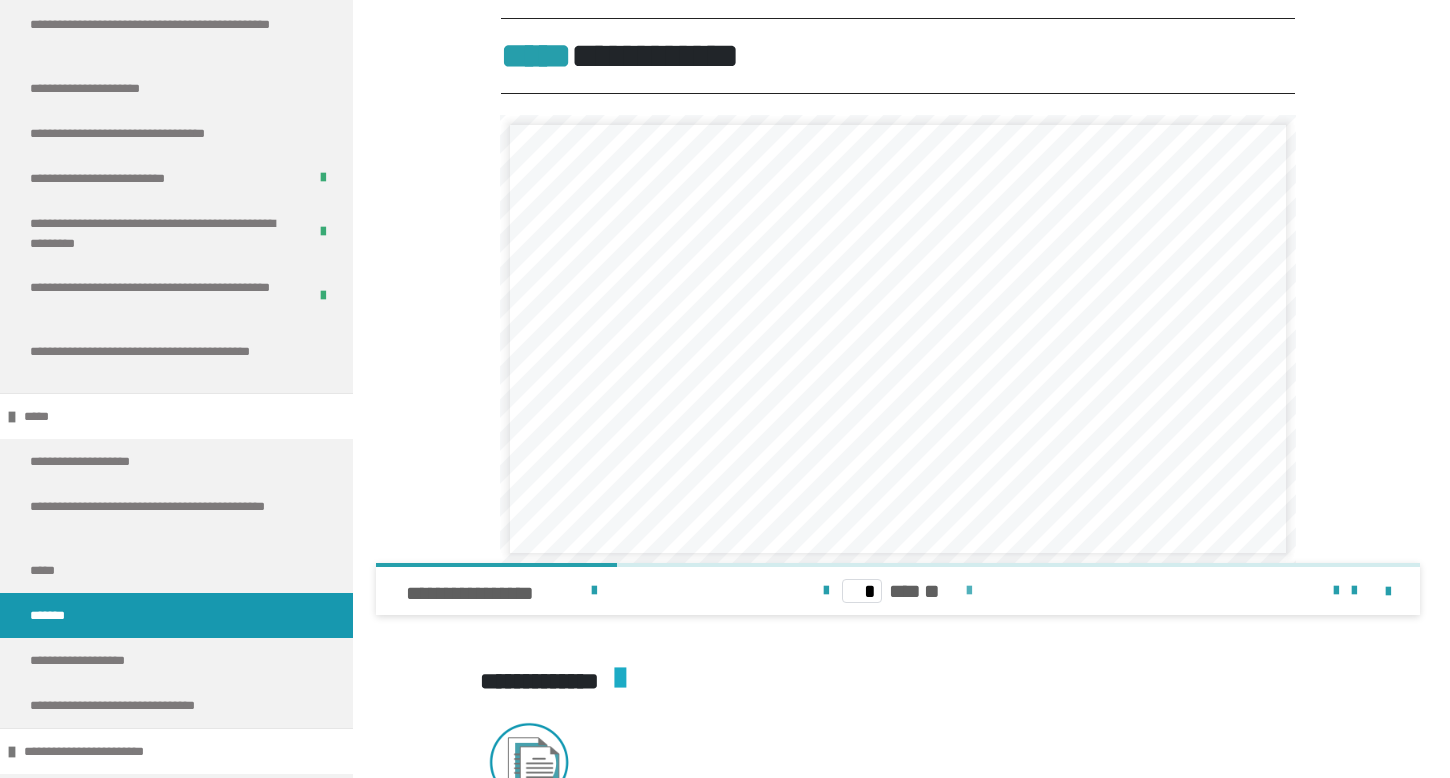 click at bounding box center [969, 591] 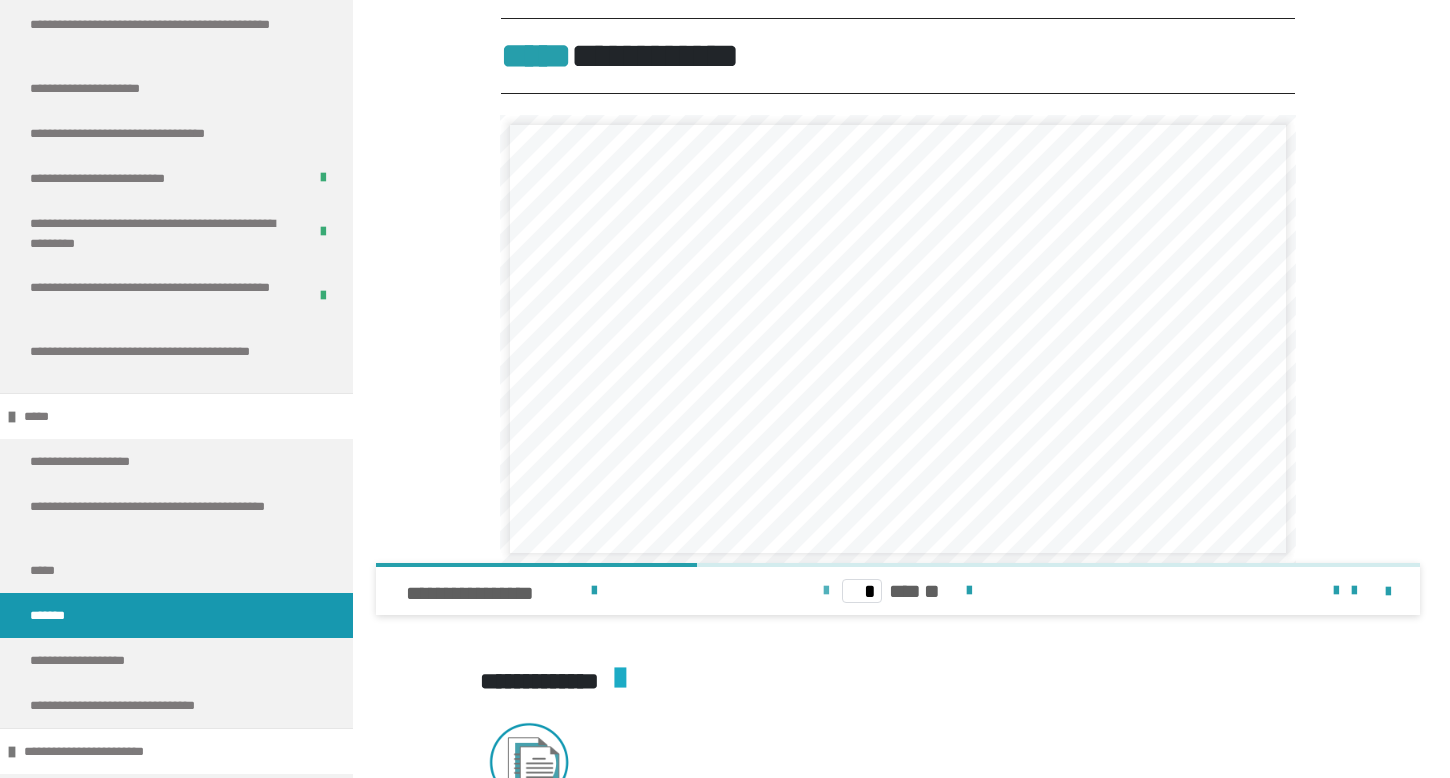 click at bounding box center [826, 591] 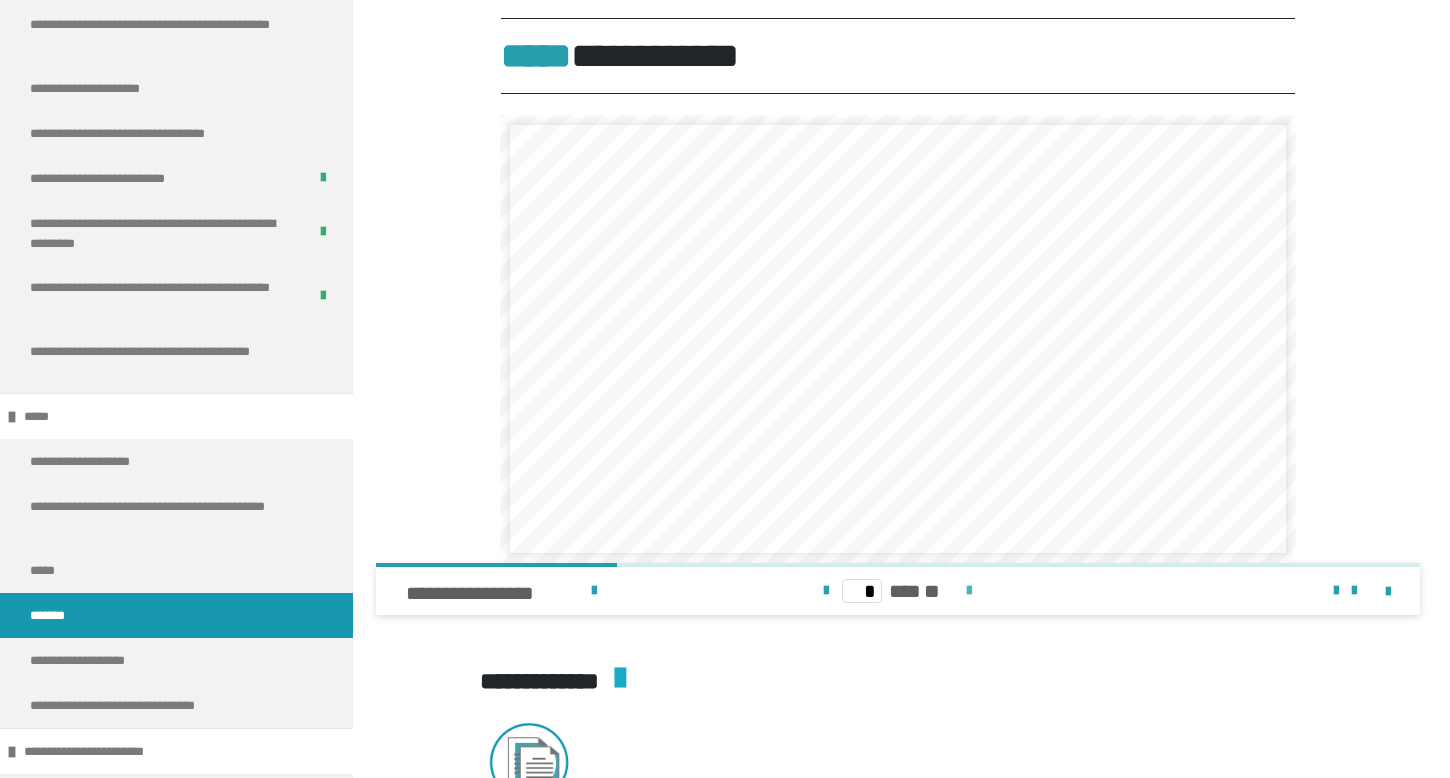 click at bounding box center (969, 591) 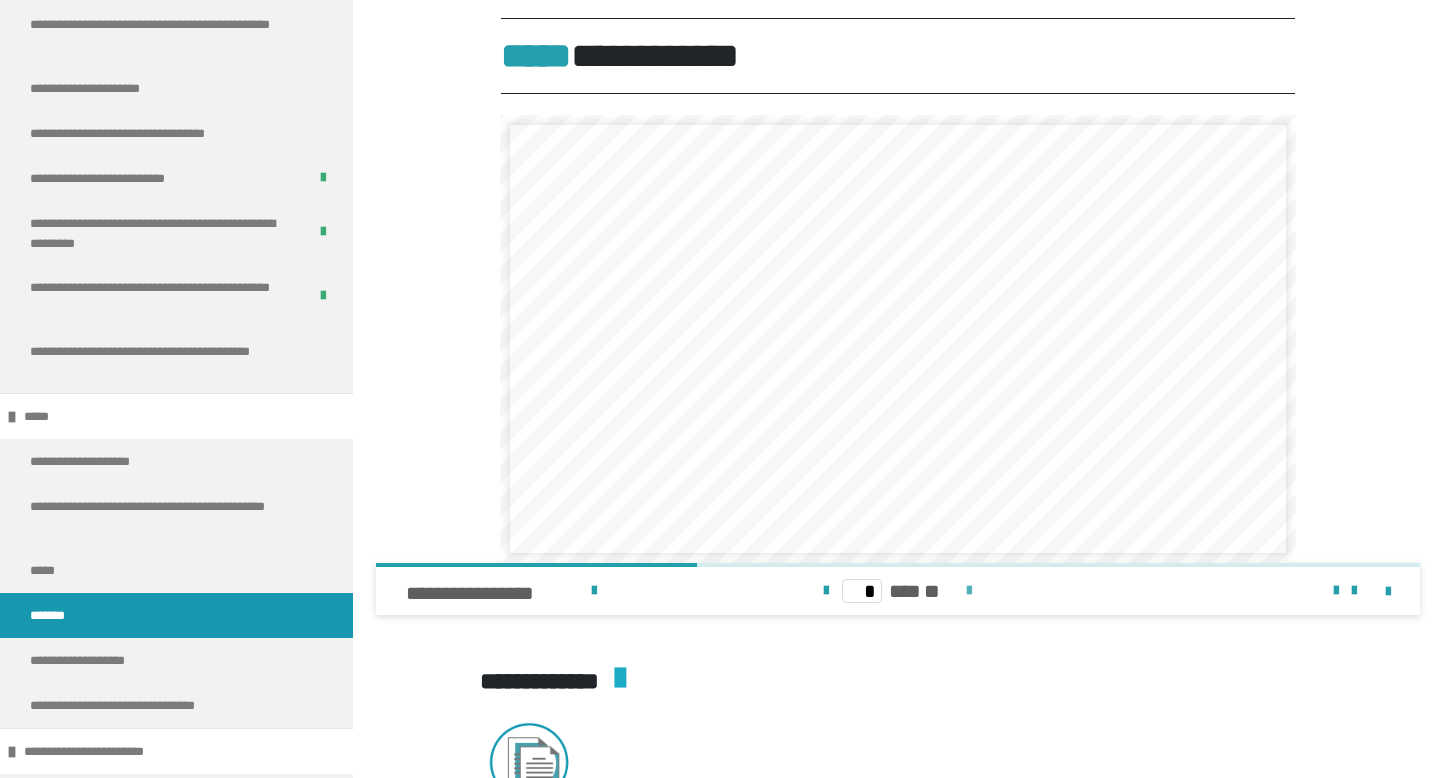 click at bounding box center [969, 591] 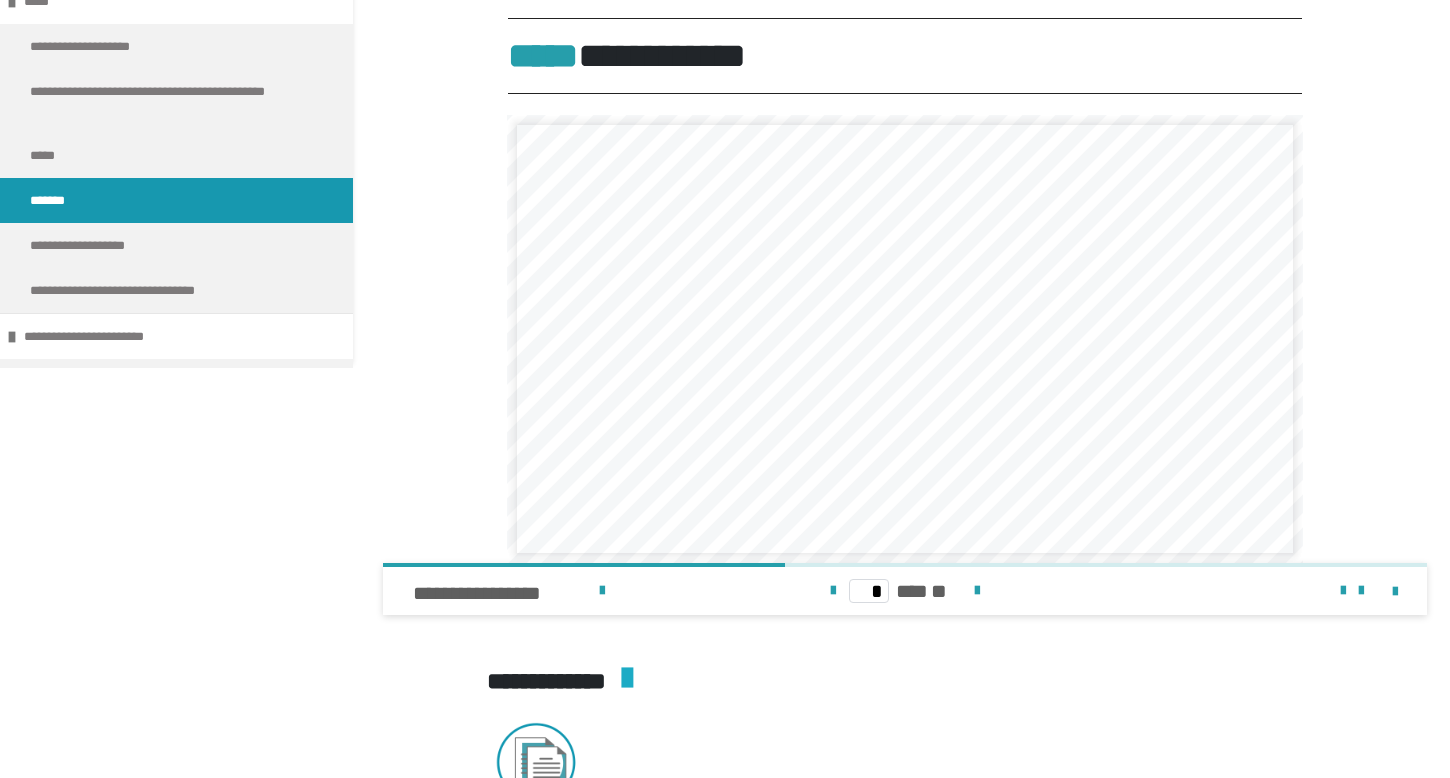 scroll, scrollTop: 0, scrollLeft: 0, axis: both 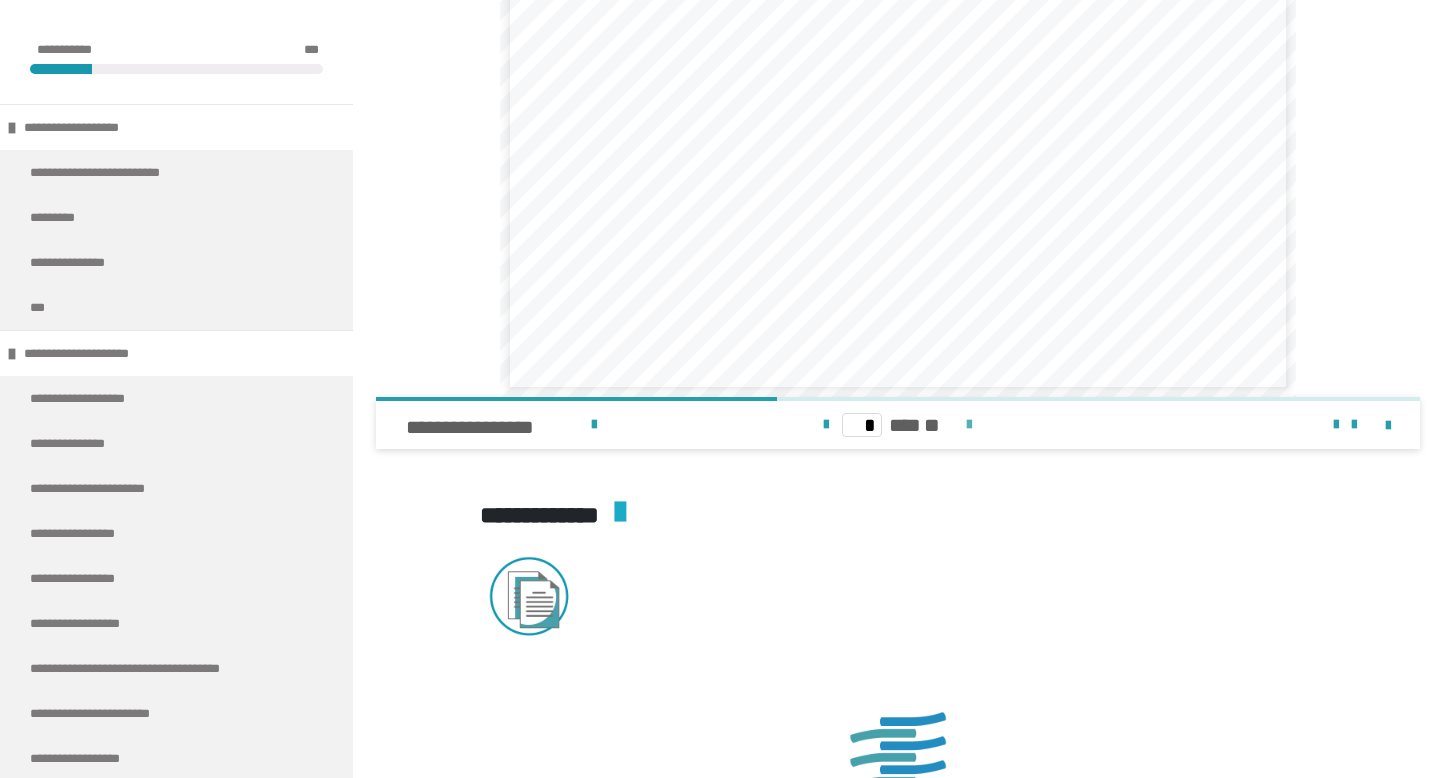 click at bounding box center [969, 425] 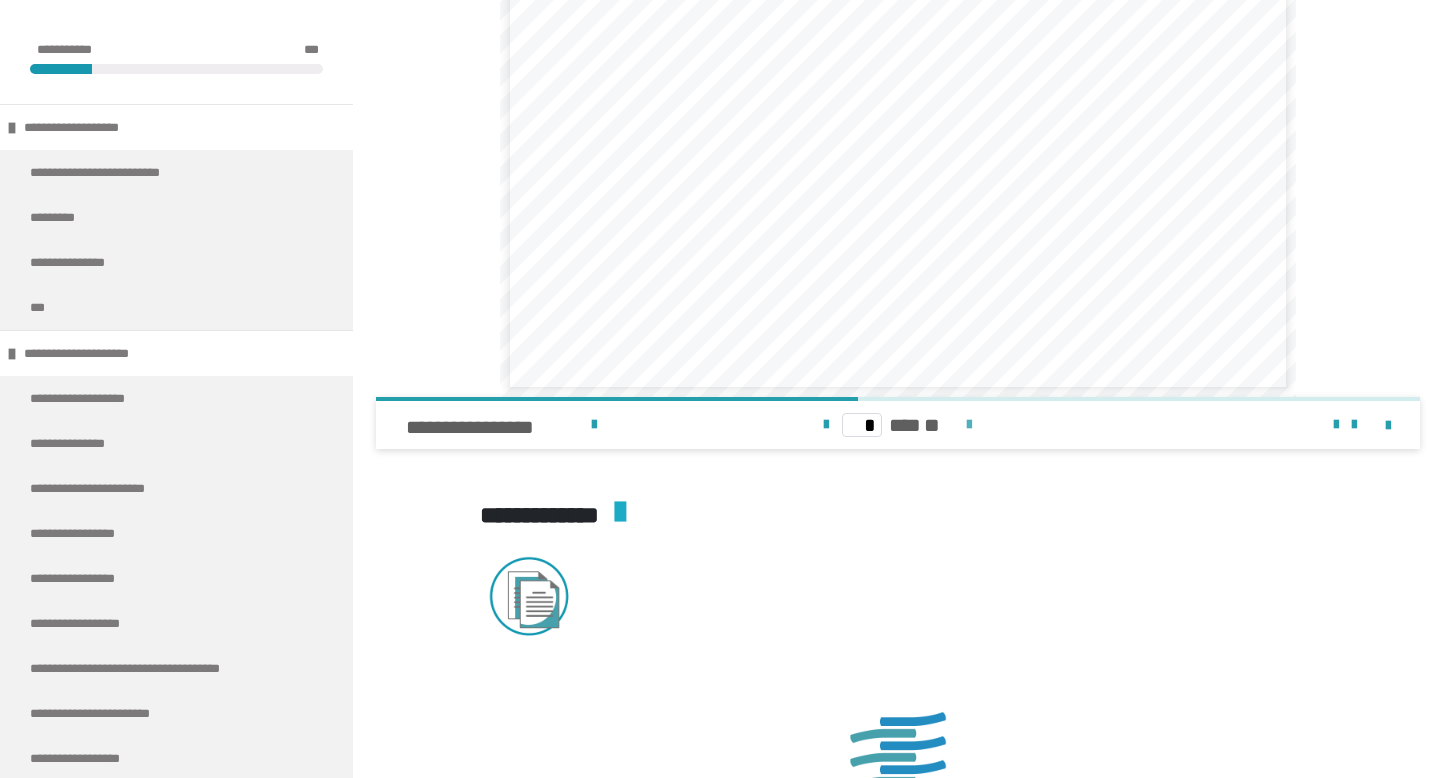 click at bounding box center (969, 425) 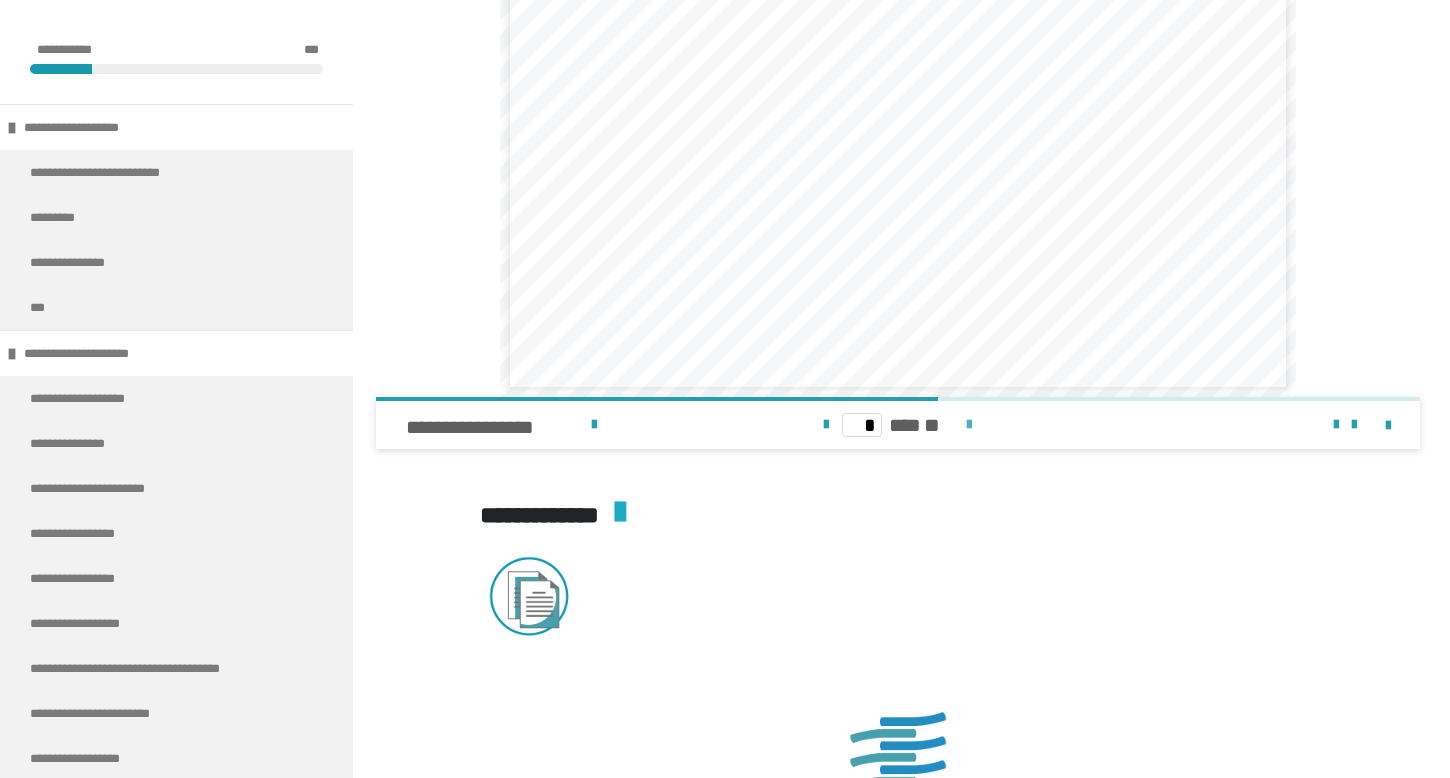 click at bounding box center [969, 425] 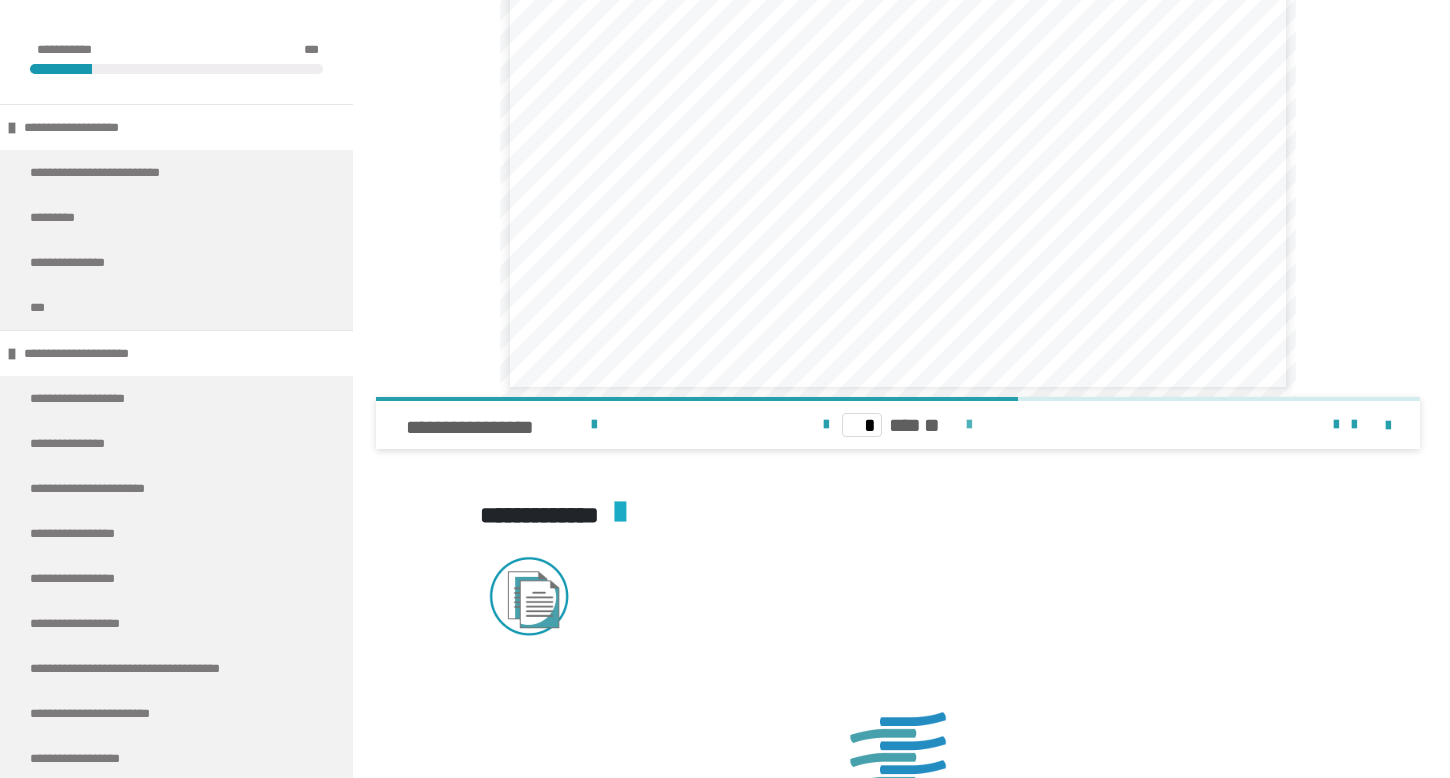 click at bounding box center [969, 425] 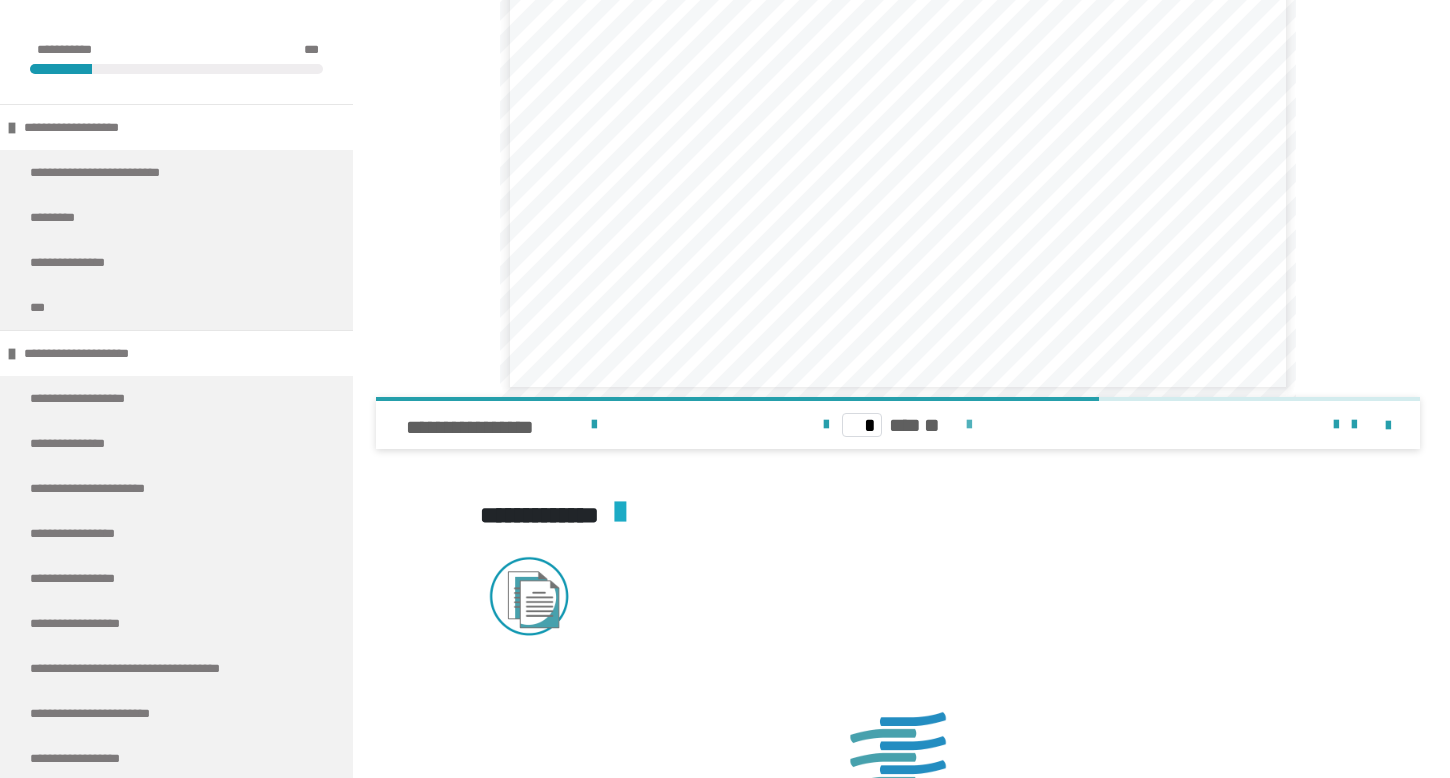click at bounding box center (969, 425) 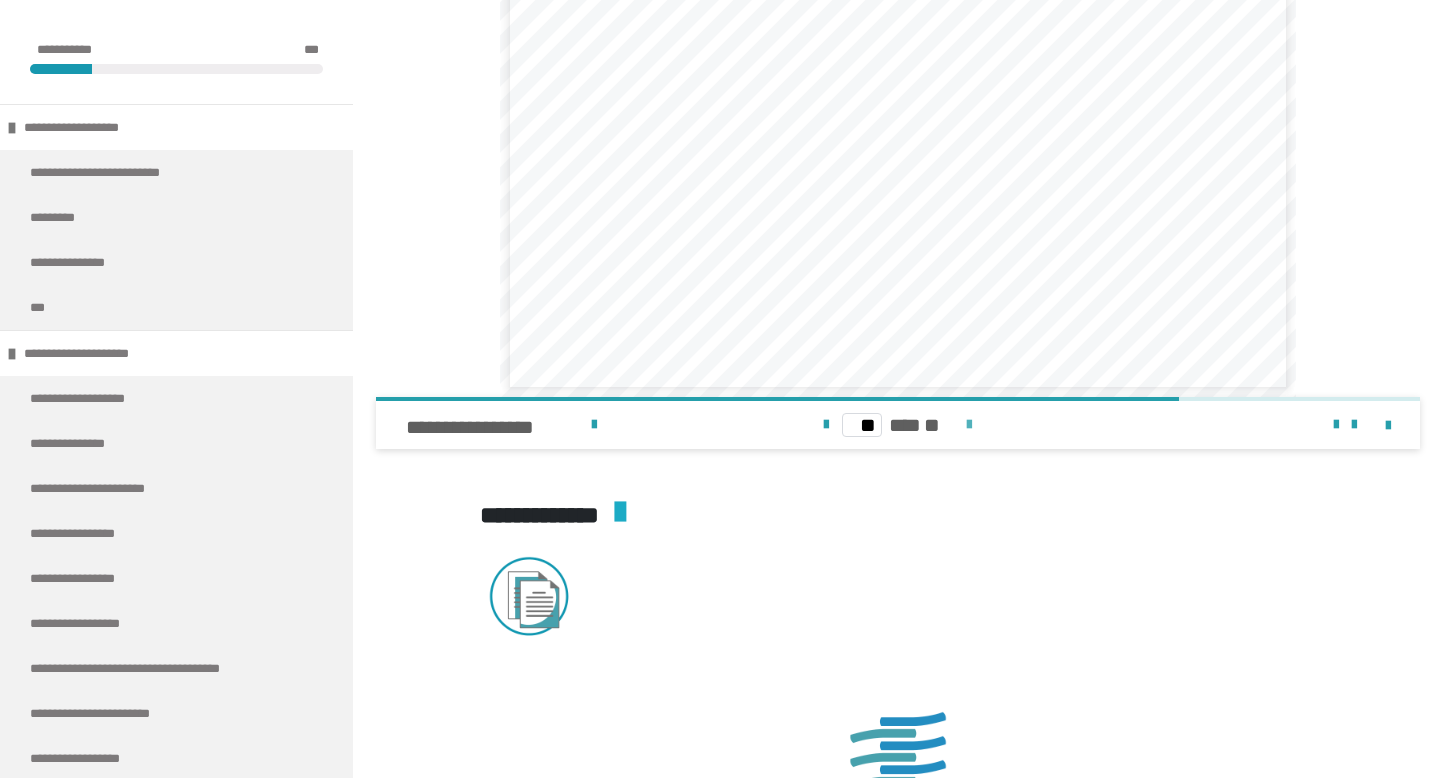 click at bounding box center [969, 425] 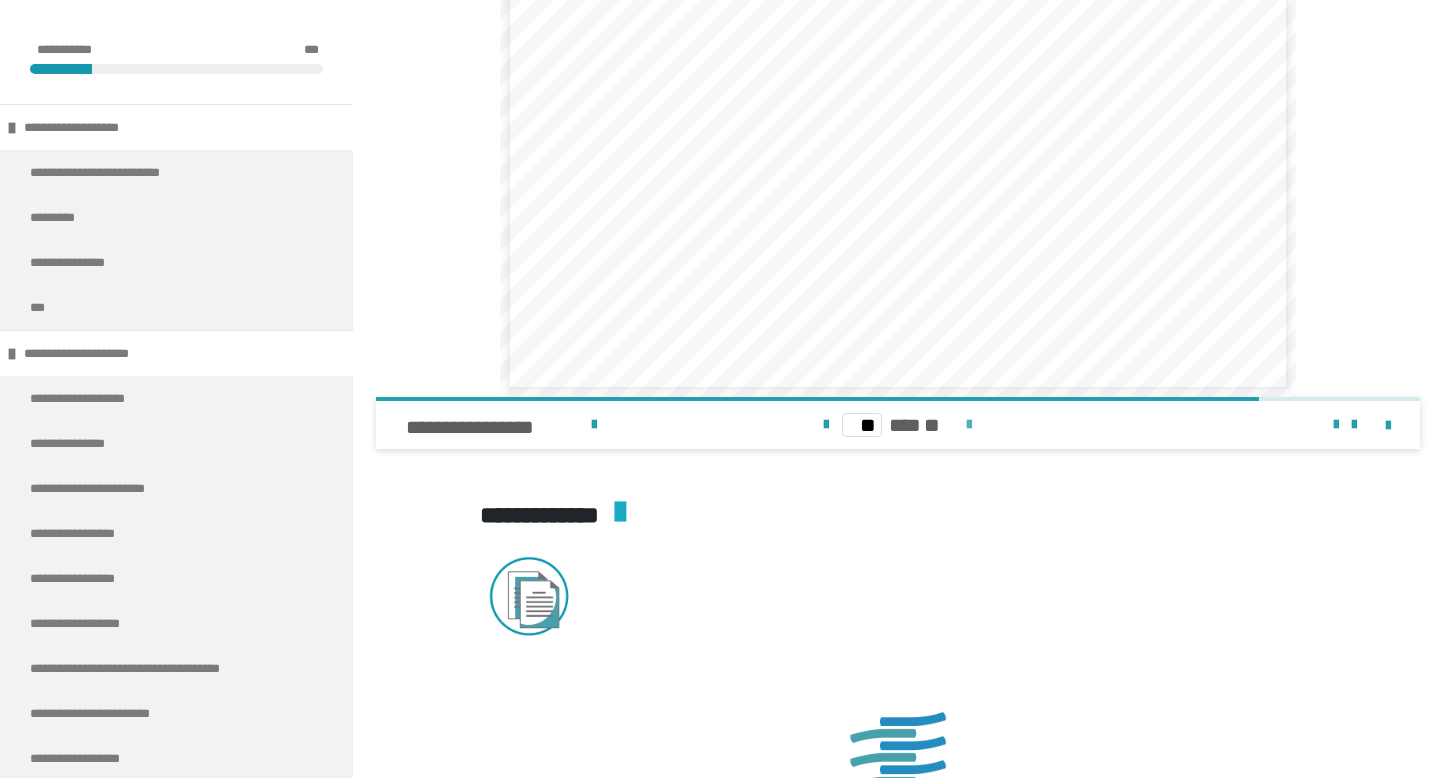 click at bounding box center (969, 425) 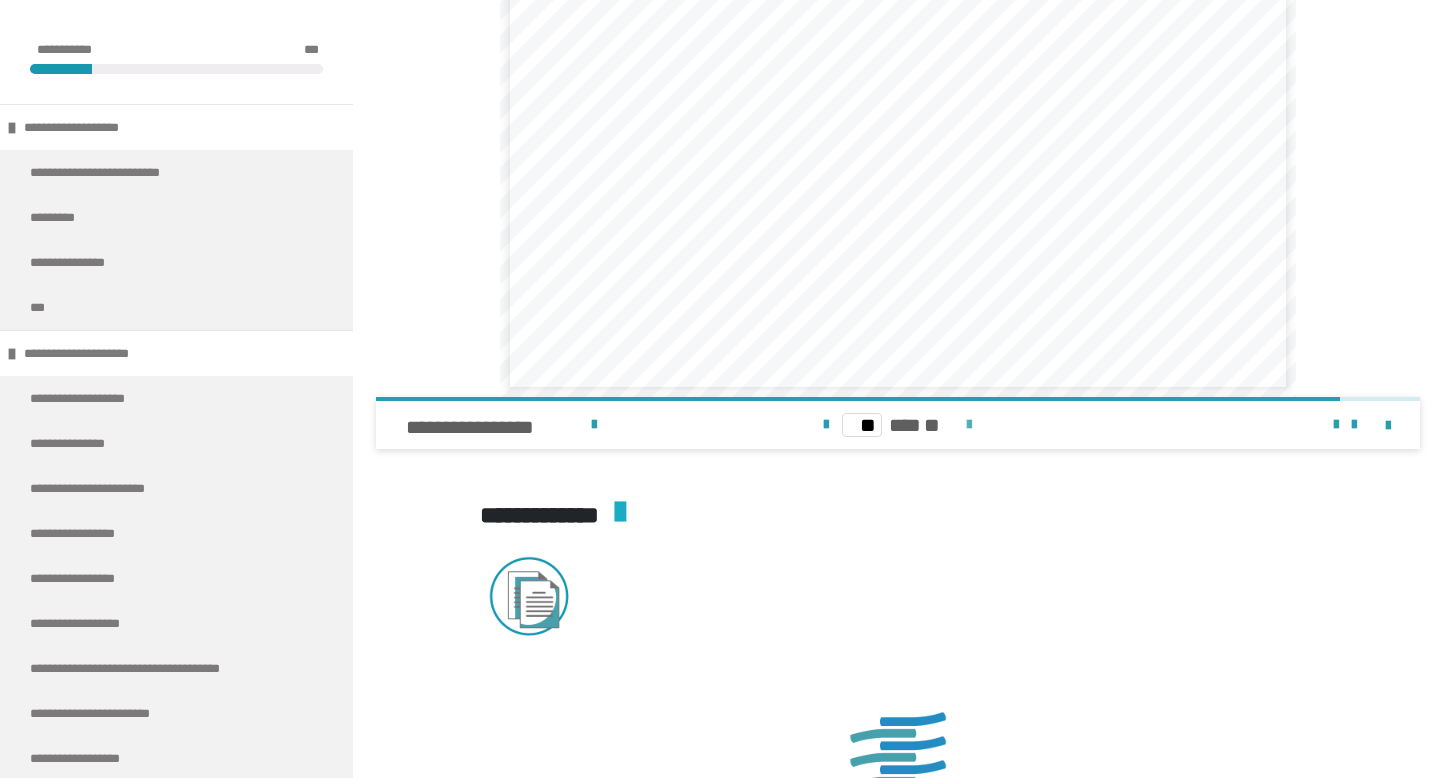 click at bounding box center [969, 425] 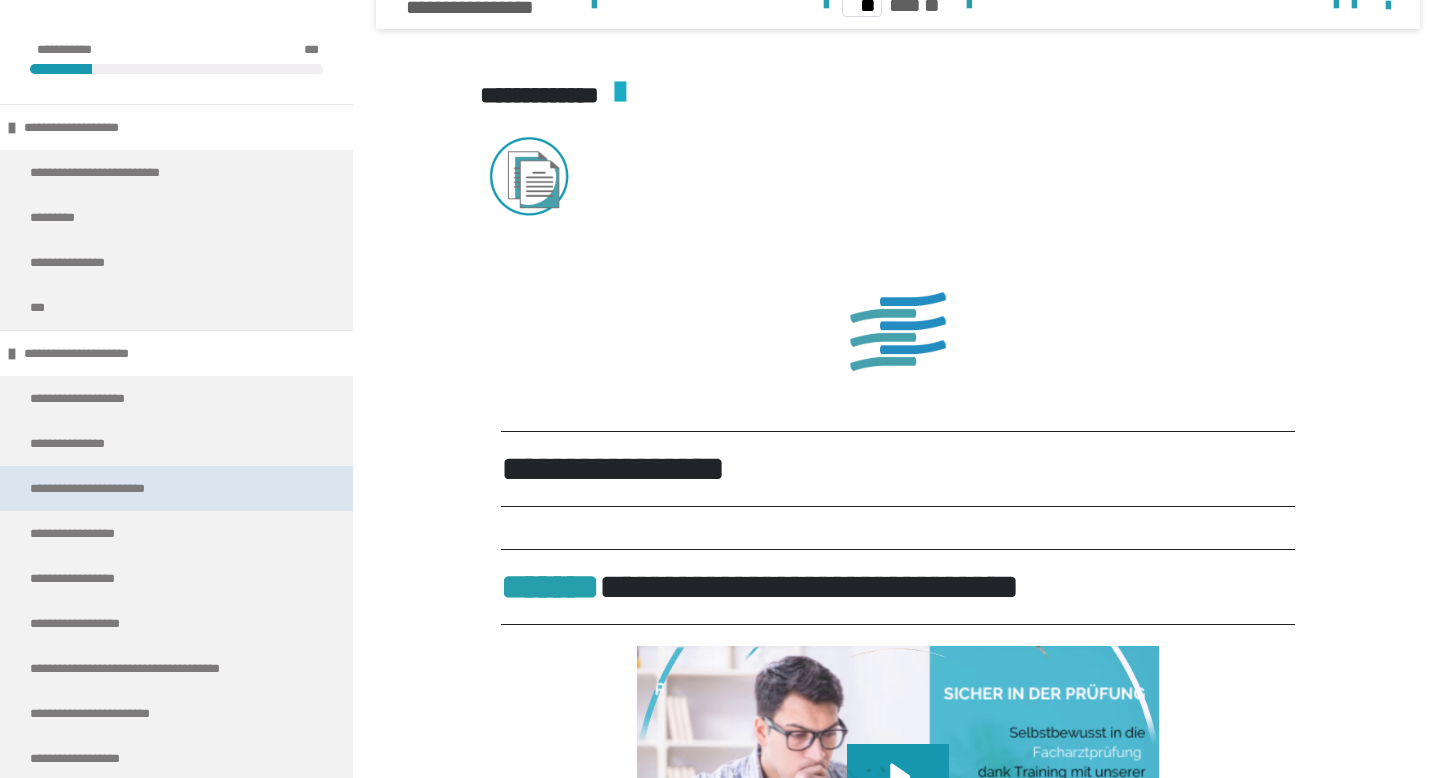scroll, scrollTop: 1521, scrollLeft: 0, axis: vertical 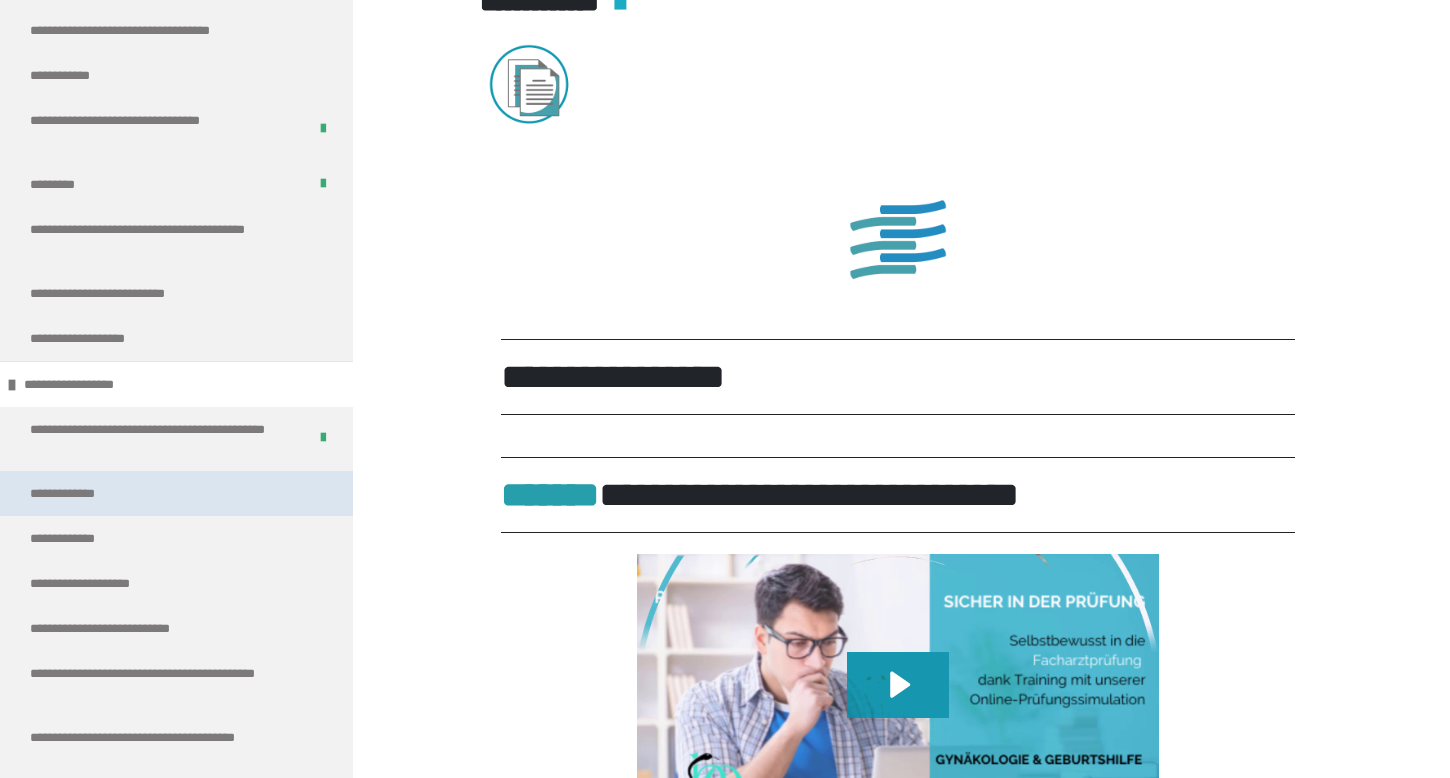 click on "**********" at bounding box center [176, 493] 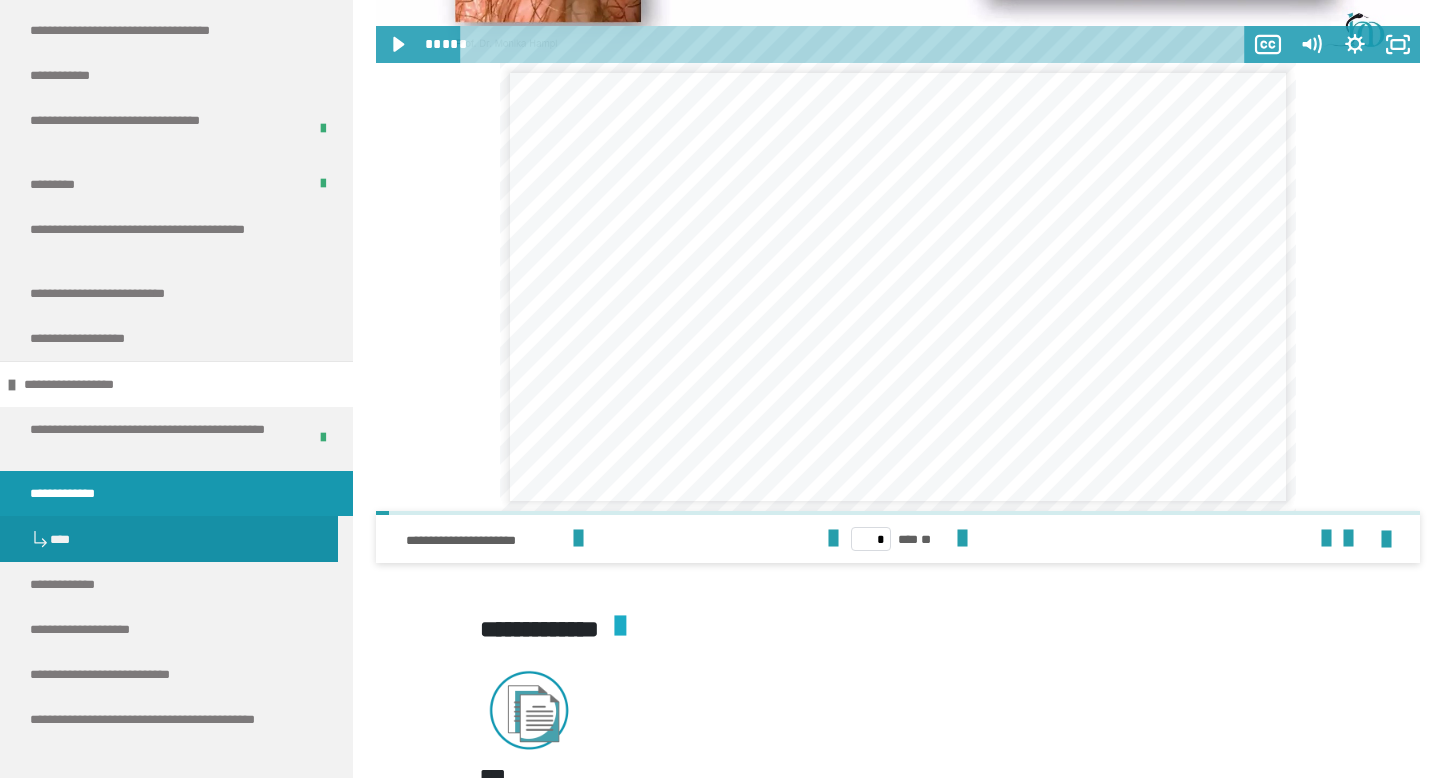 scroll, scrollTop: 2951, scrollLeft: 0, axis: vertical 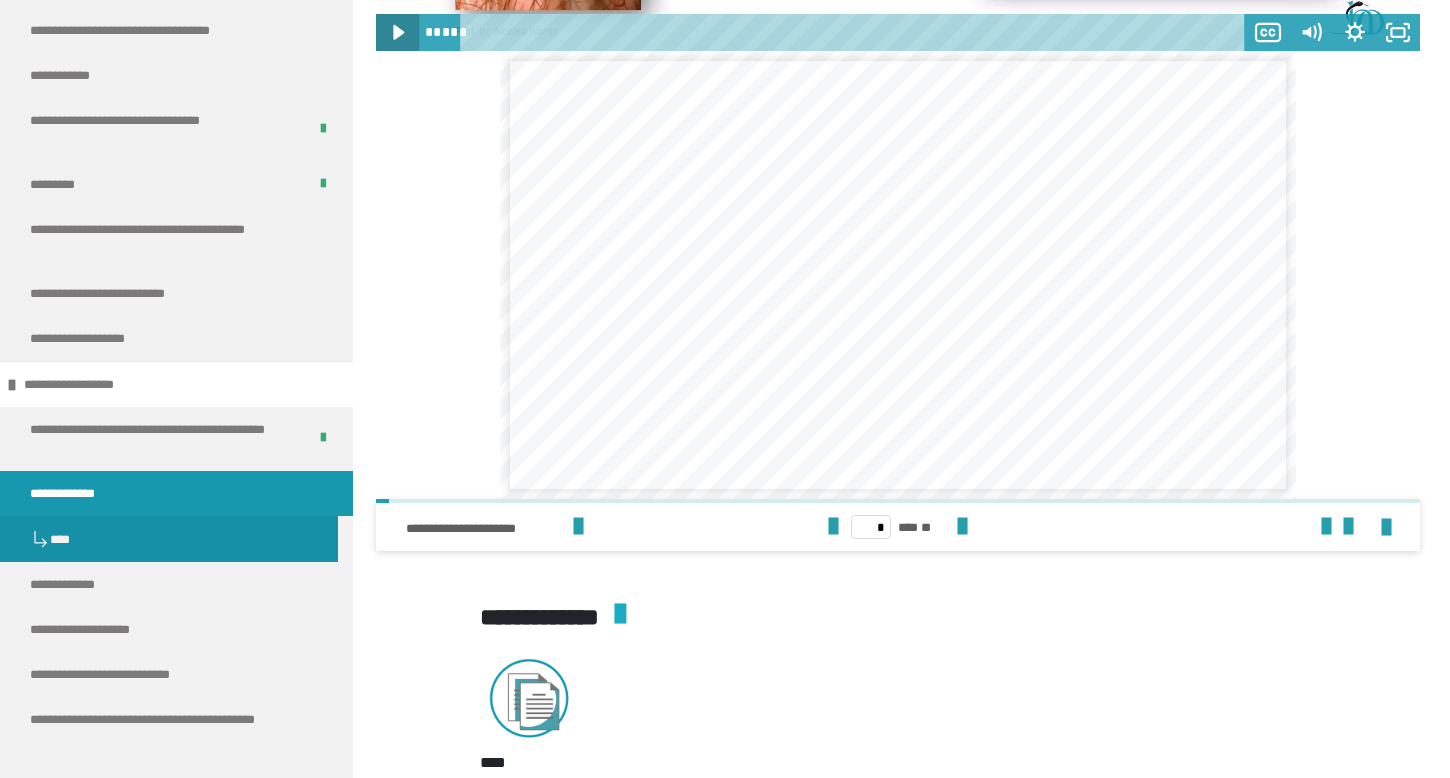 click 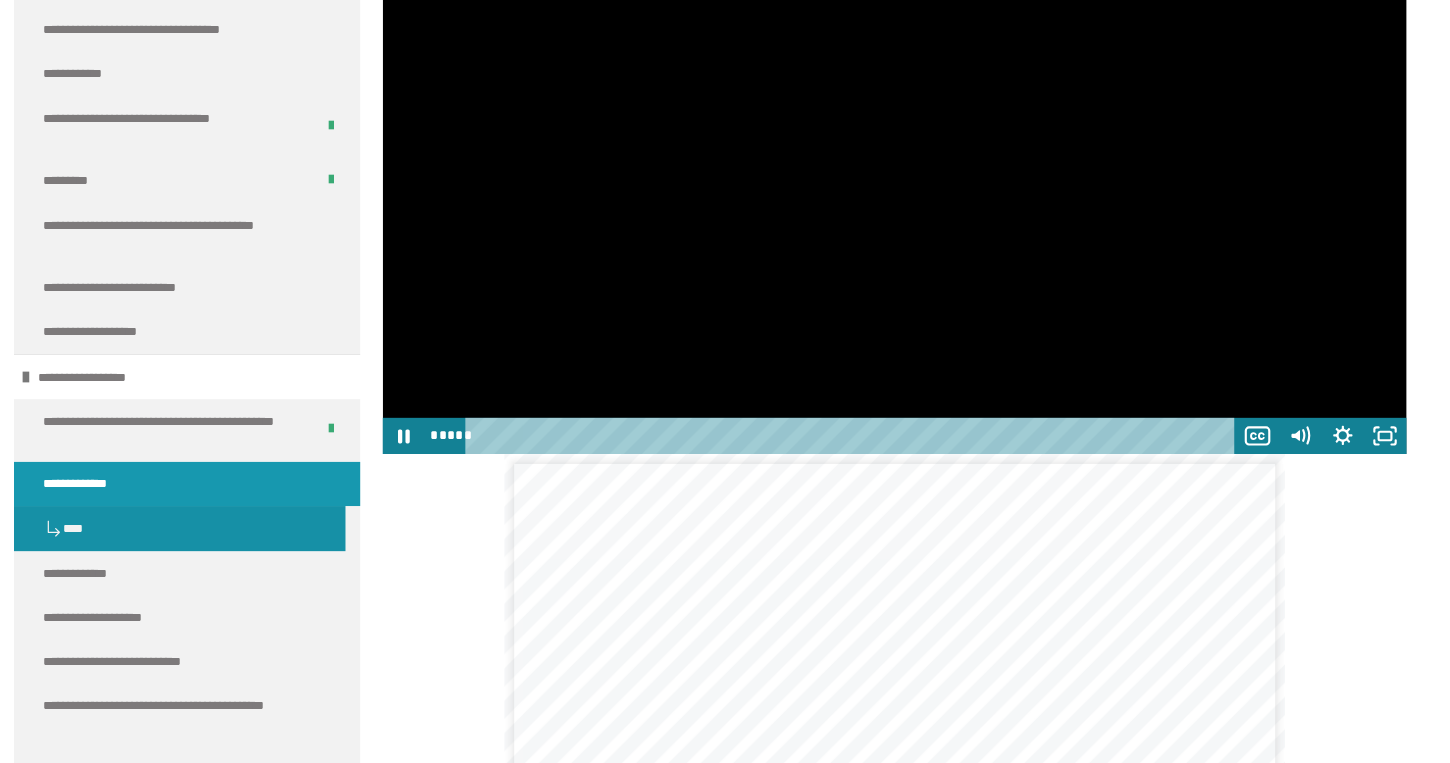 scroll, scrollTop: 2495, scrollLeft: 0, axis: vertical 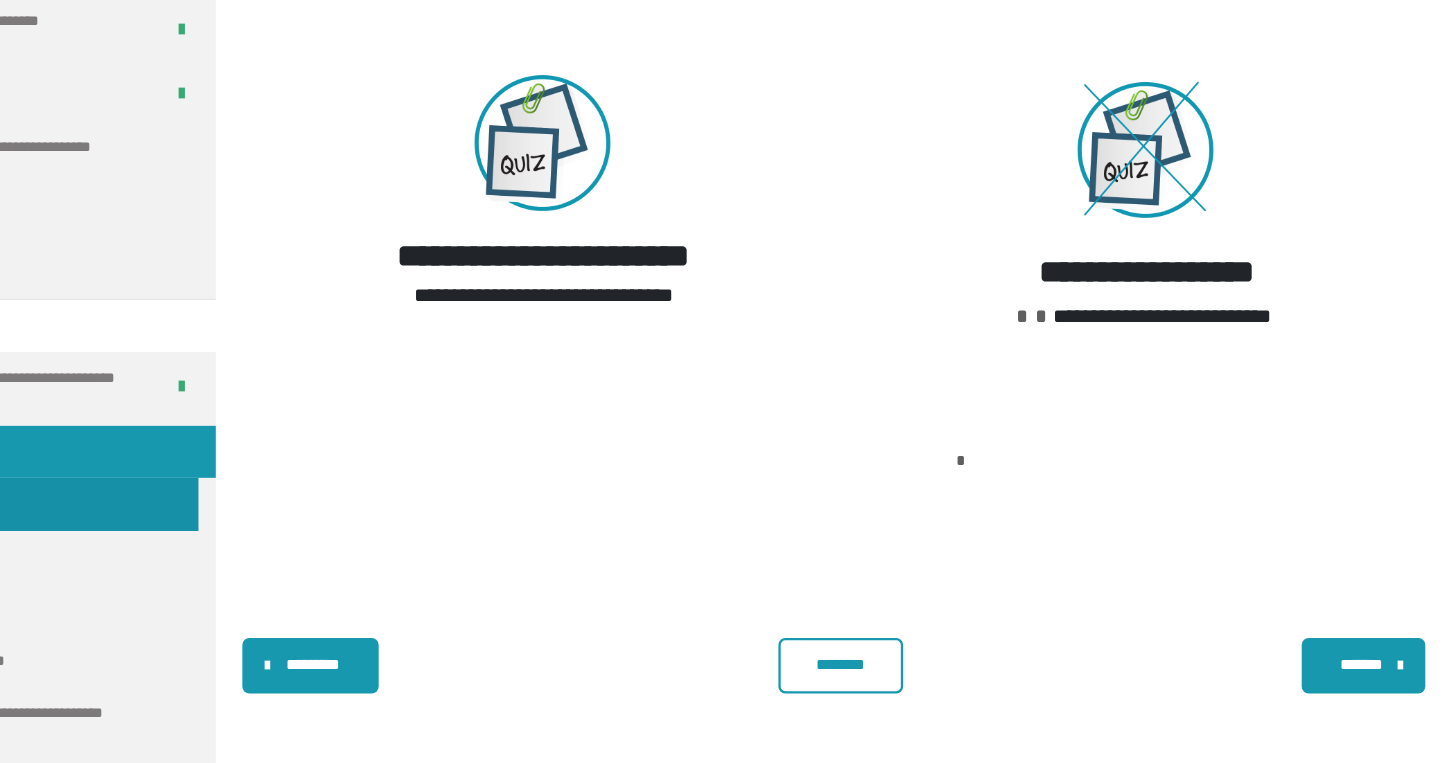 click on "********" at bounding box center [894, 678] 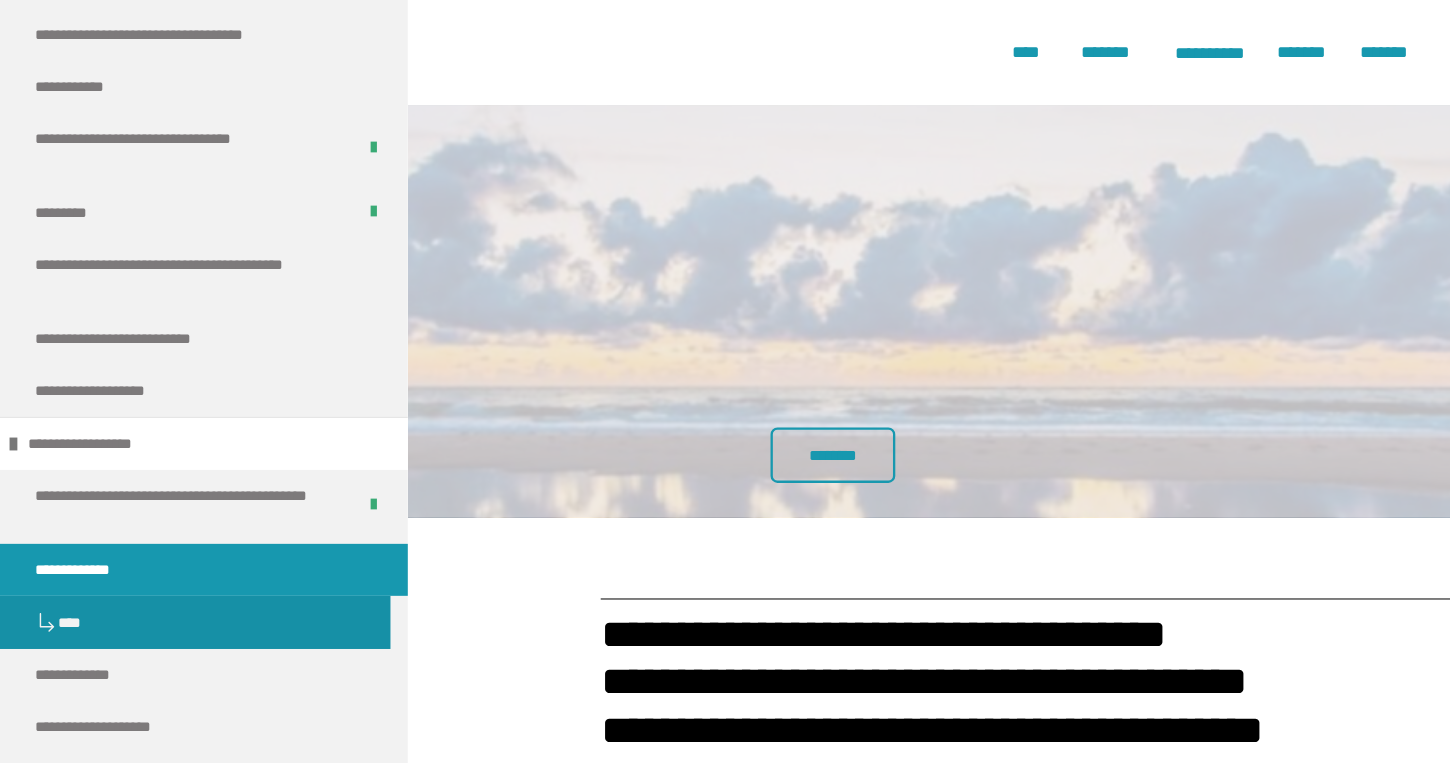 scroll, scrollTop: 0, scrollLeft: 0, axis: both 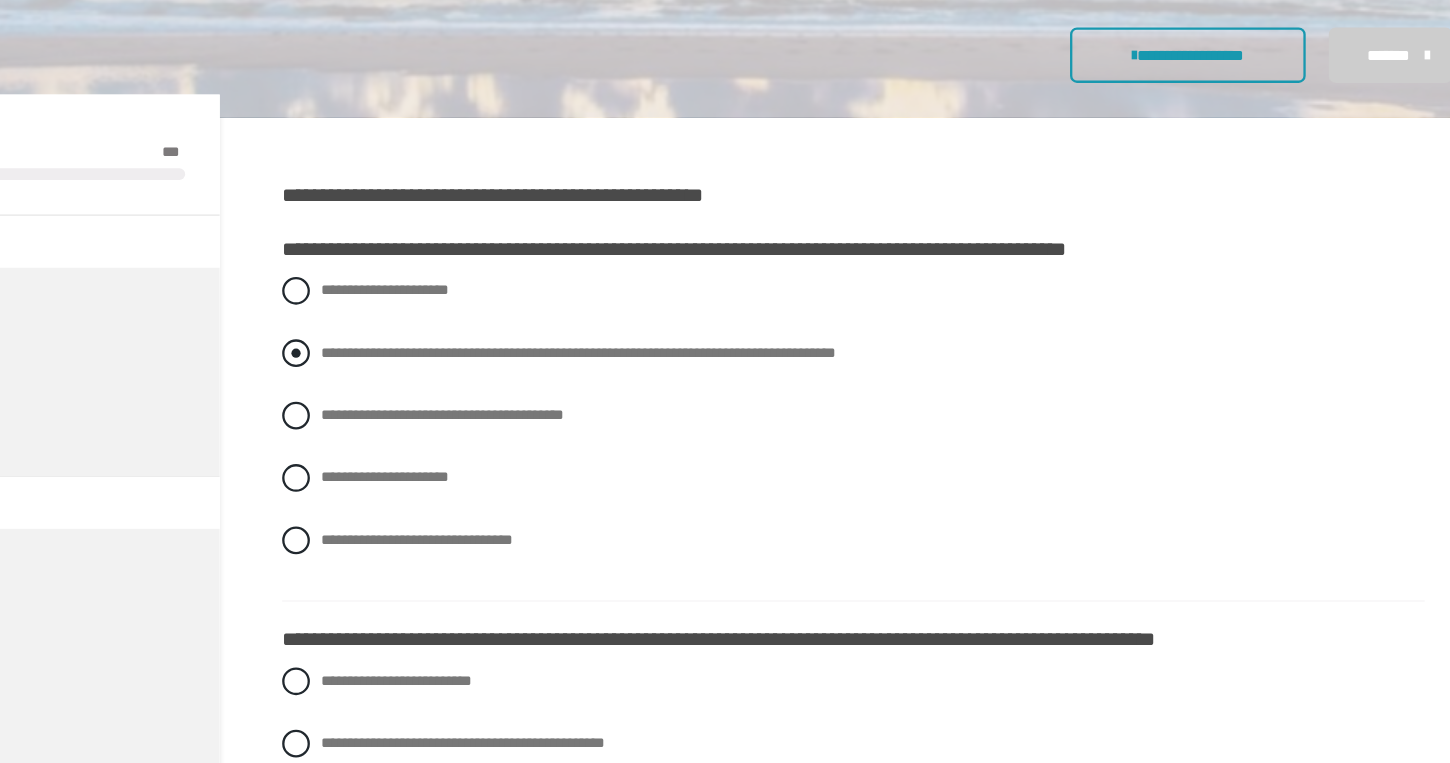 click at bounding box center [419, 306] 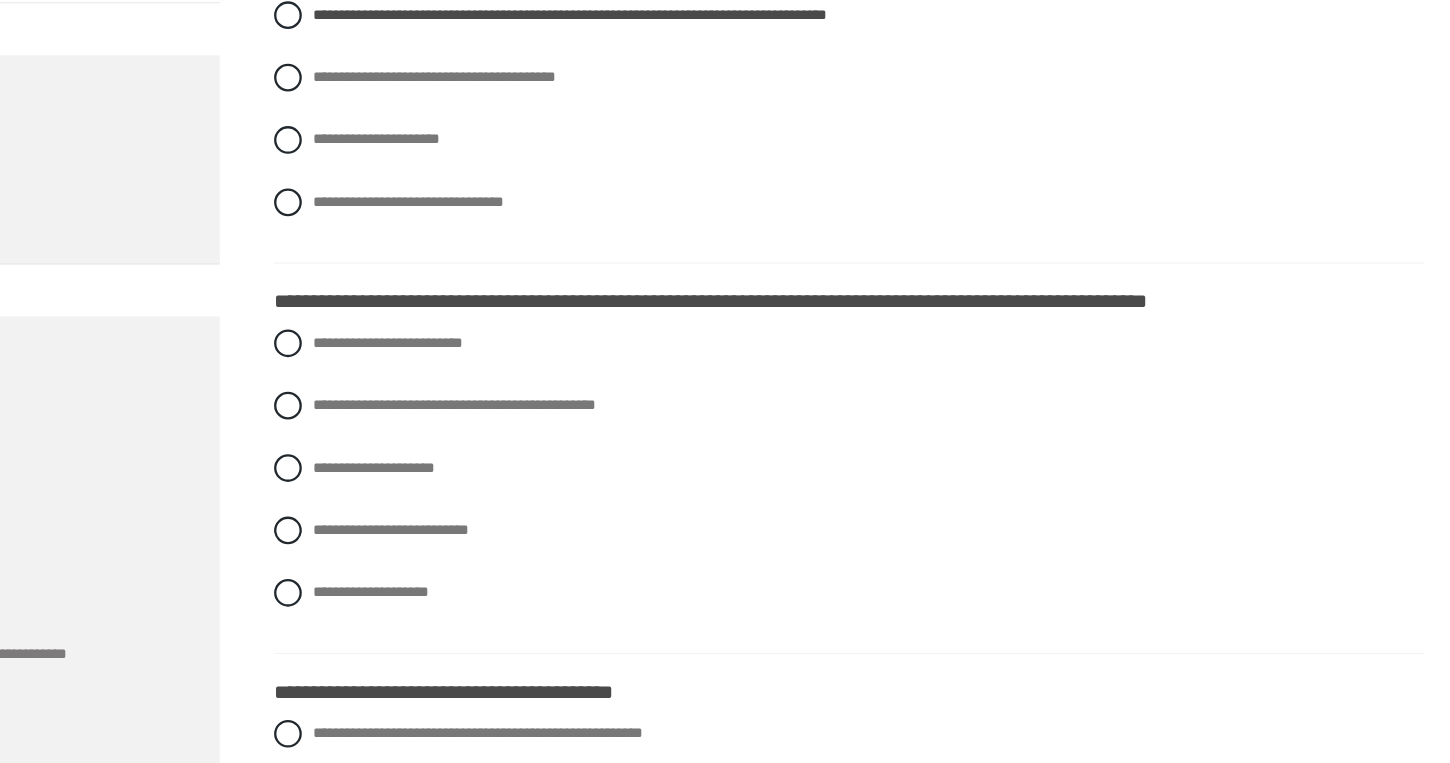 scroll, scrollTop: 538, scrollLeft: 0, axis: vertical 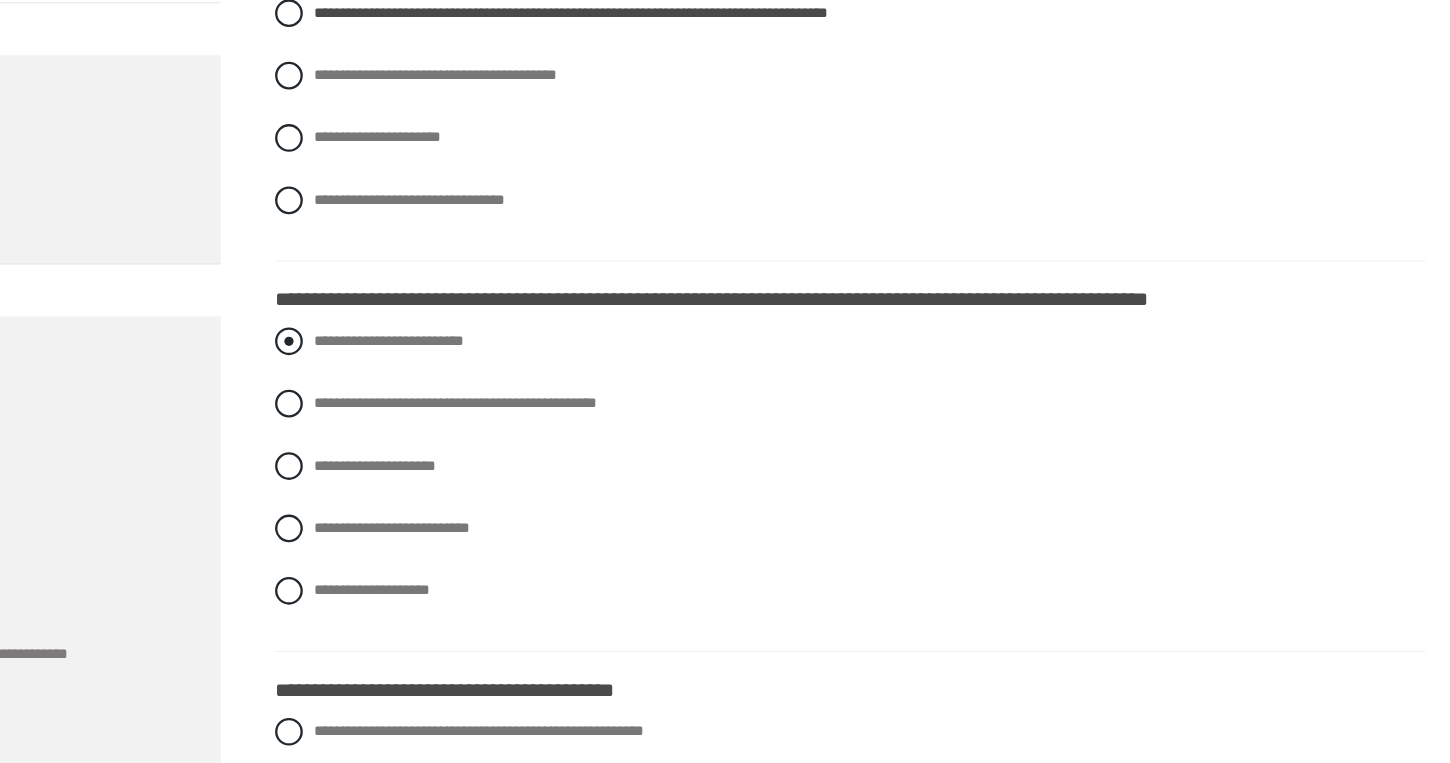click at bounding box center [412, 398] 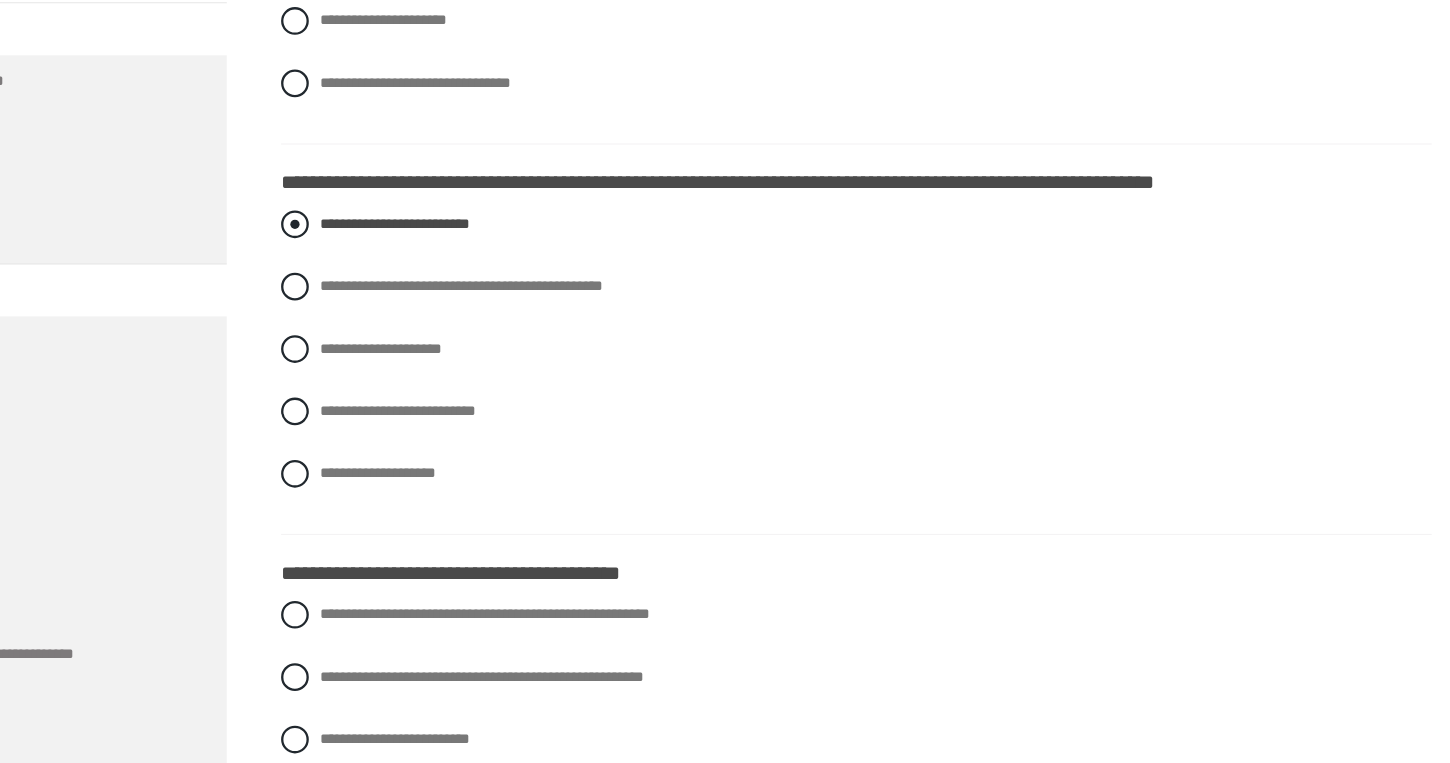 scroll, scrollTop: 645, scrollLeft: 0, axis: vertical 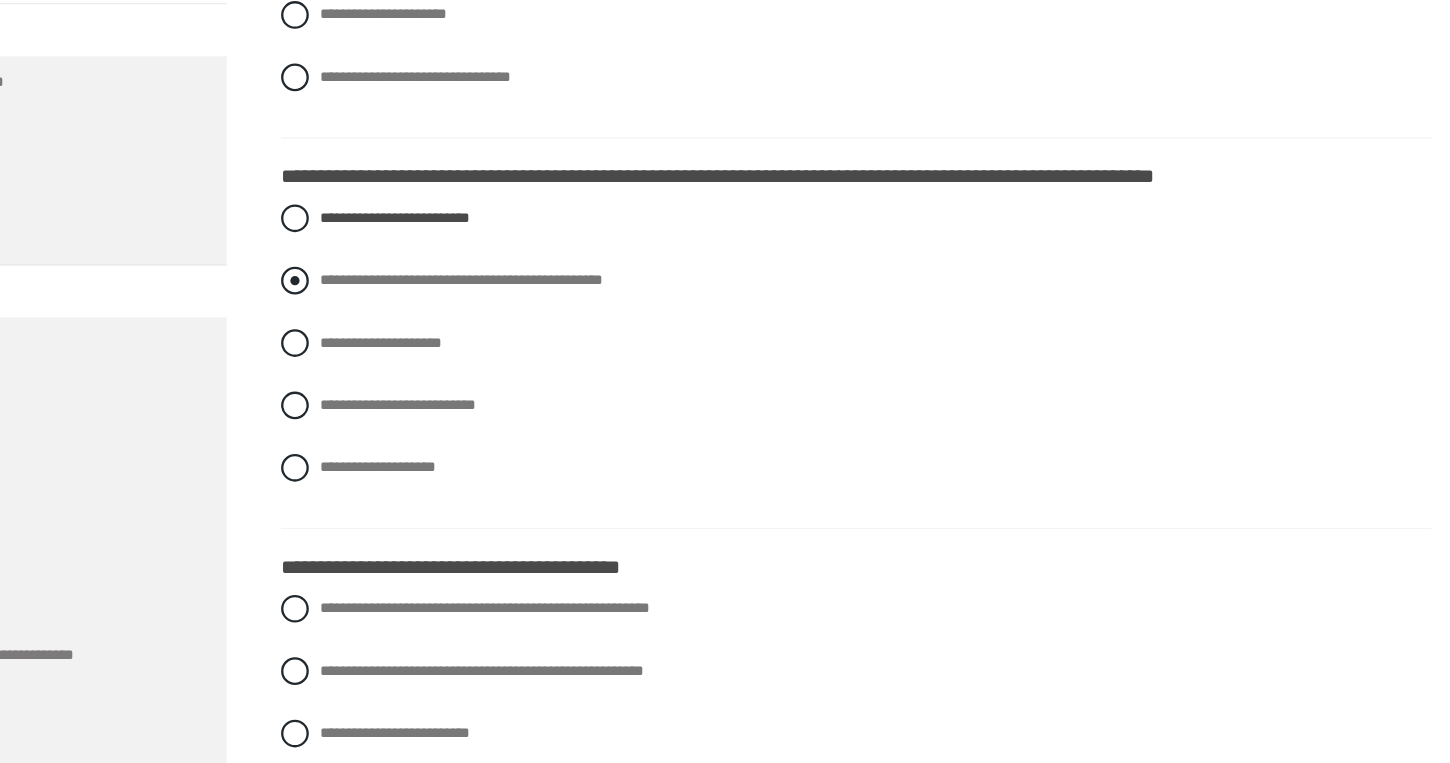 click at bounding box center (412, 345) 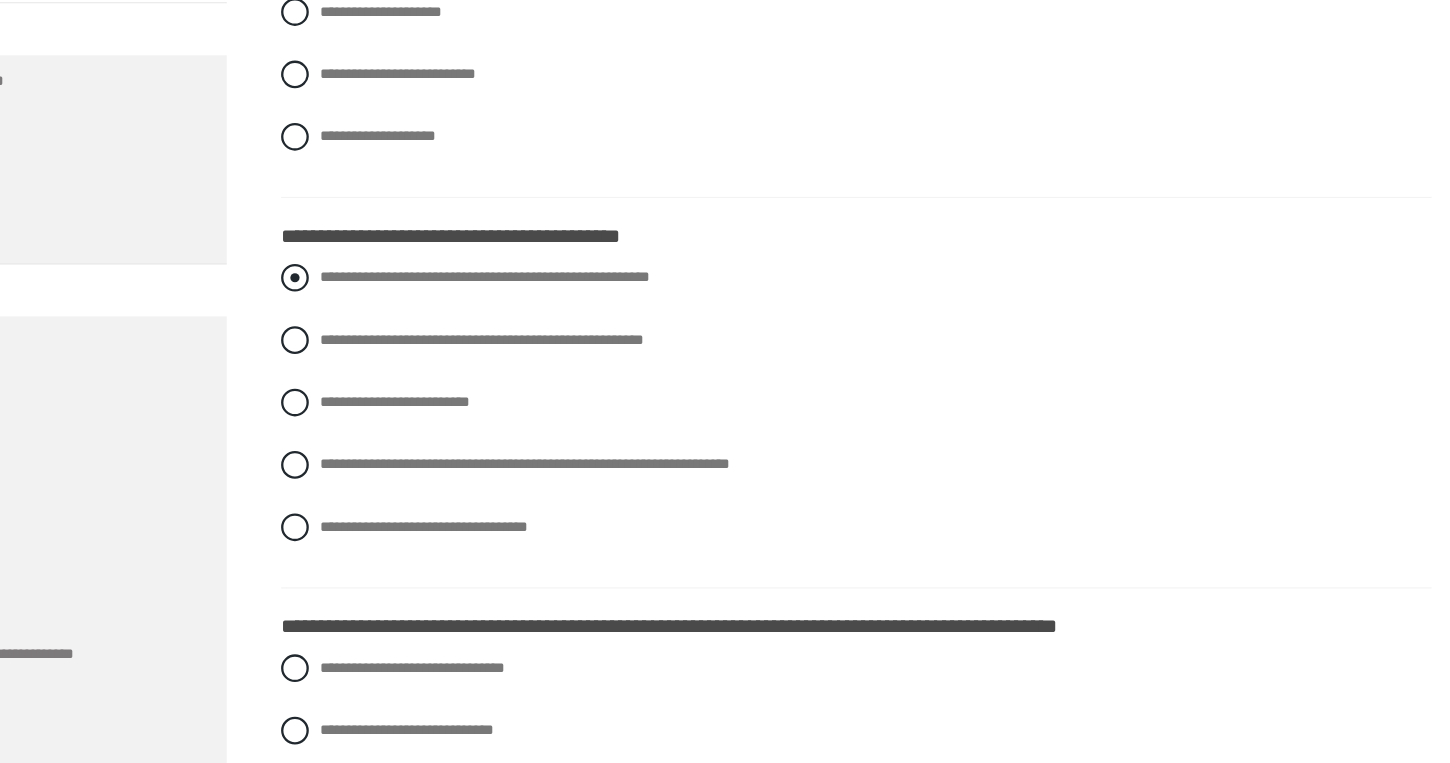 scroll, scrollTop: 939, scrollLeft: 0, axis: vertical 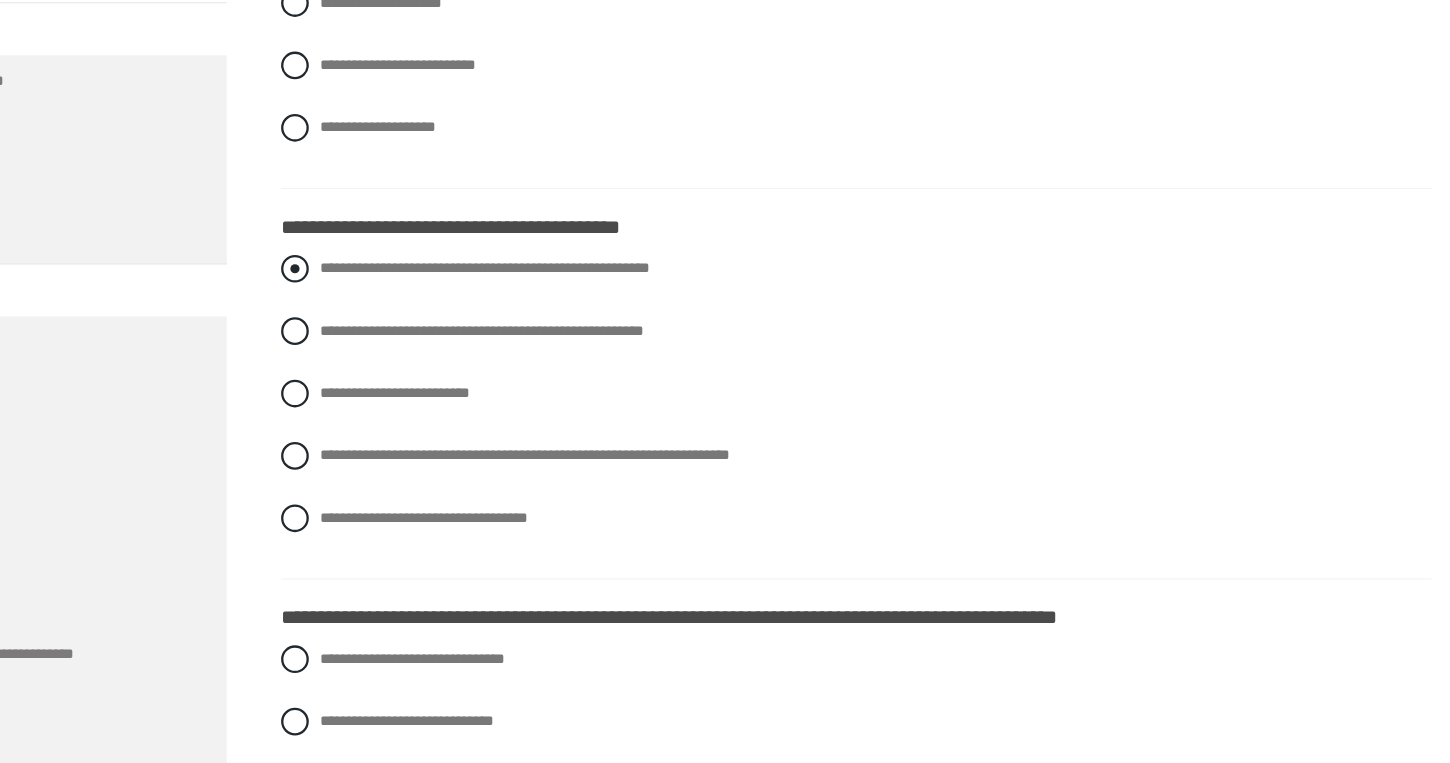 click at bounding box center (412, 335) 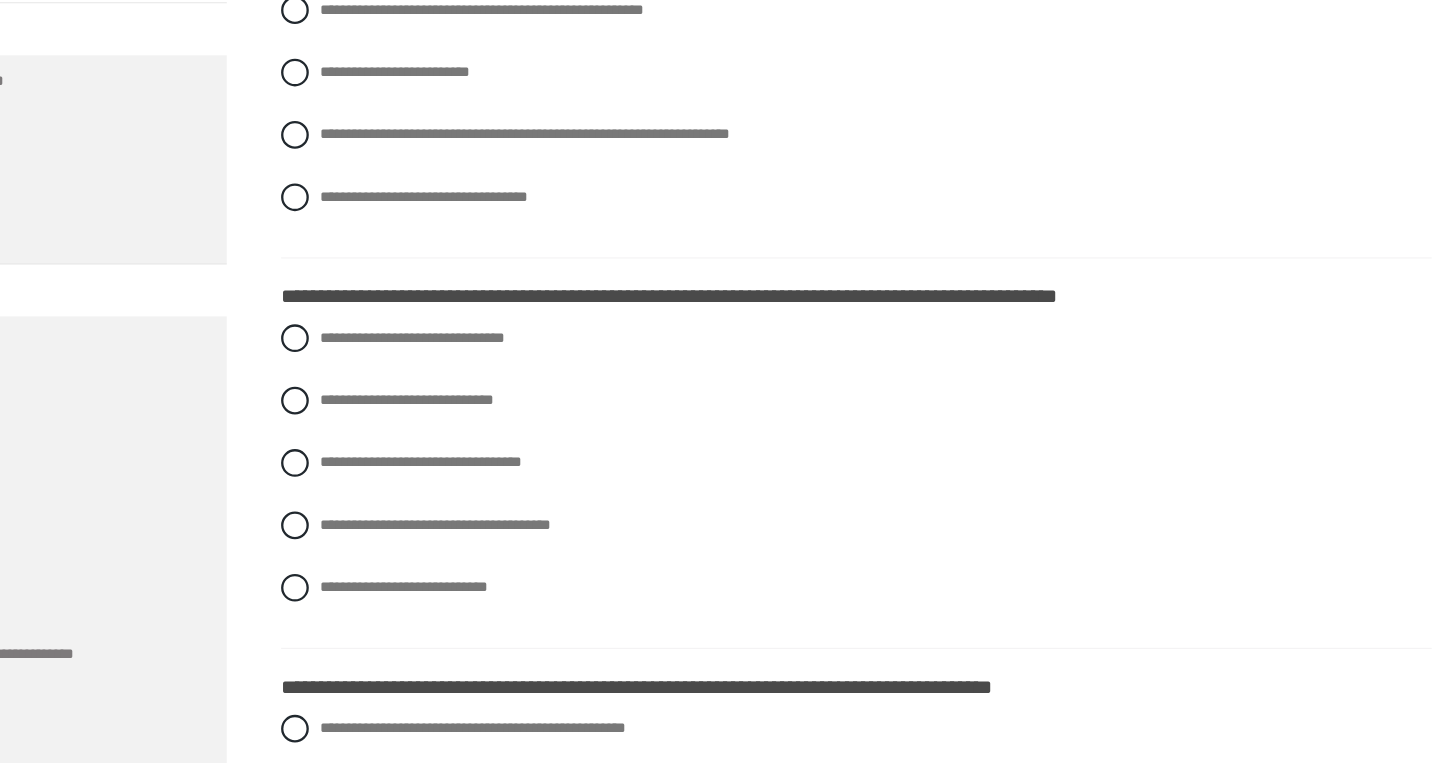 scroll, scrollTop: 1218, scrollLeft: 0, axis: vertical 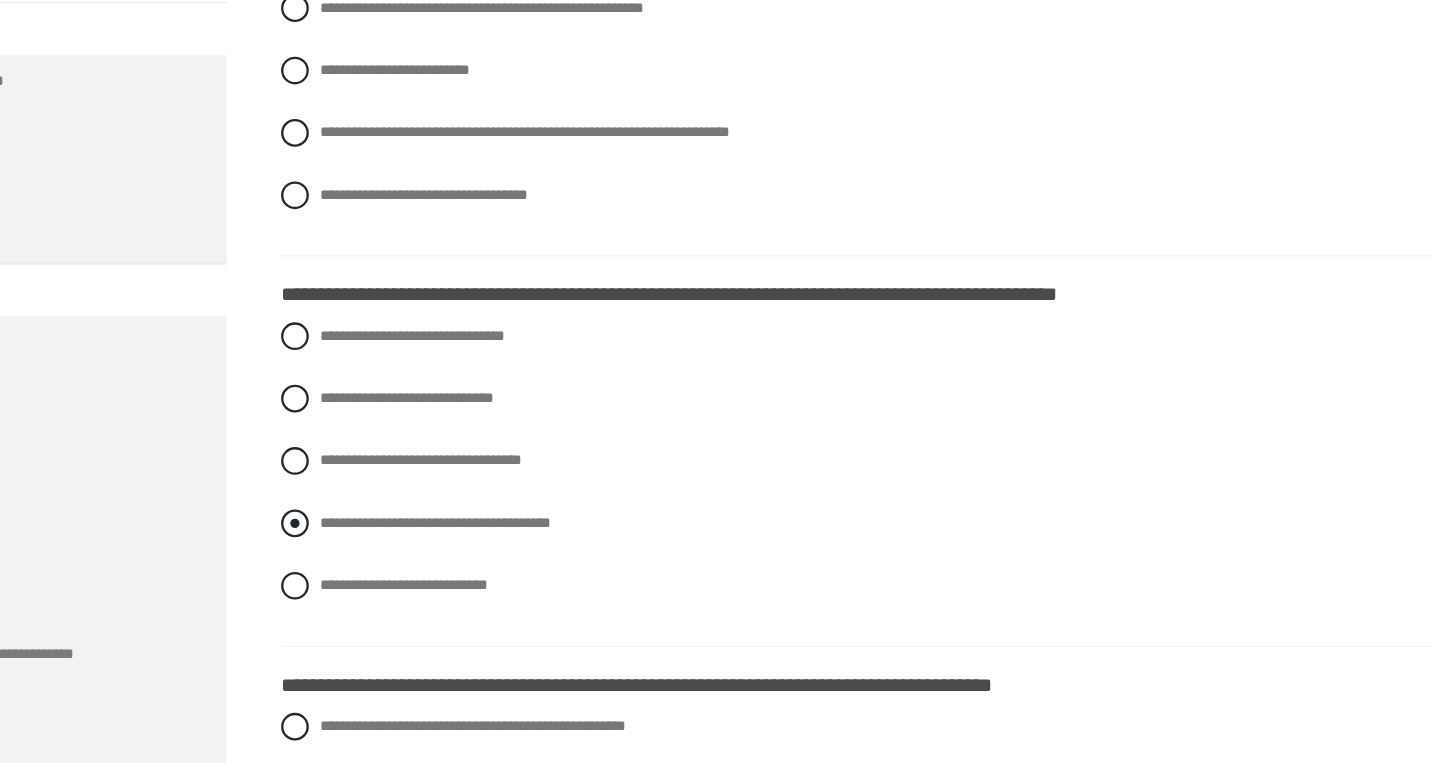 click at bounding box center [412, 556] 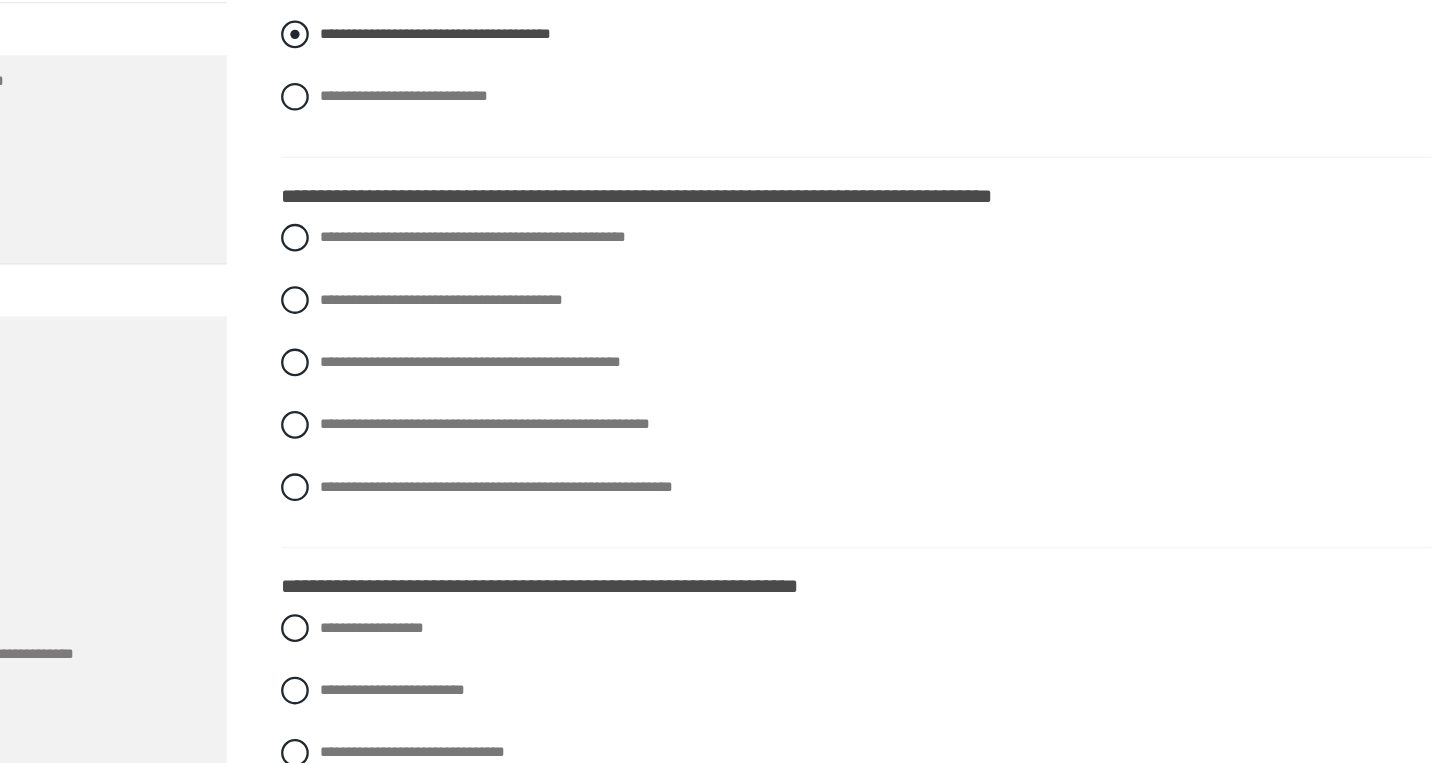 scroll, scrollTop: 1650, scrollLeft: 0, axis: vertical 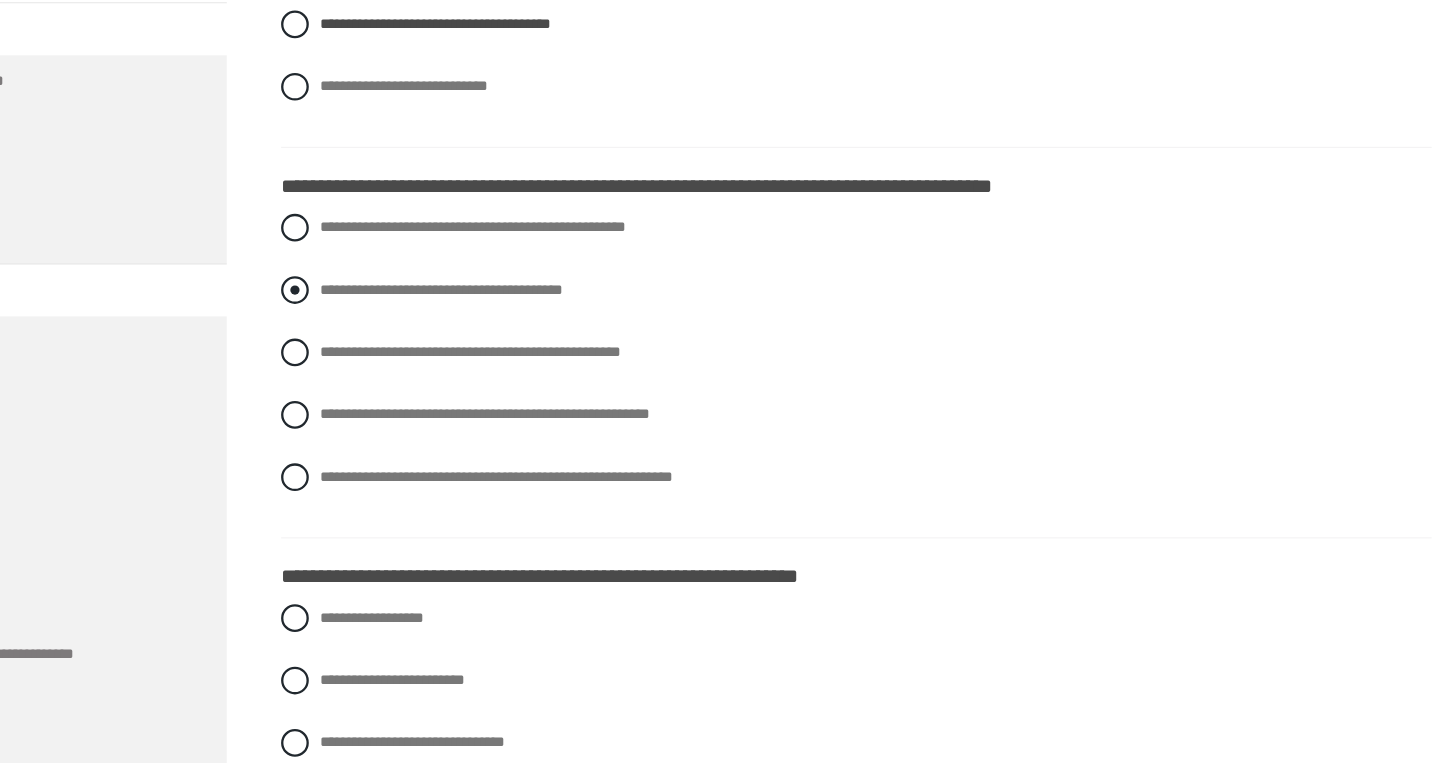 click at bounding box center [412, 354] 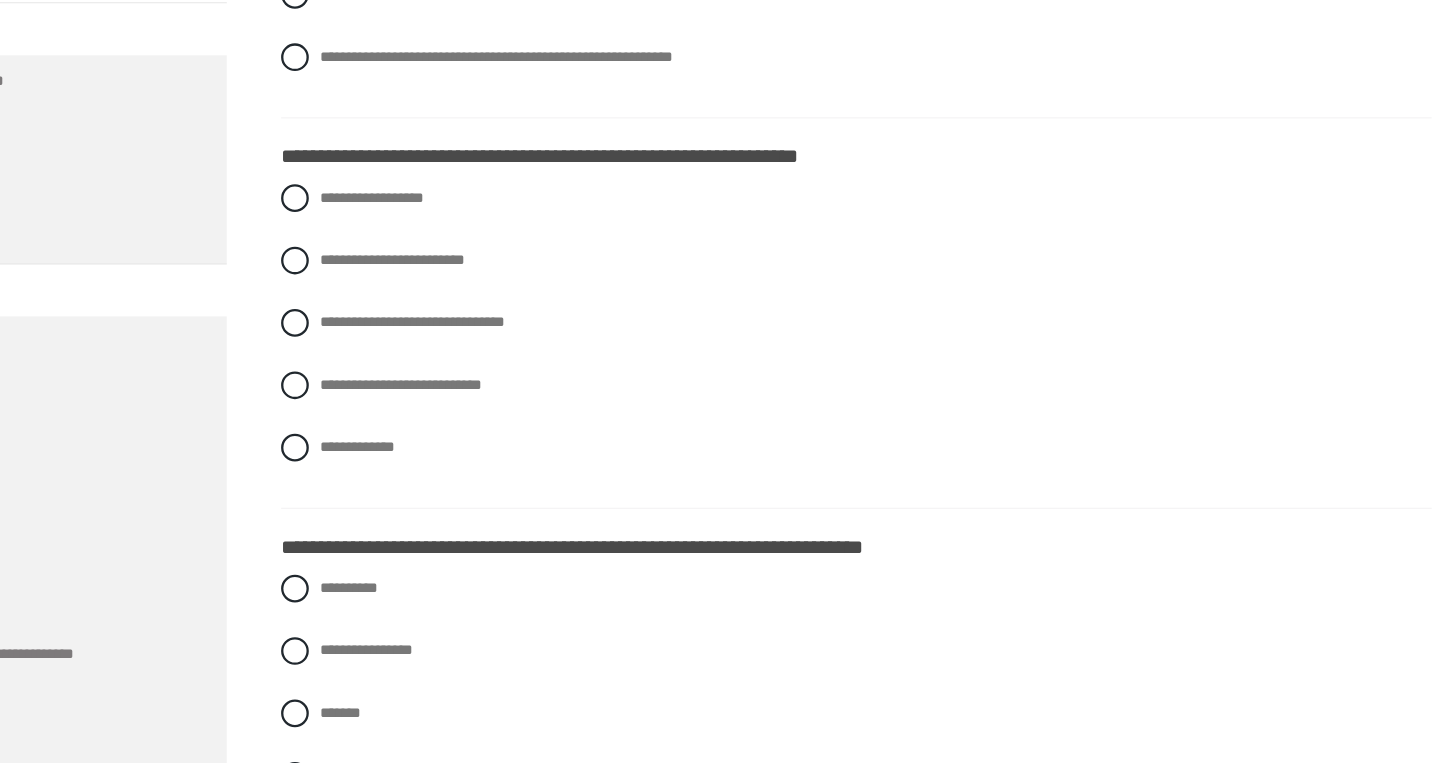 scroll, scrollTop: 2016, scrollLeft: 0, axis: vertical 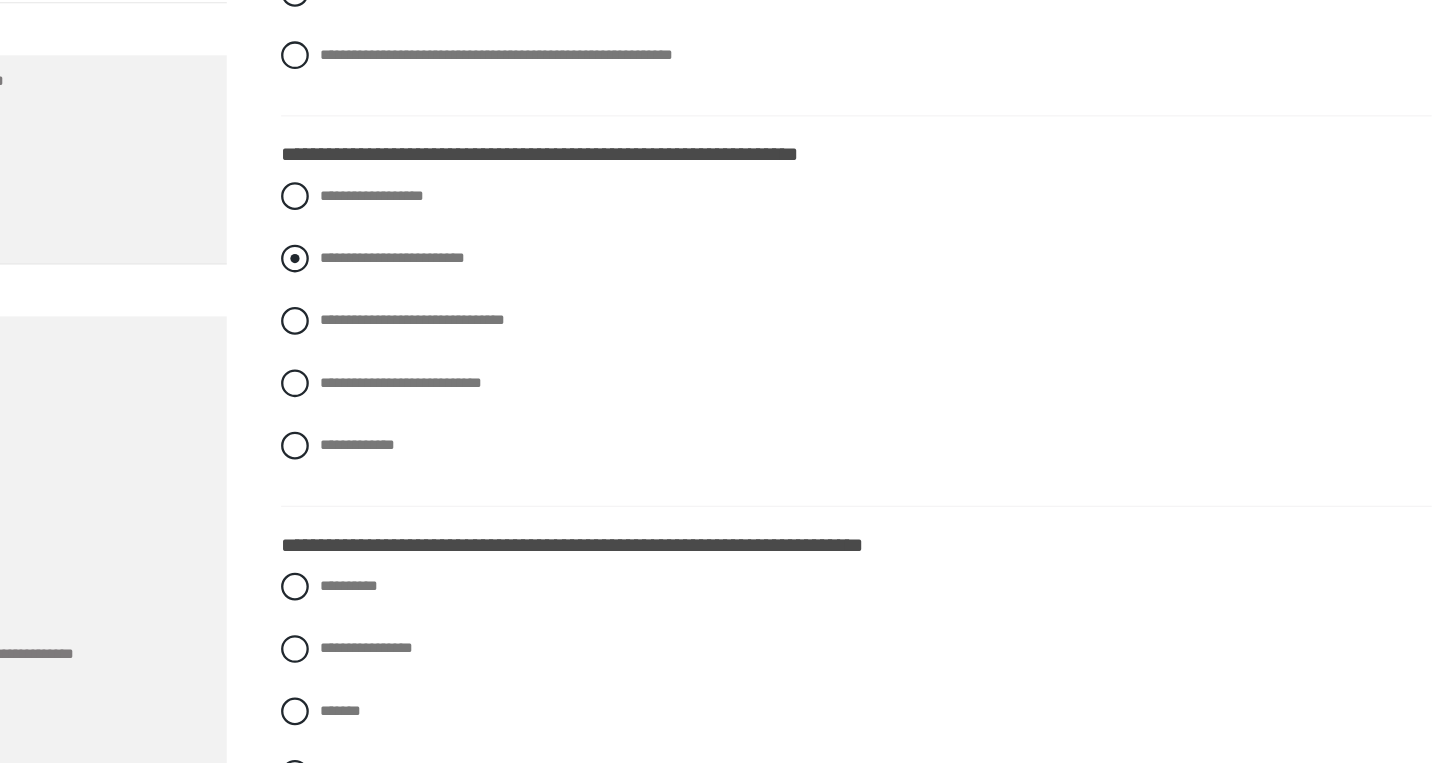 click at bounding box center (412, 326) 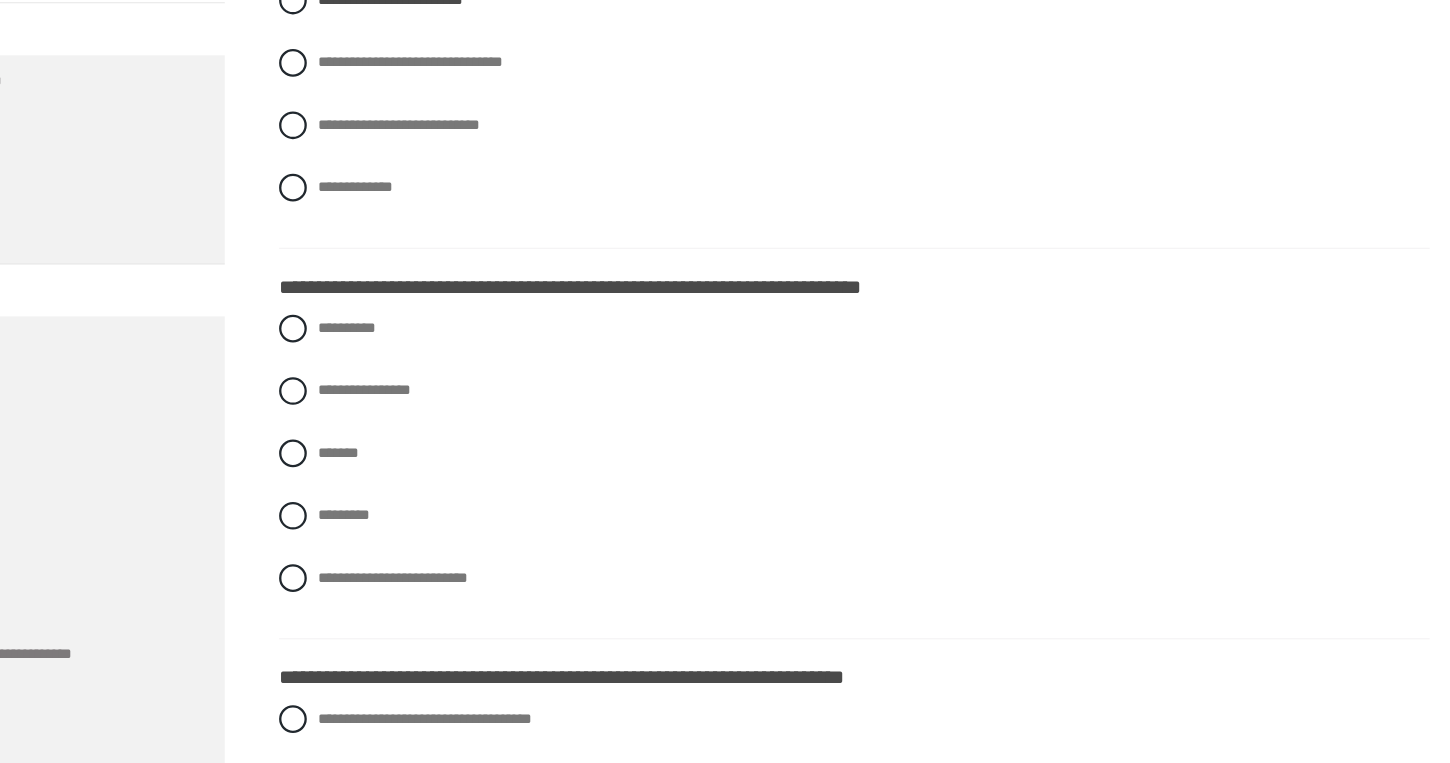 scroll, scrollTop: 2241, scrollLeft: 0, axis: vertical 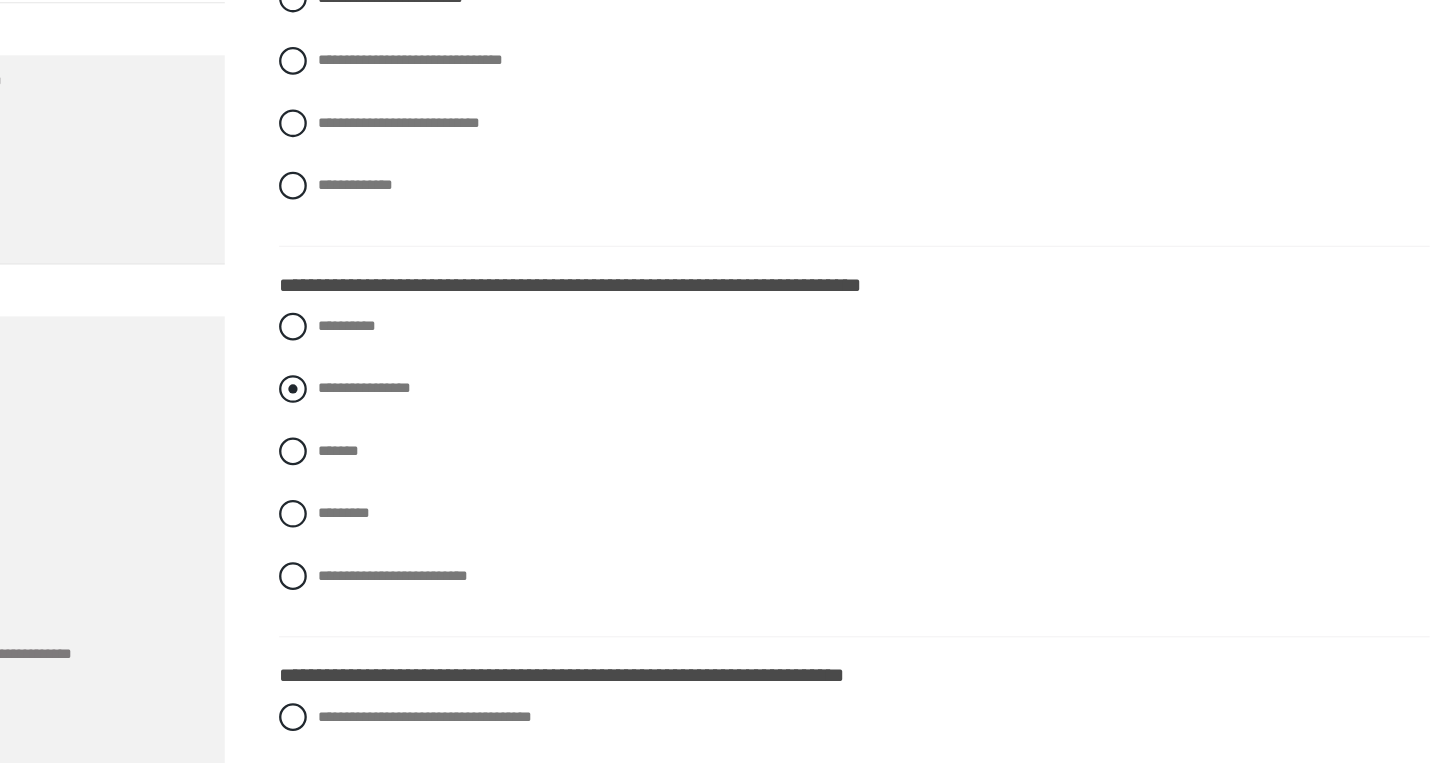 click at bounding box center [412, 439] 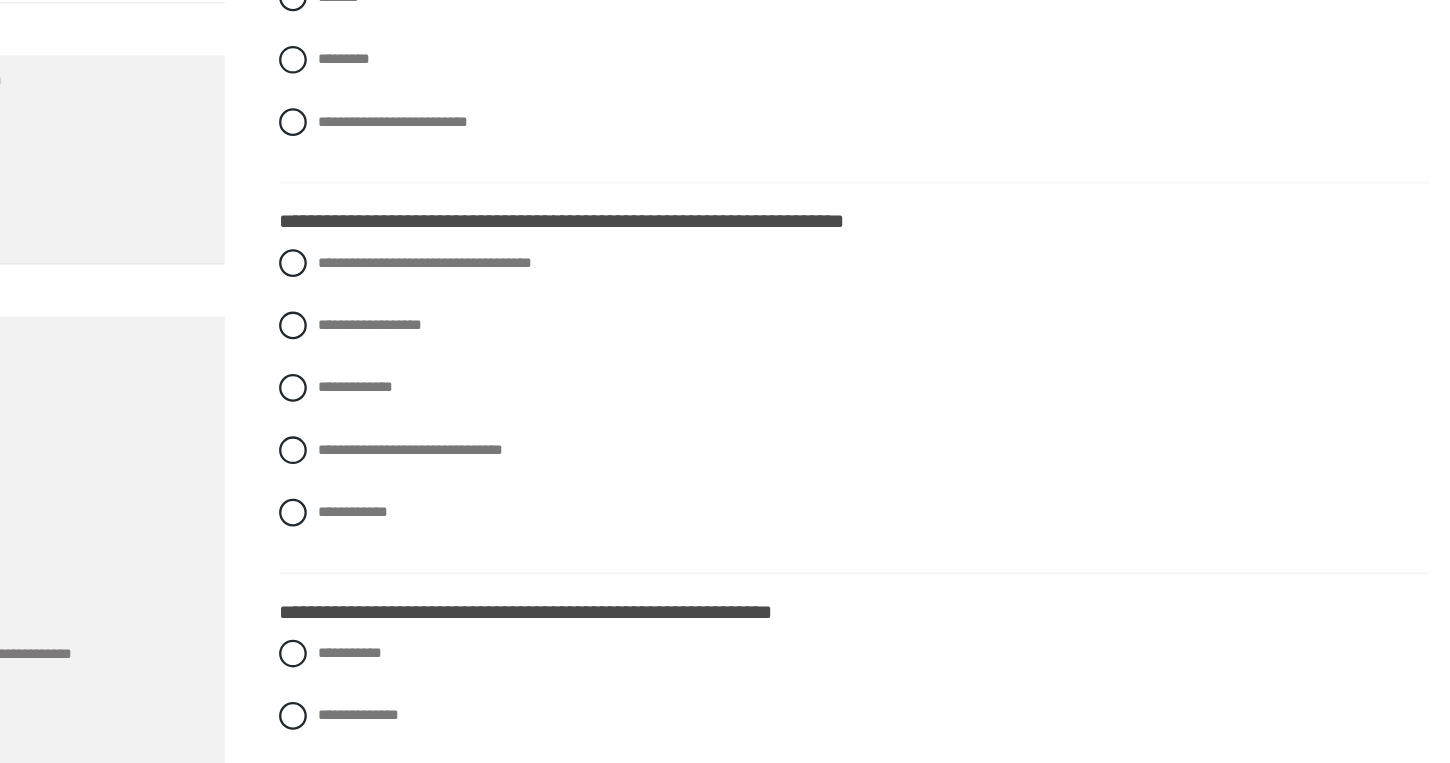 scroll, scrollTop: 2639, scrollLeft: 0, axis: vertical 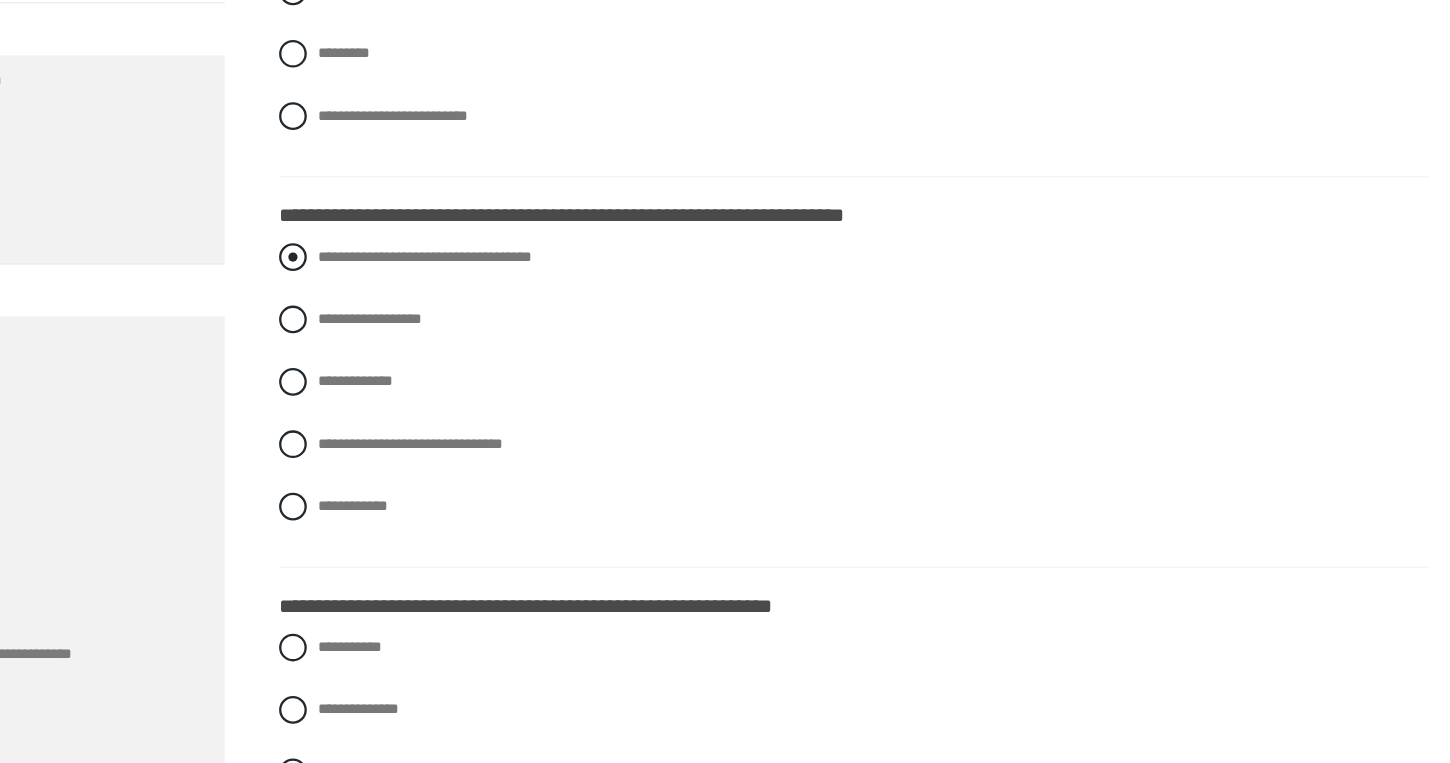 click at bounding box center (412, 325) 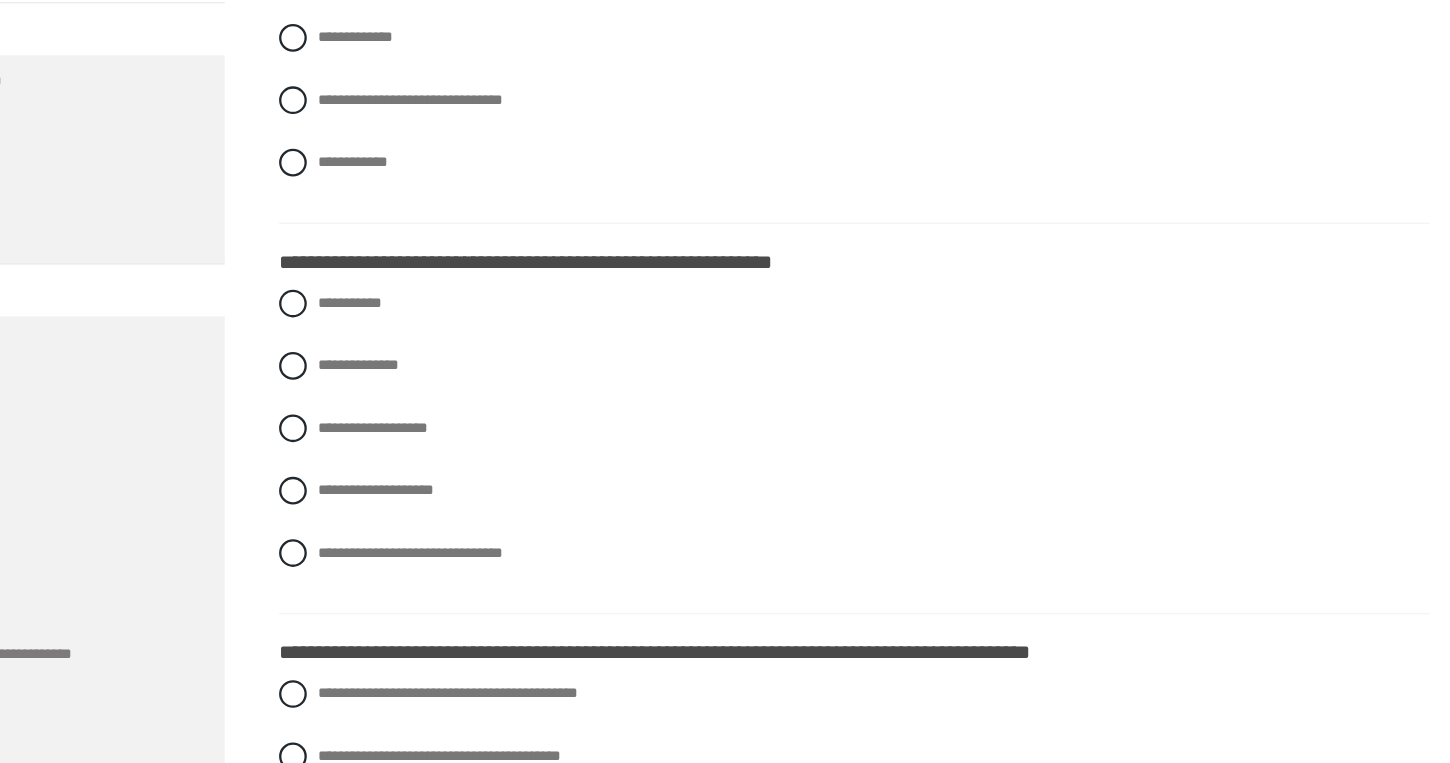 scroll, scrollTop: 2938, scrollLeft: 0, axis: vertical 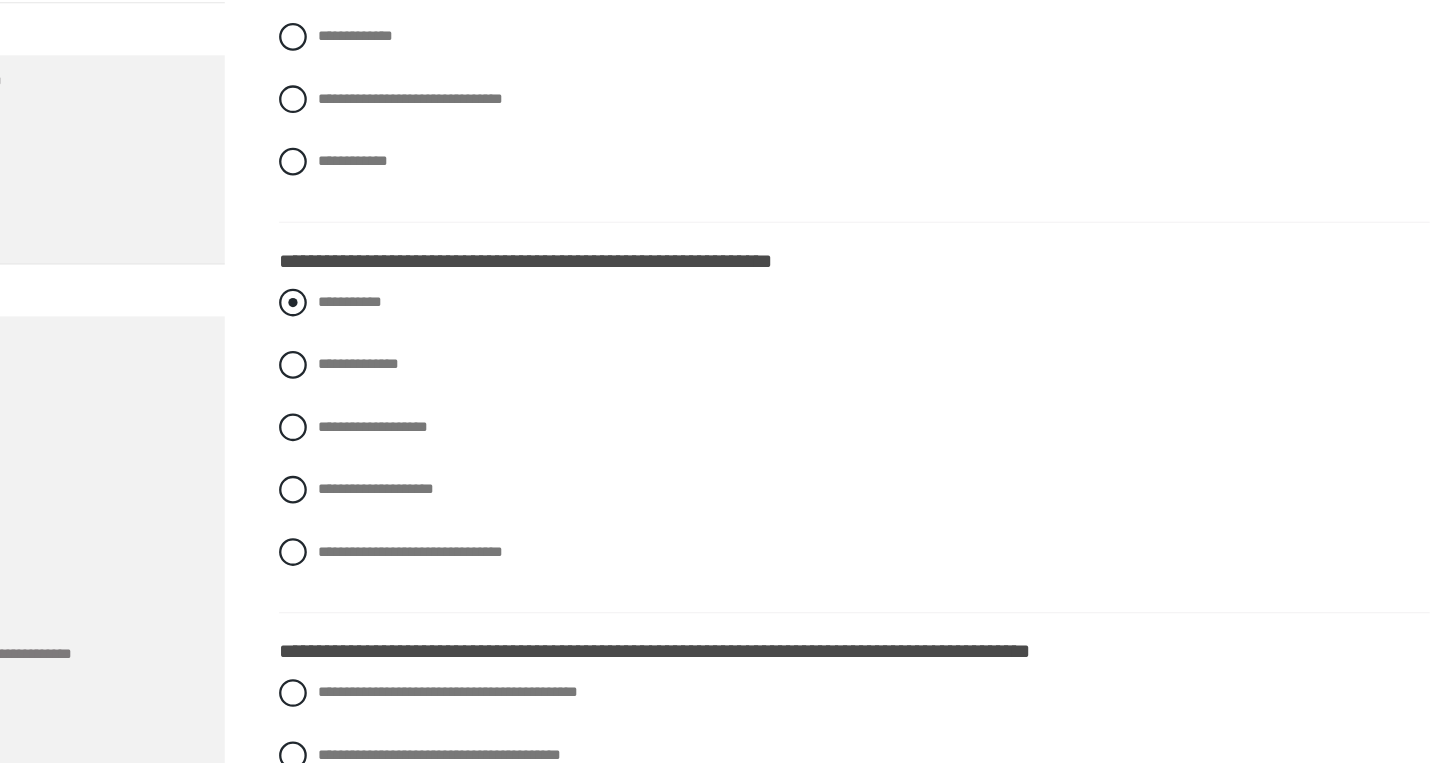 click at bounding box center [412, 364] 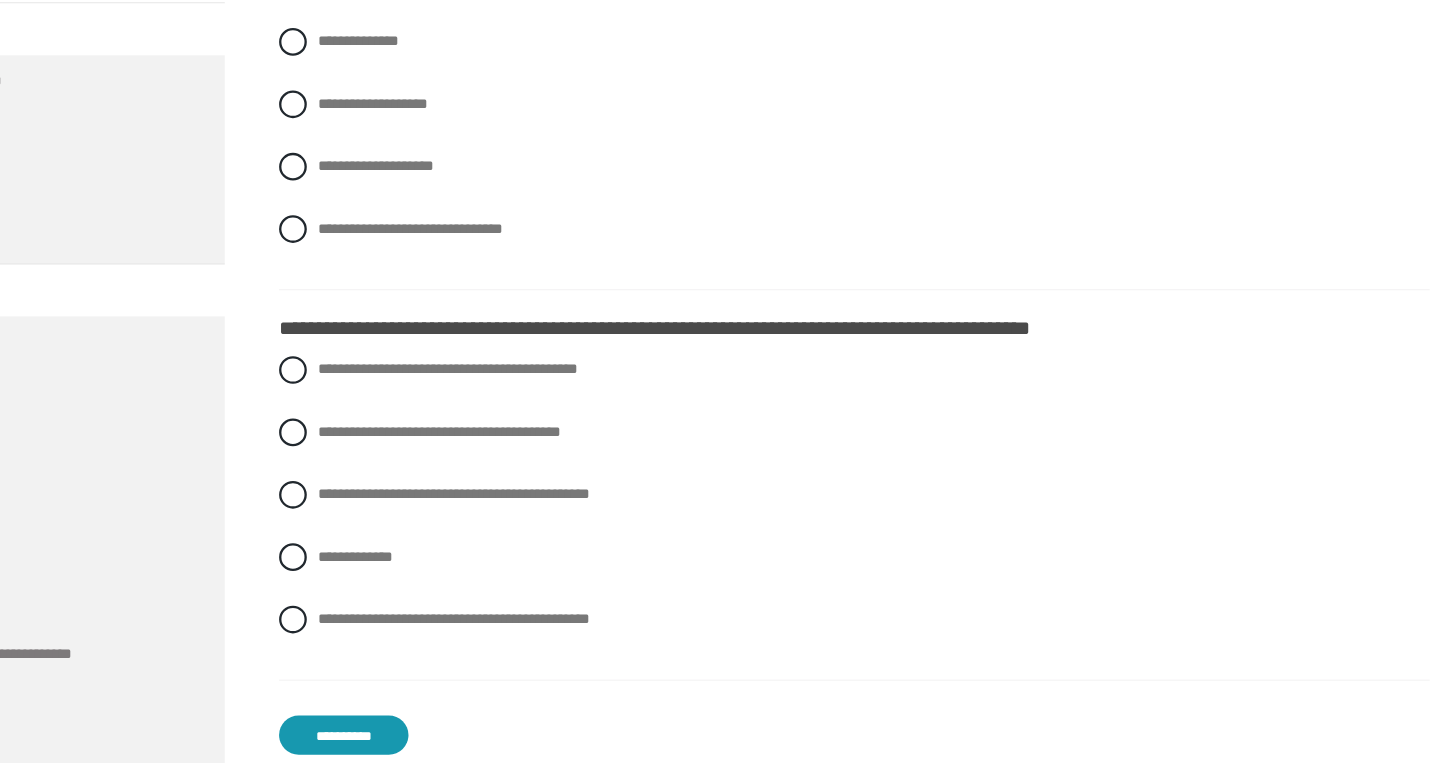 scroll, scrollTop: 3219, scrollLeft: 0, axis: vertical 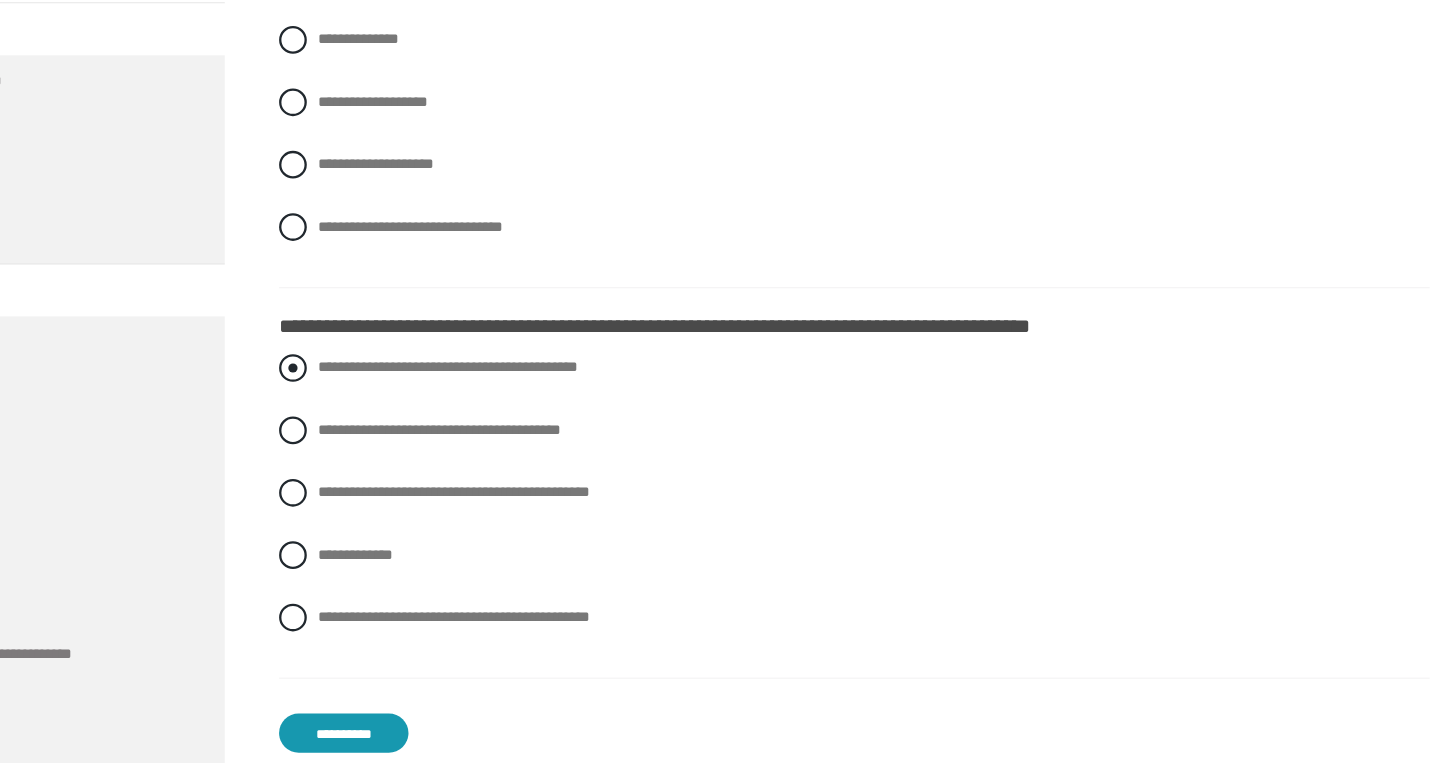 click at bounding box center (412, 421) 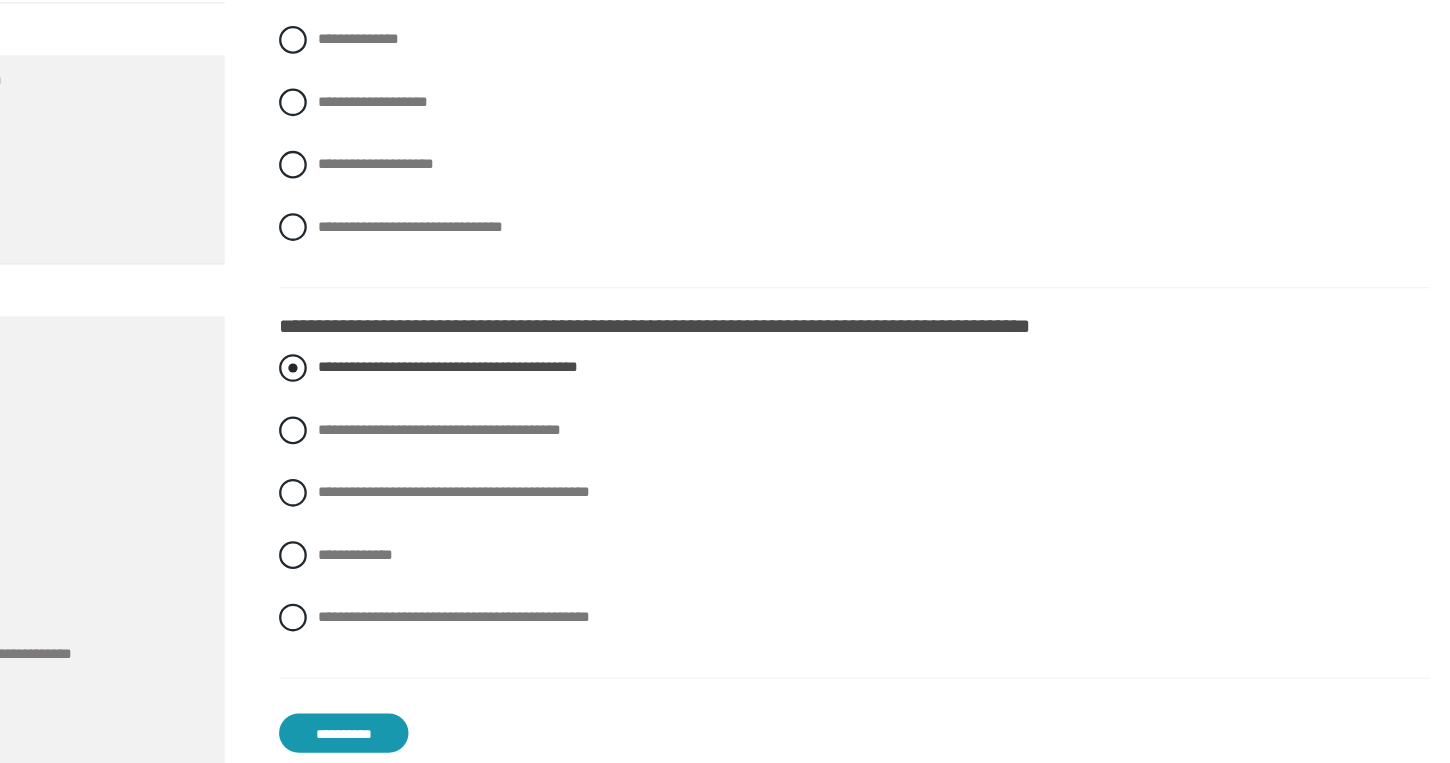 scroll, scrollTop: 3261, scrollLeft: 0, axis: vertical 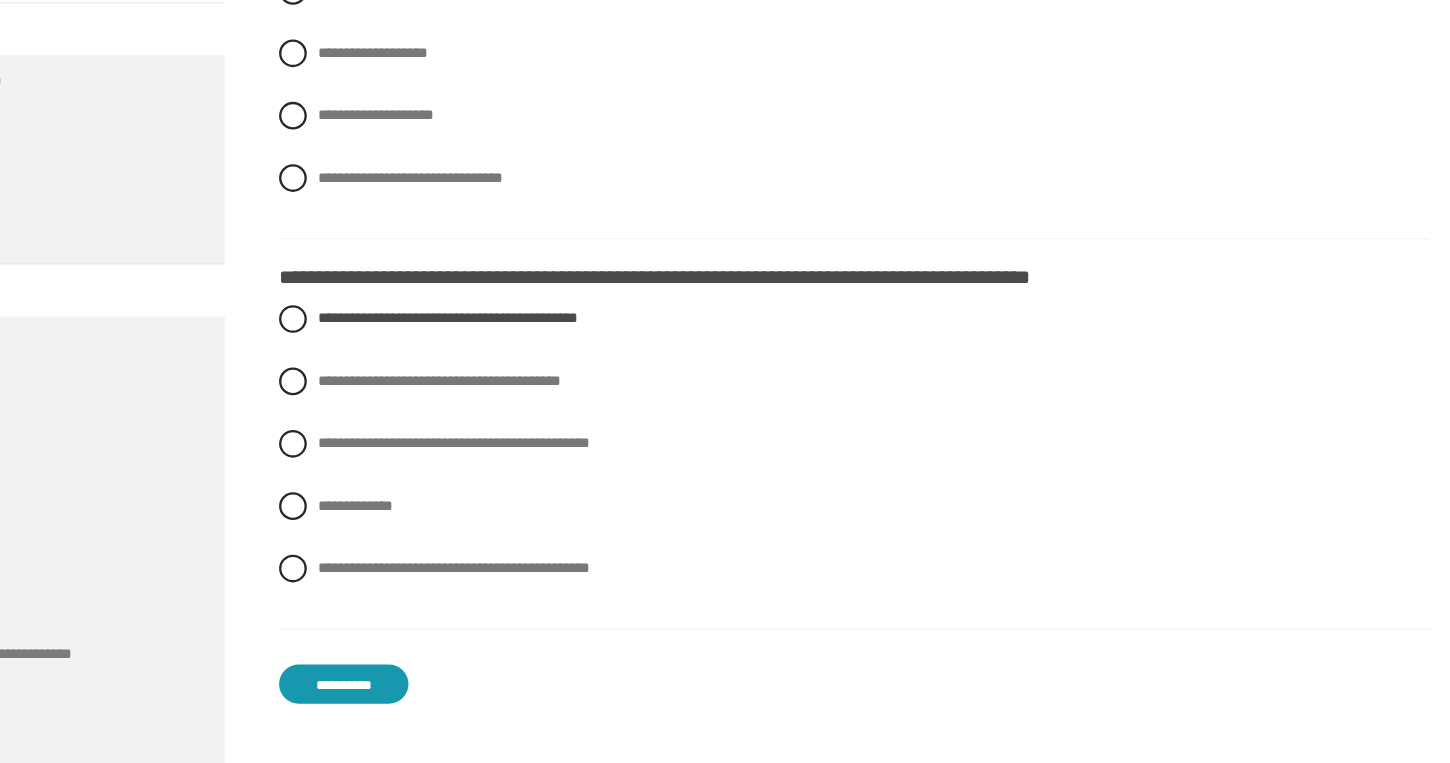 click on "**********" at bounding box center [456, 695] 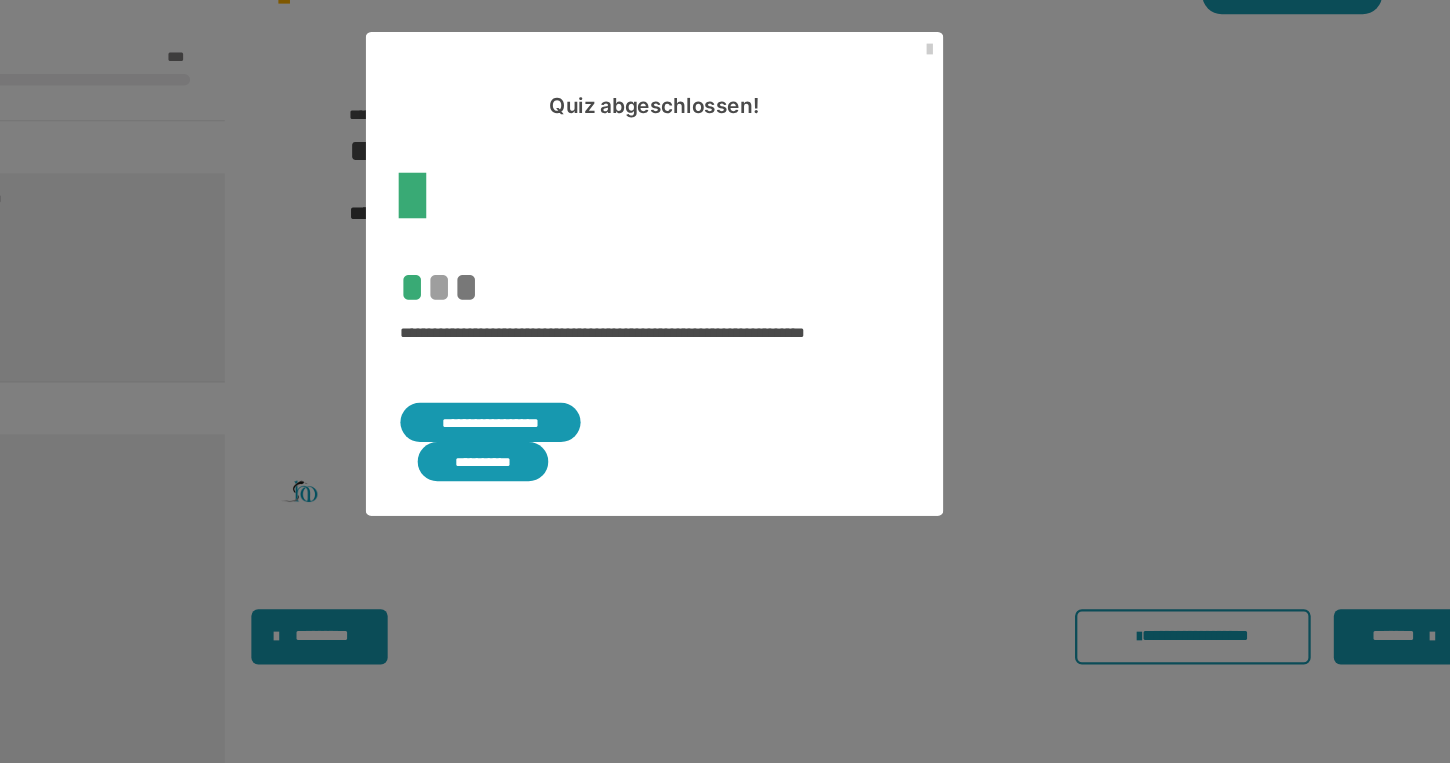 scroll, scrollTop: 523, scrollLeft: 0, axis: vertical 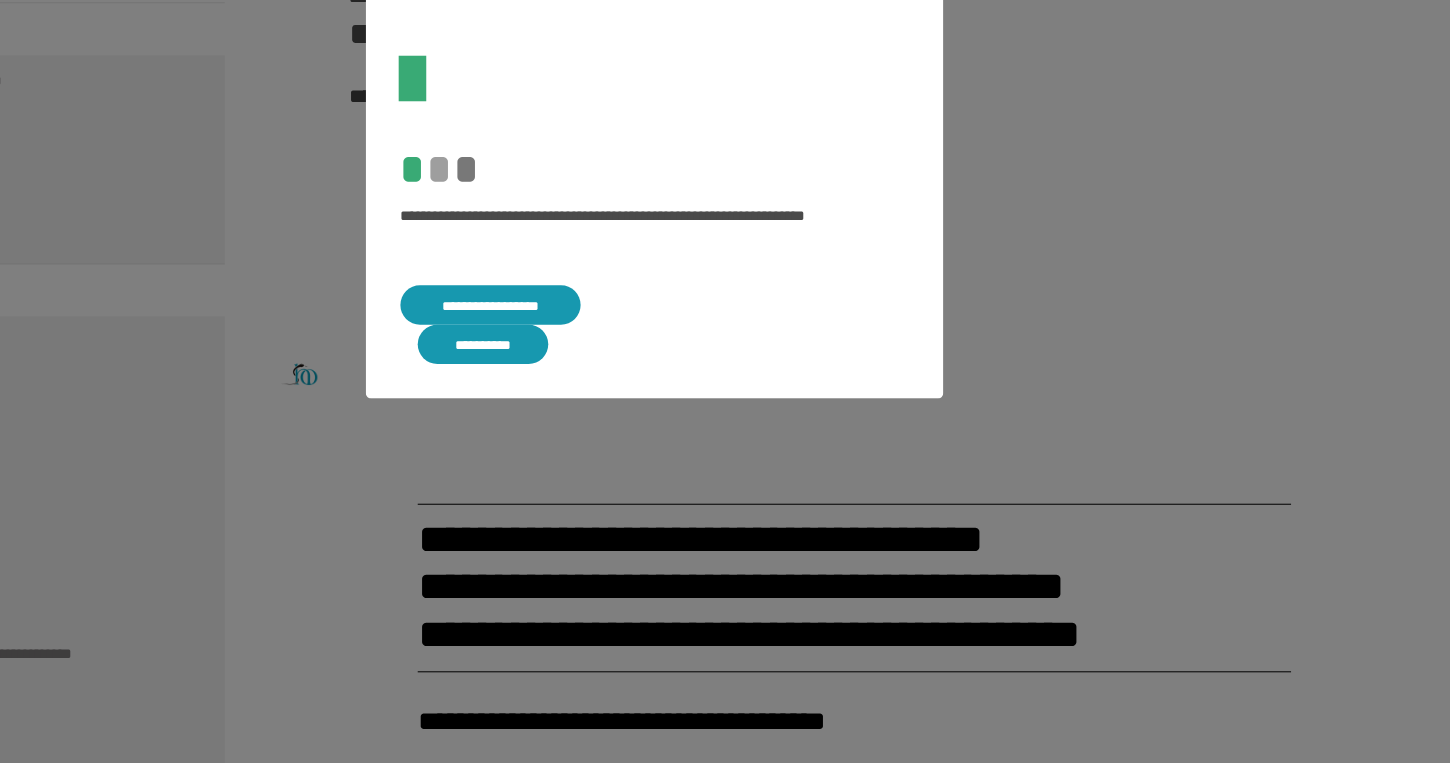 click on "**********" at bounding box center [725, 381] 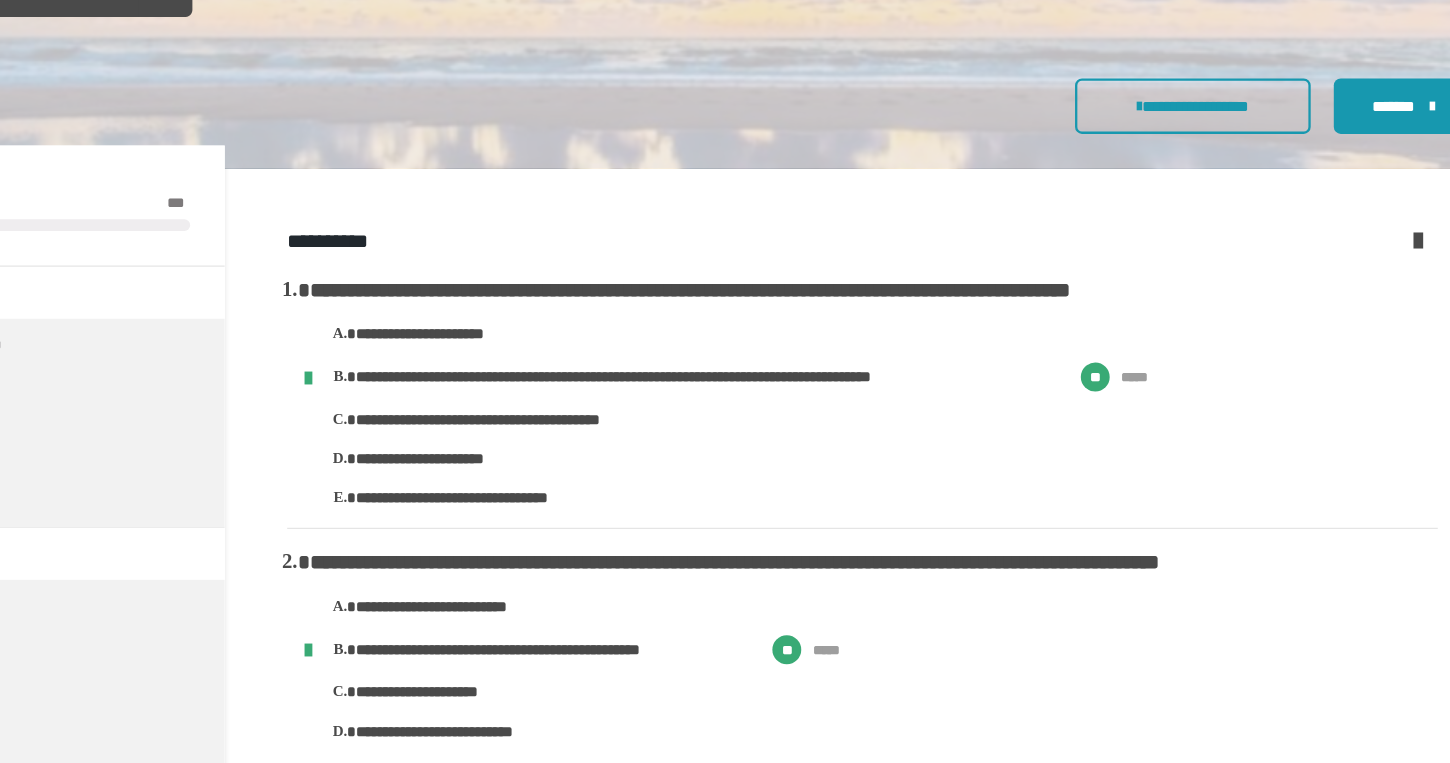 scroll, scrollTop: 288, scrollLeft: 0, axis: vertical 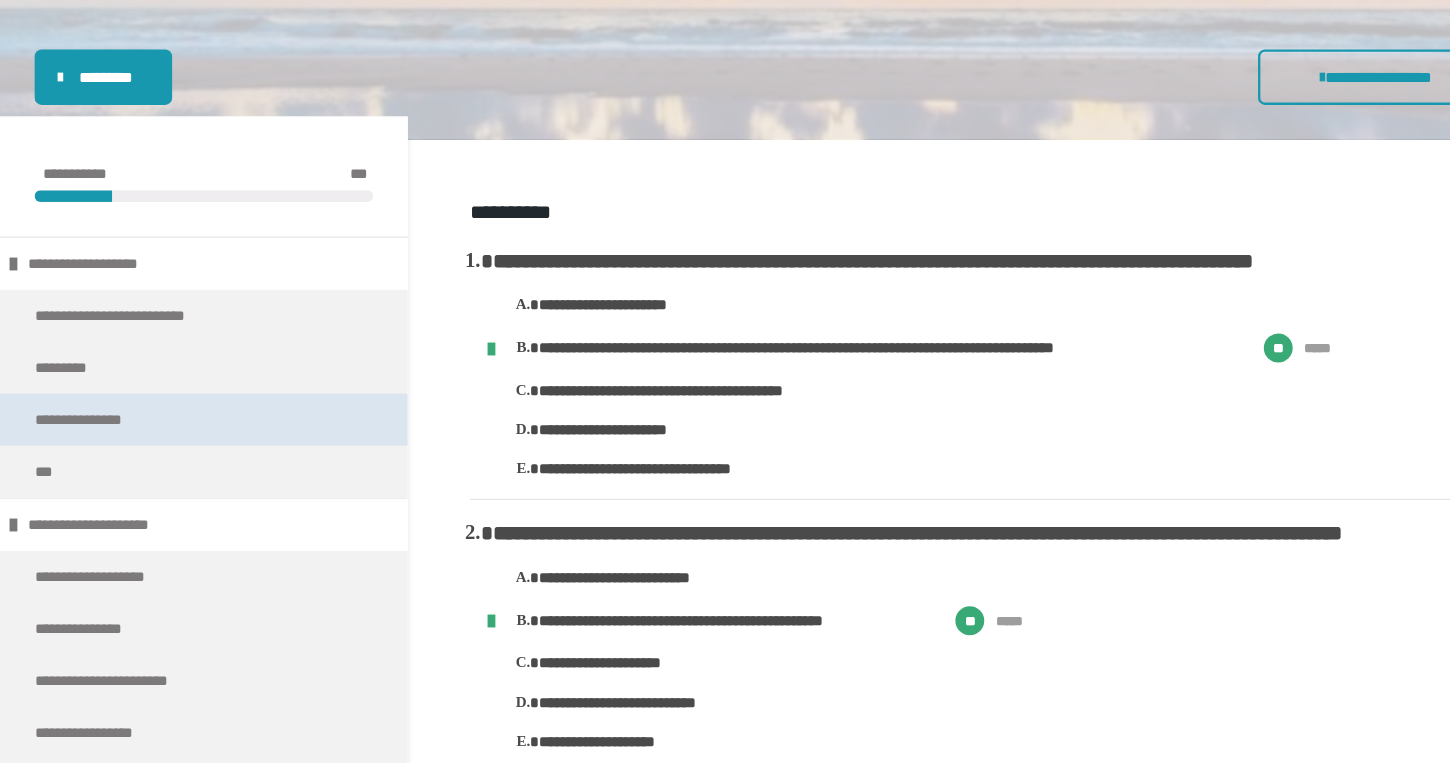 click on "**********" at bounding box center [83, 402] 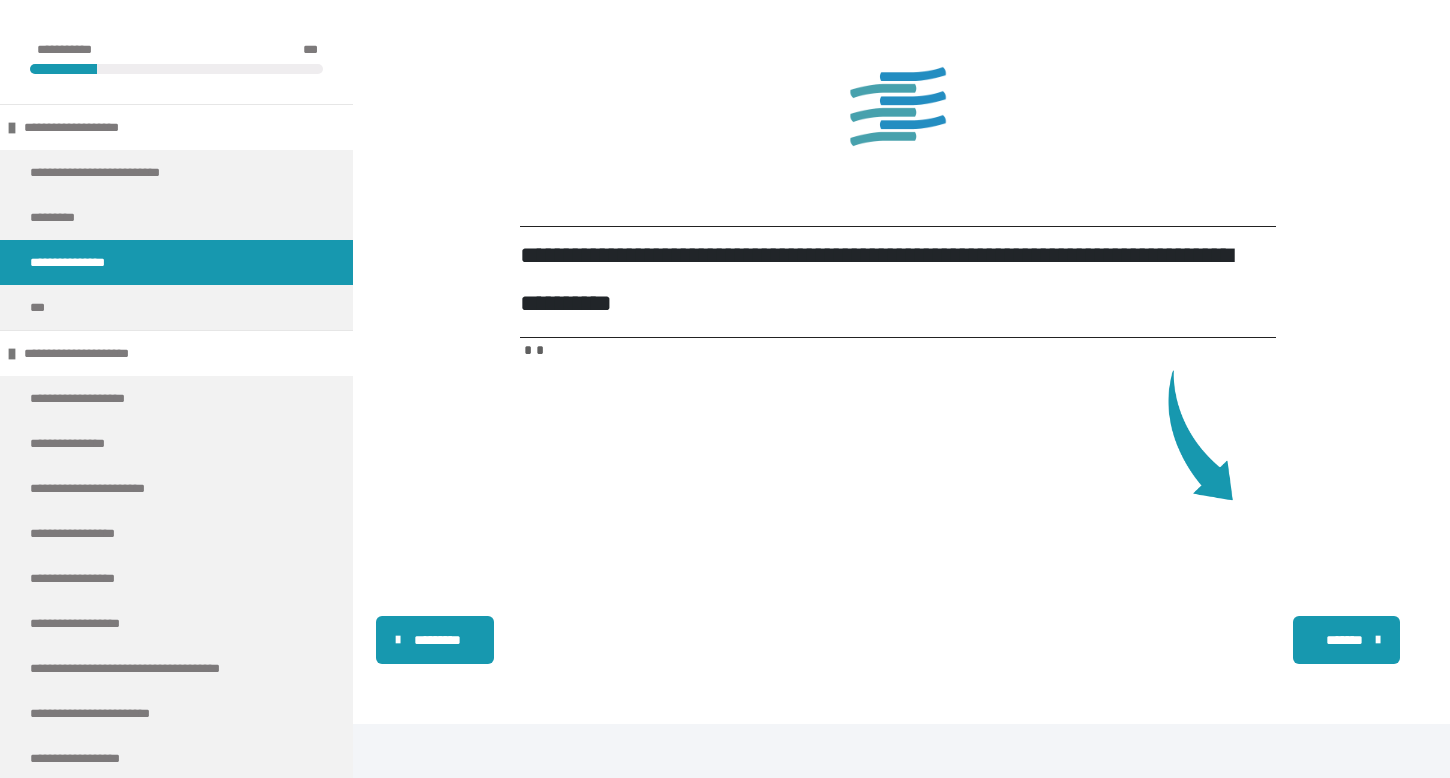 scroll, scrollTop: 3633, scrollLeft: 0, axis: vertical 